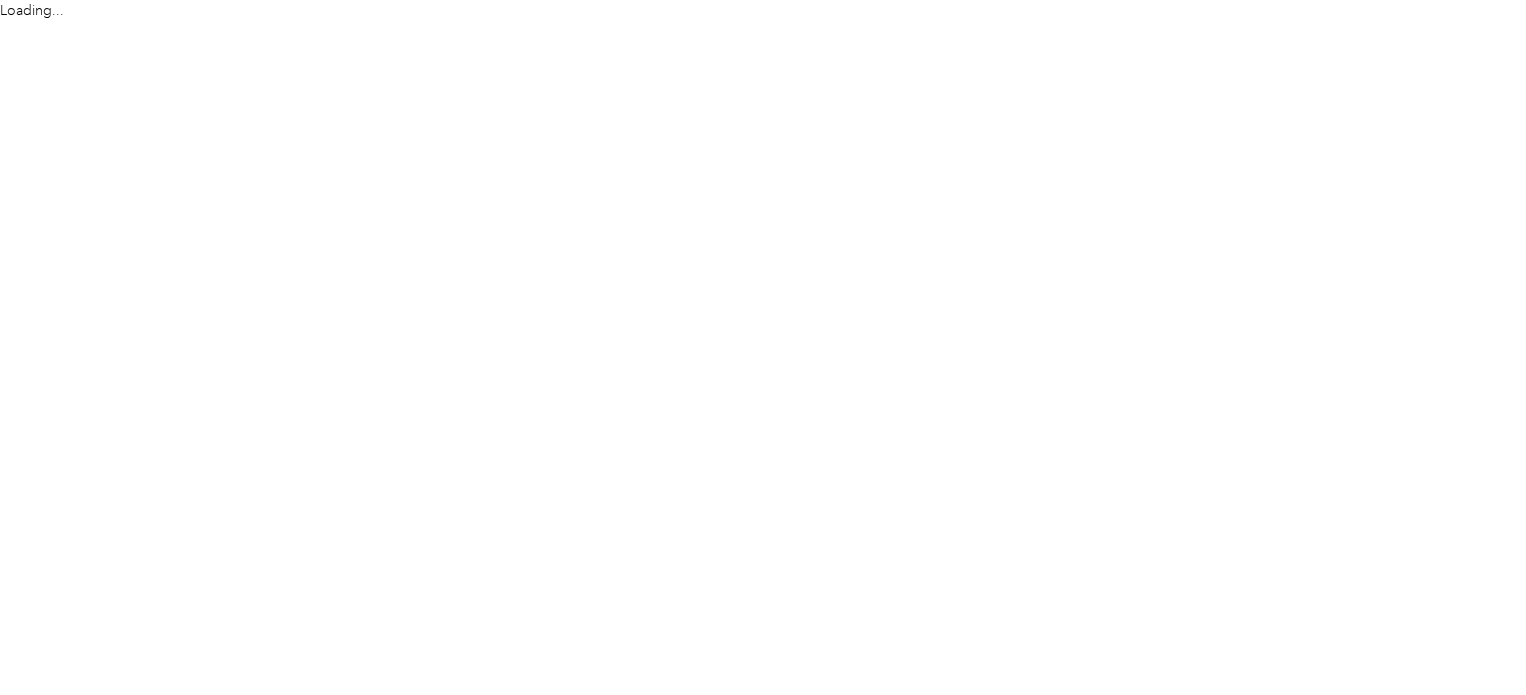 scroll, scrollTop: 0, scrollLeft: 0, axis: both 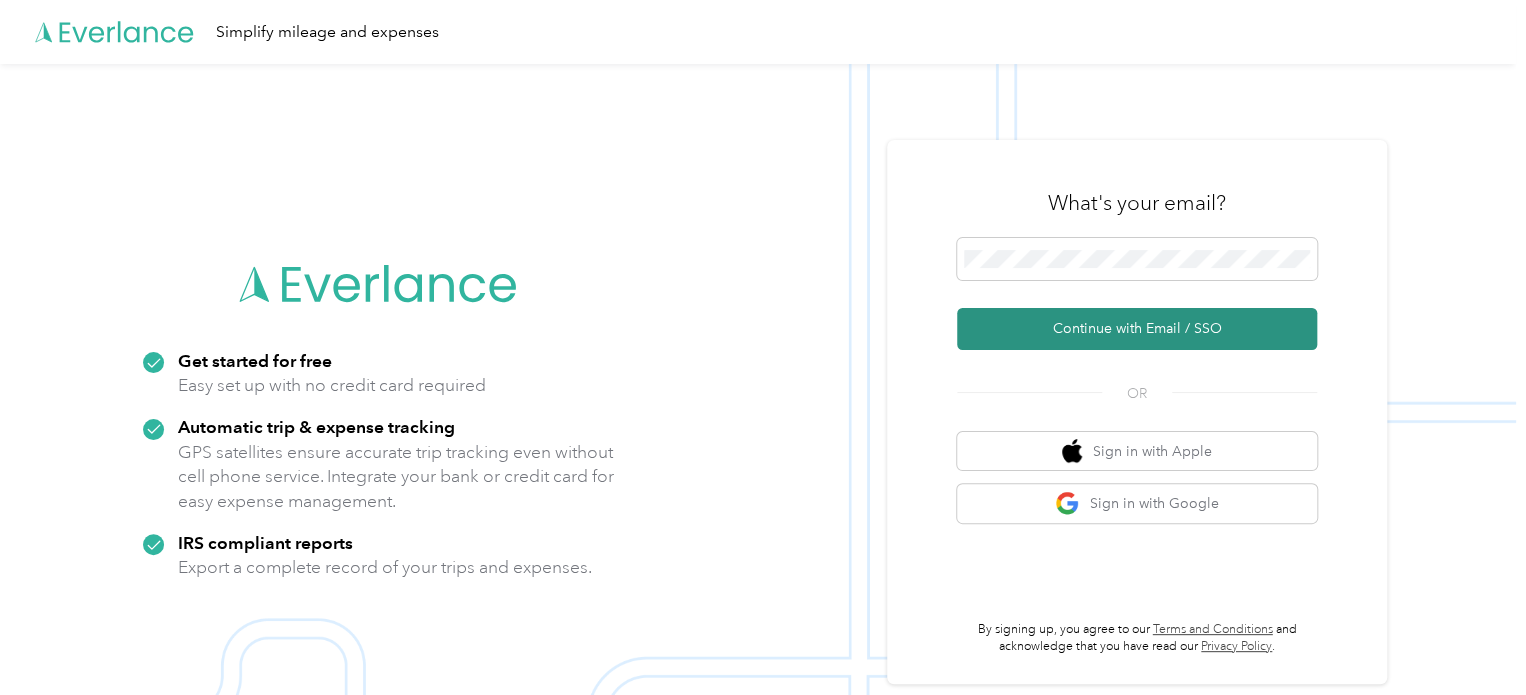click on "Continue with Email / SSO" at bounding box center [1137, 329] 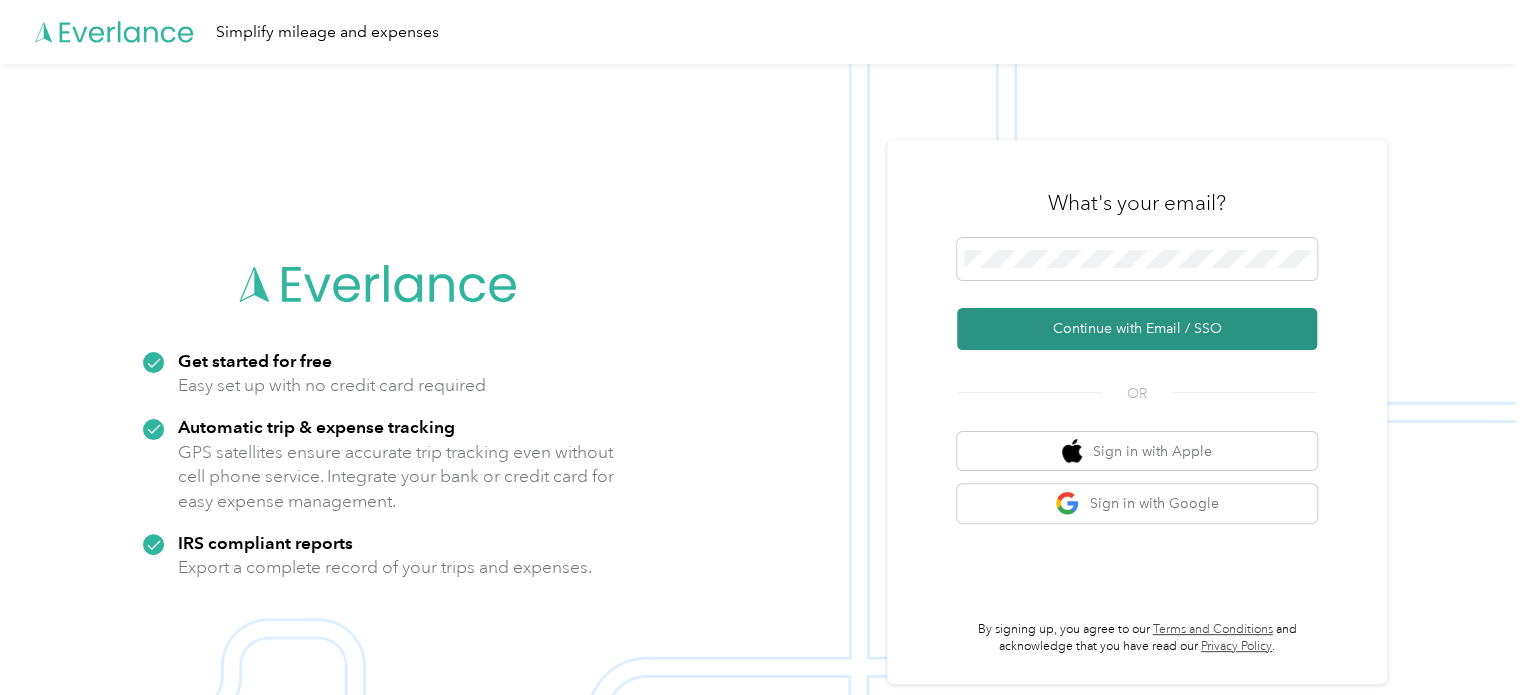 click on "Continue with Email / SSO" at bounding box center [1137, 329] 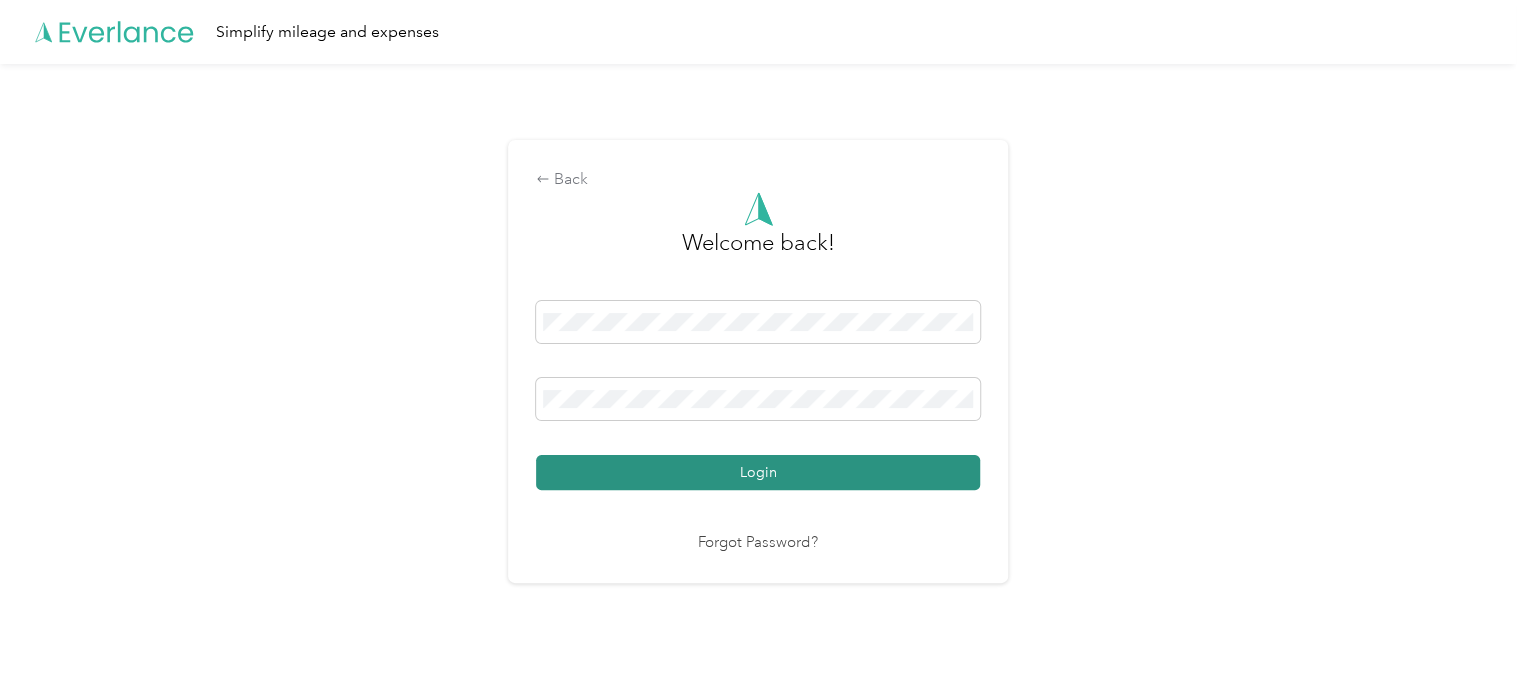 click on "Login" at bounding box center [758, 472] 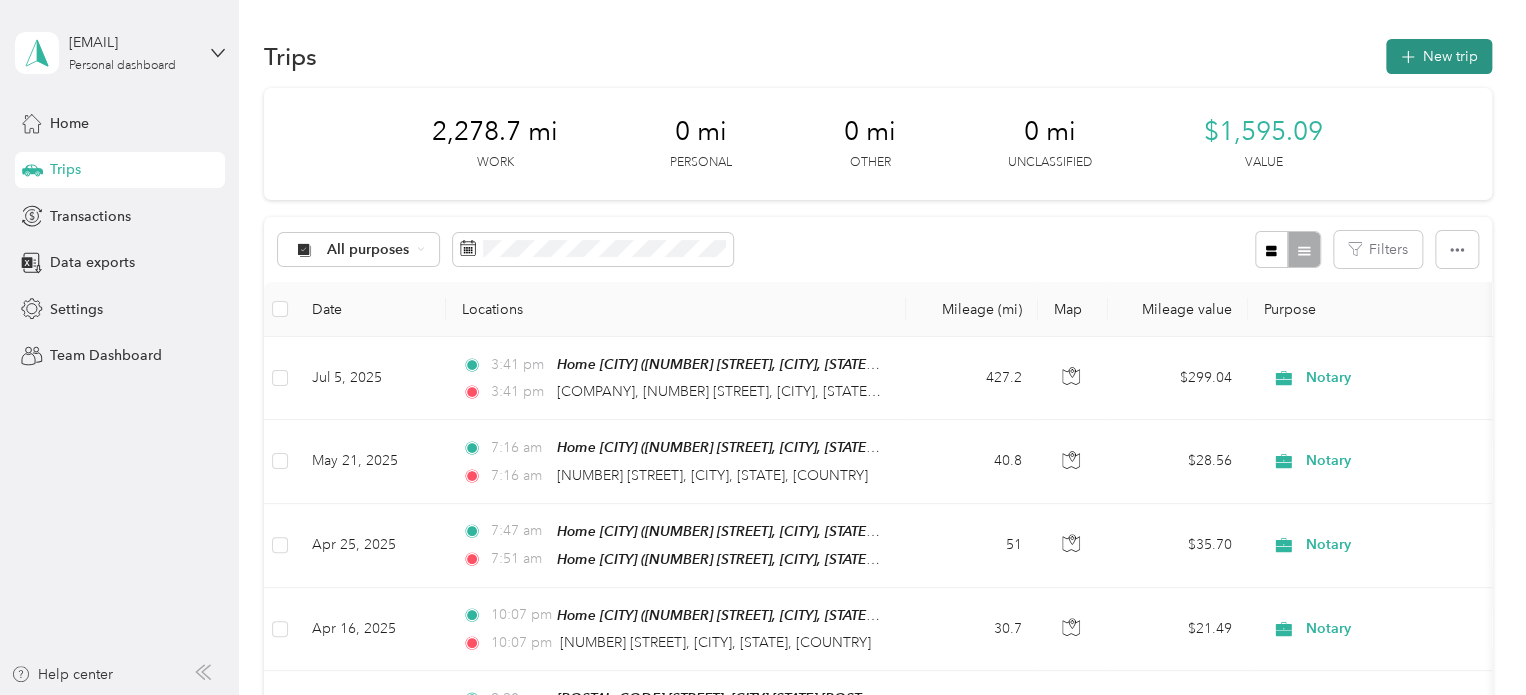 click on "New trip" at bounding box center [1439, 56] 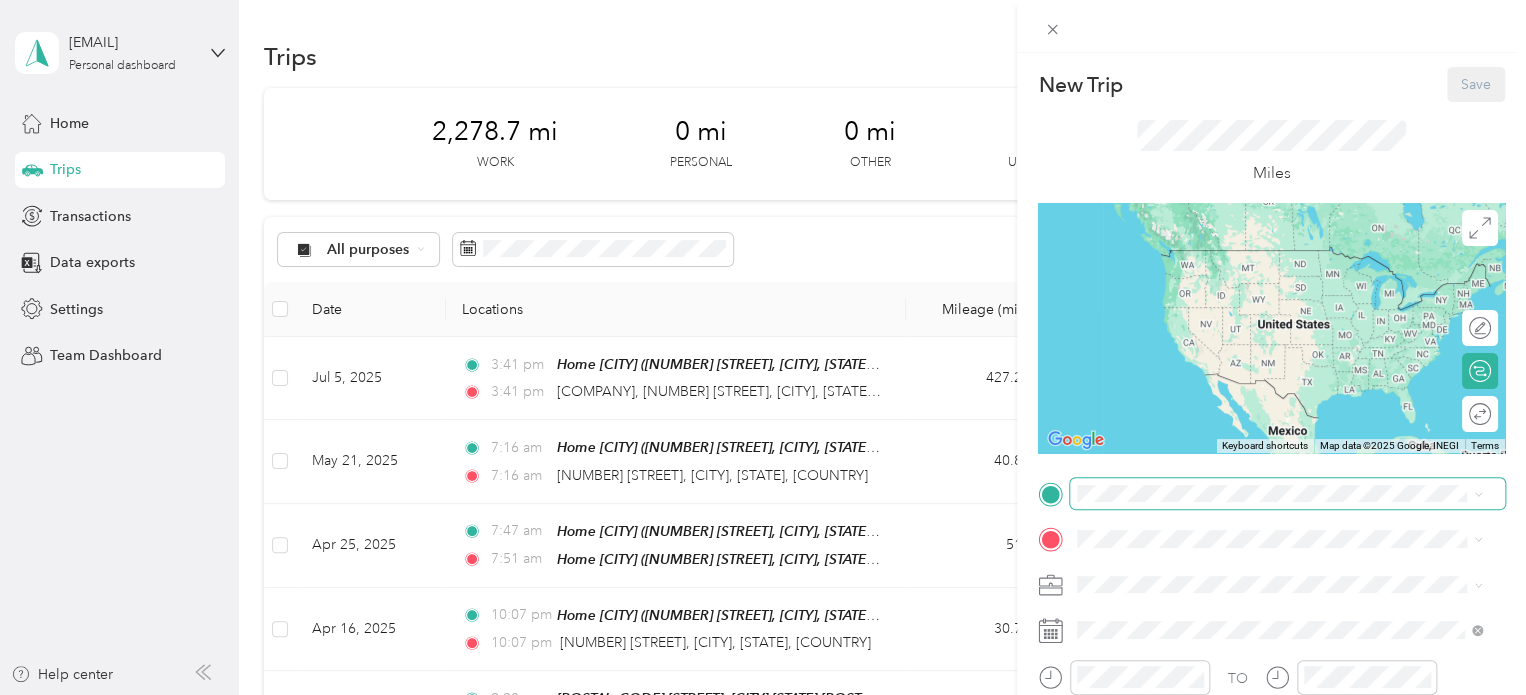 click at bounding box center [1287, 494] 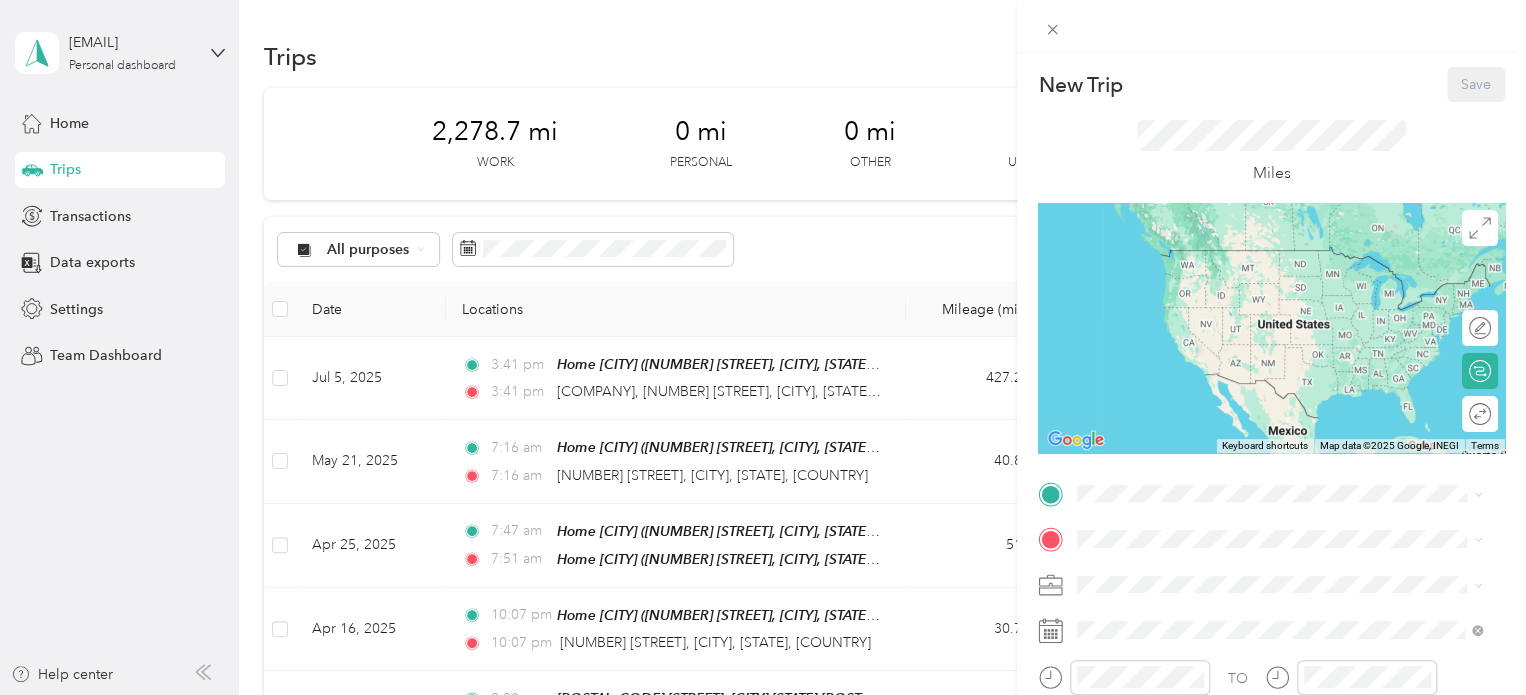 click on "[POSTAL_CODE] [STREET], [CITY] [STATE] [POSTAL_CODE] [STREET], [CITY] [STATE]" at bounding box center [1295, 288] 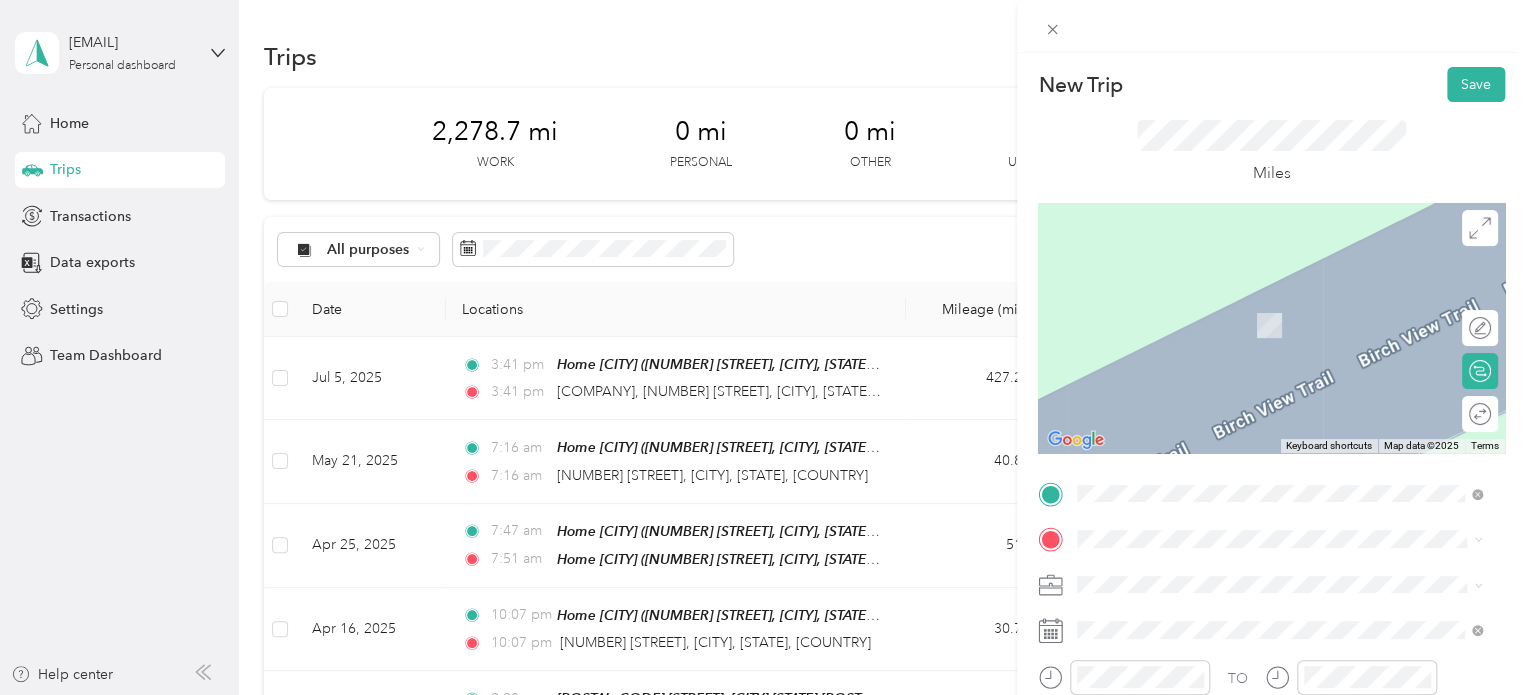 click on "[NUMBER] [STREET]
[CITY], [STATE] [POSTAL_CODE], [COUNTRY]" at bounding box center [1259, 302] 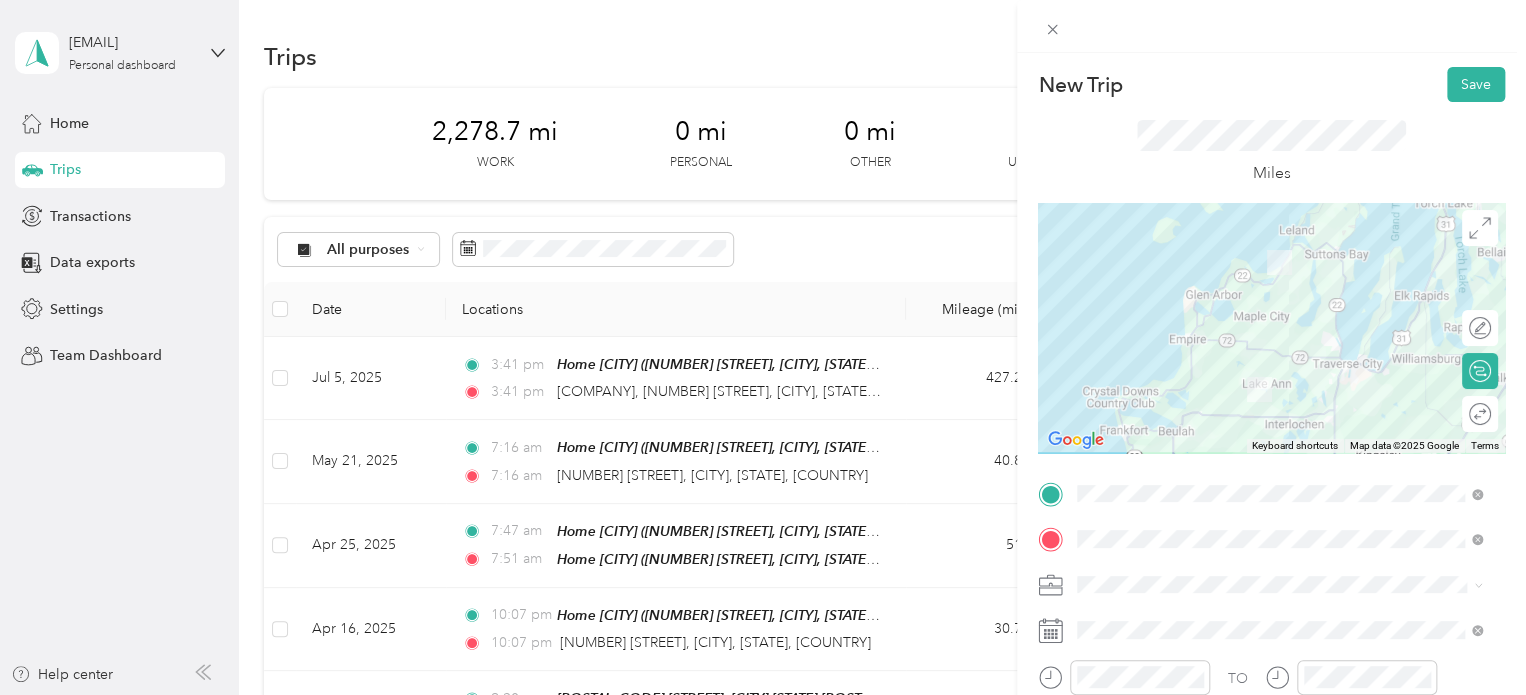 click on "Notary" at bounding box center (1279, 409) 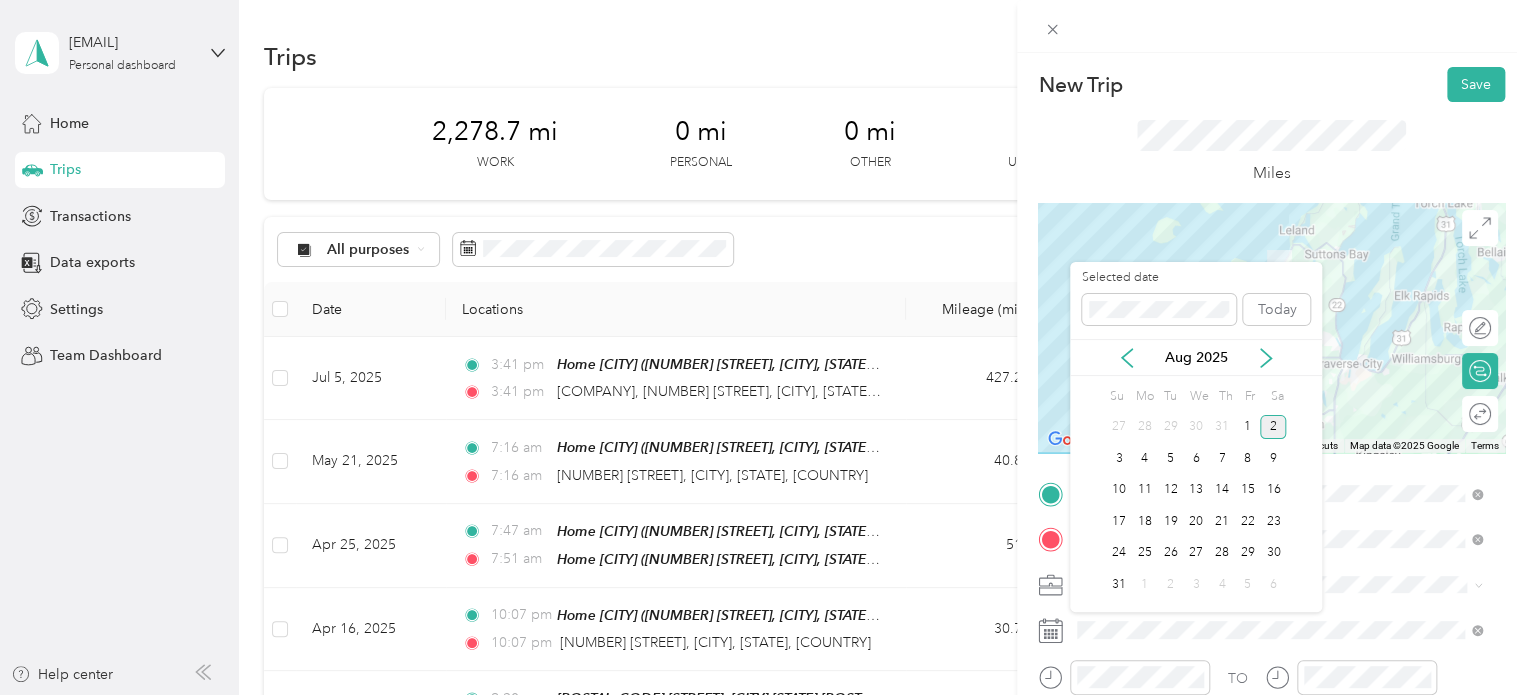 click on "1" at bounding box center (1248, 427) 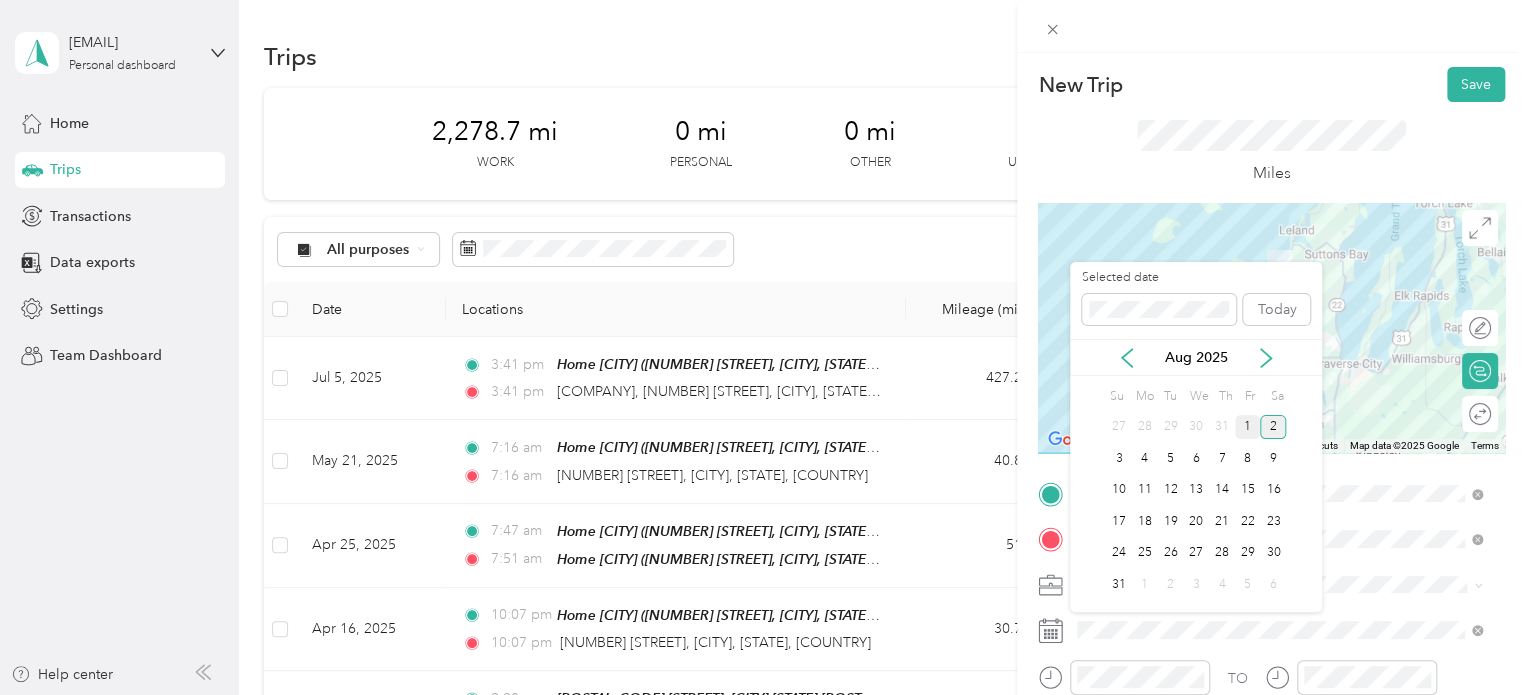 click on "1" at bounding box center [1248, 427] 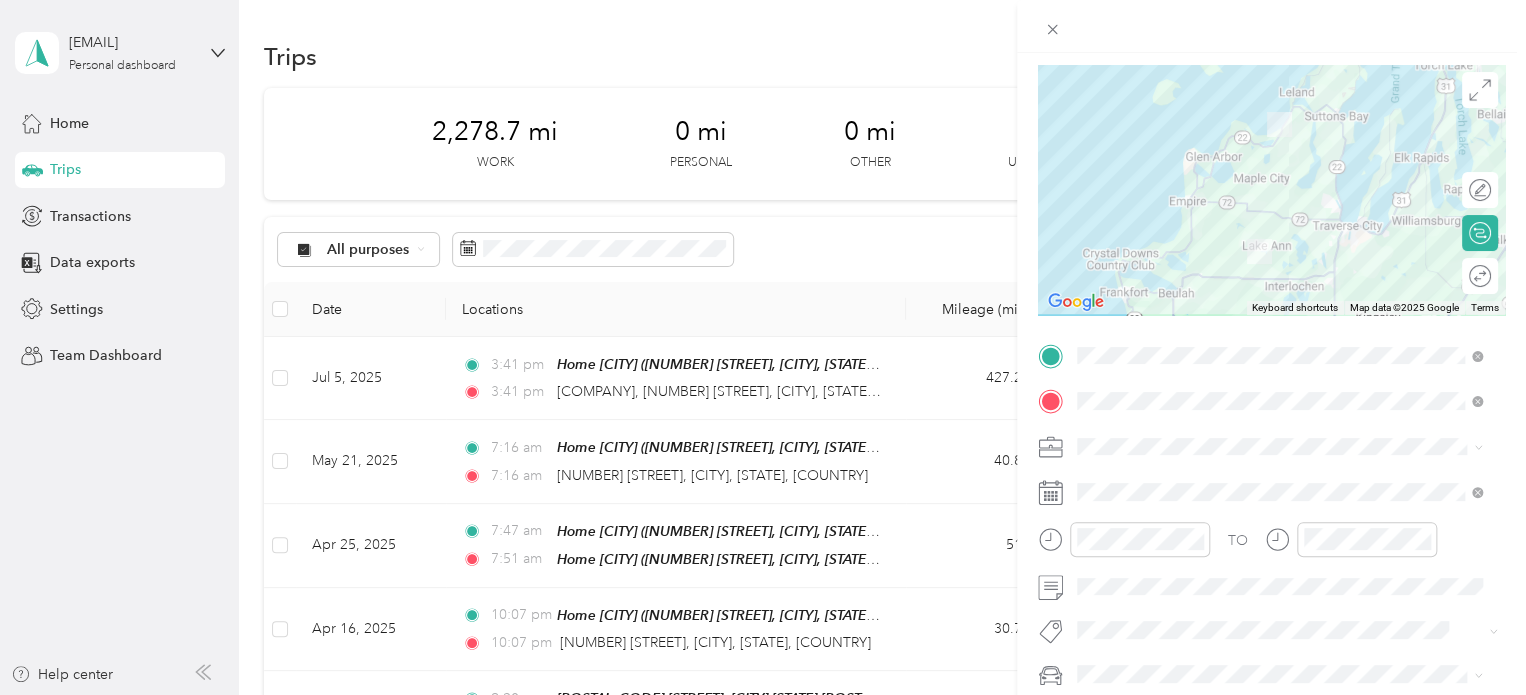 scroll, scrollTop: 200, scrollLeft: 0, axis: vertical 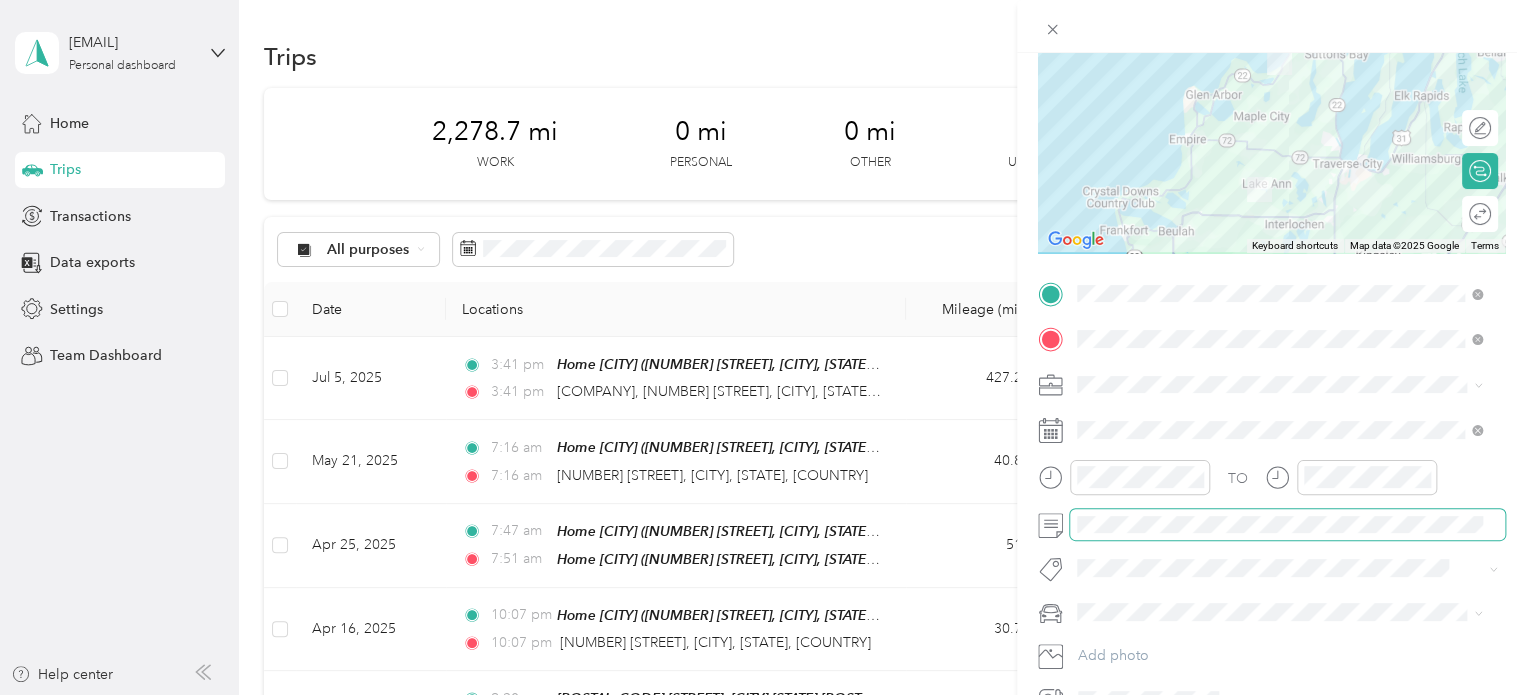 click at bounding box center [1287, 525] 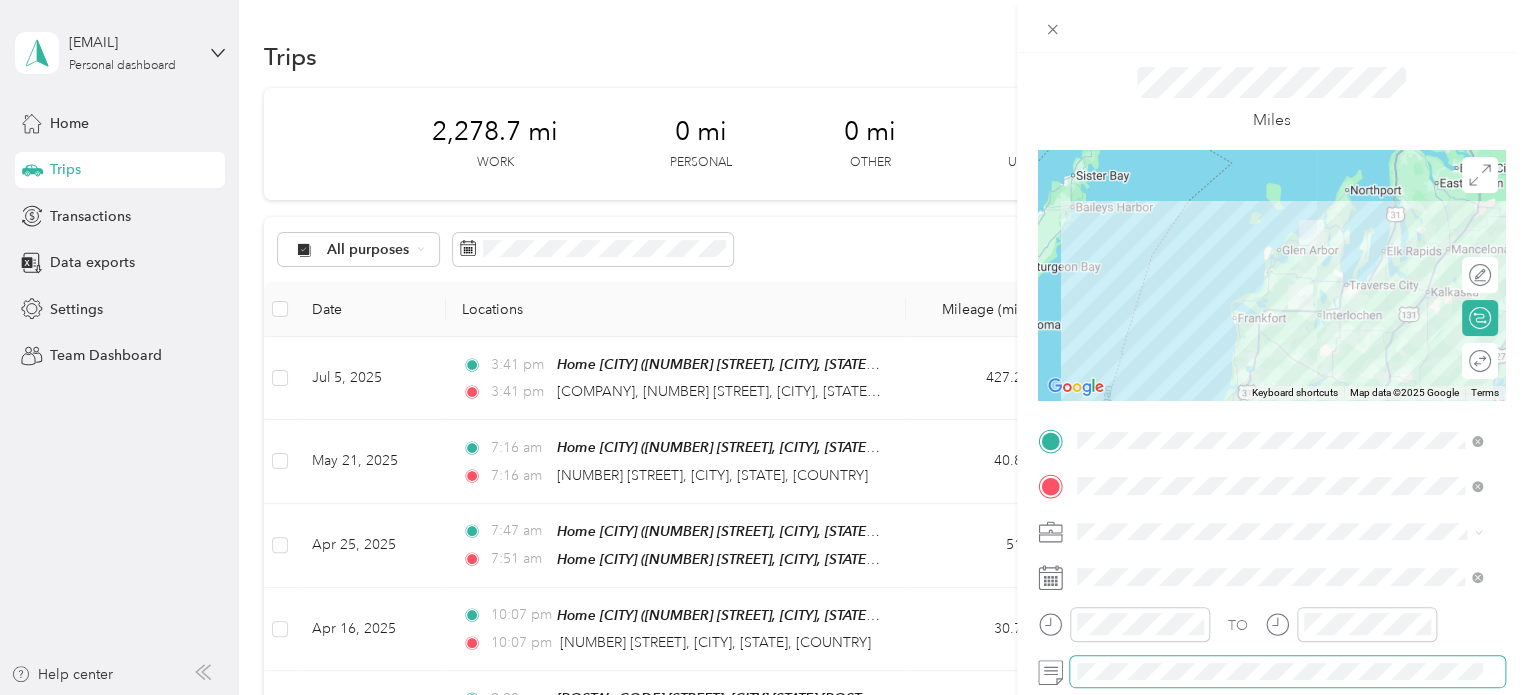 scroll, scrollTop: 0, scrollLeft: 0, axis: both 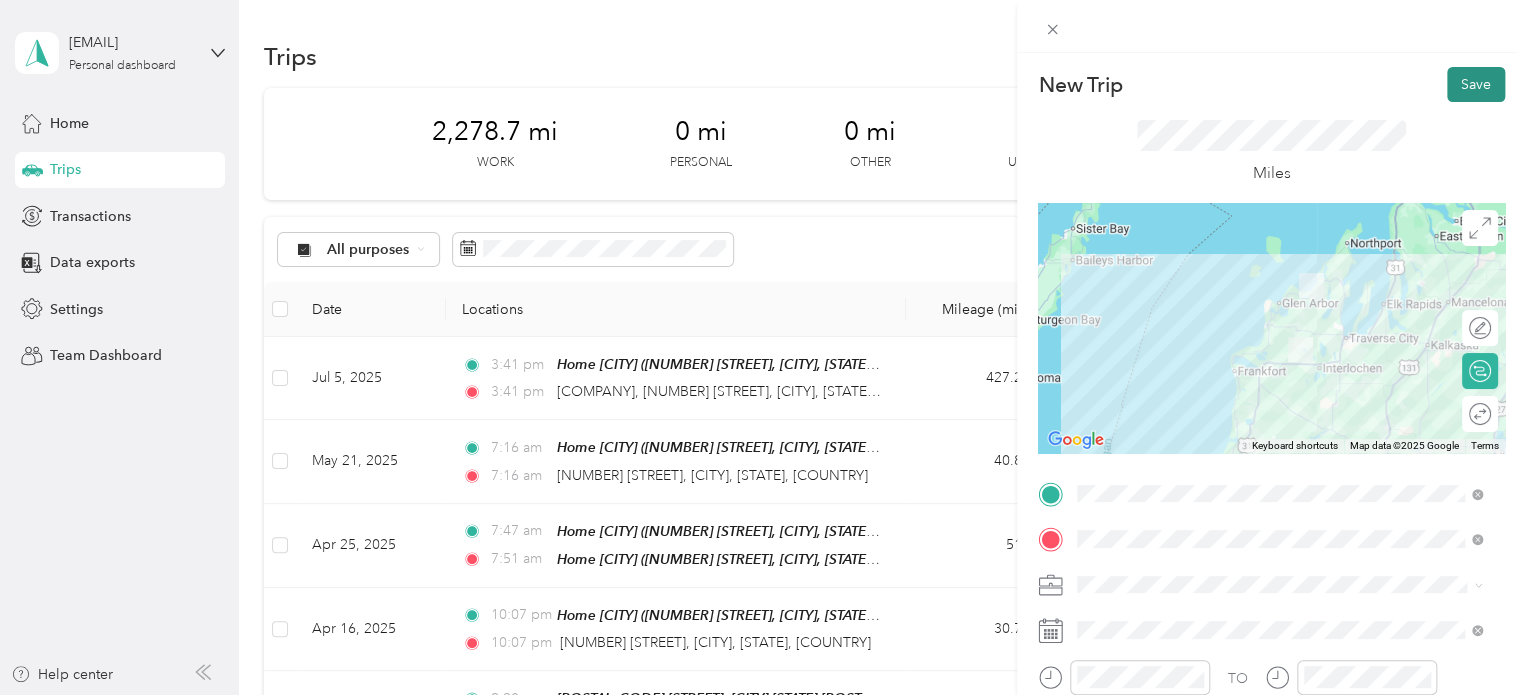 click on "Save" at bounding box center (1476, 84) 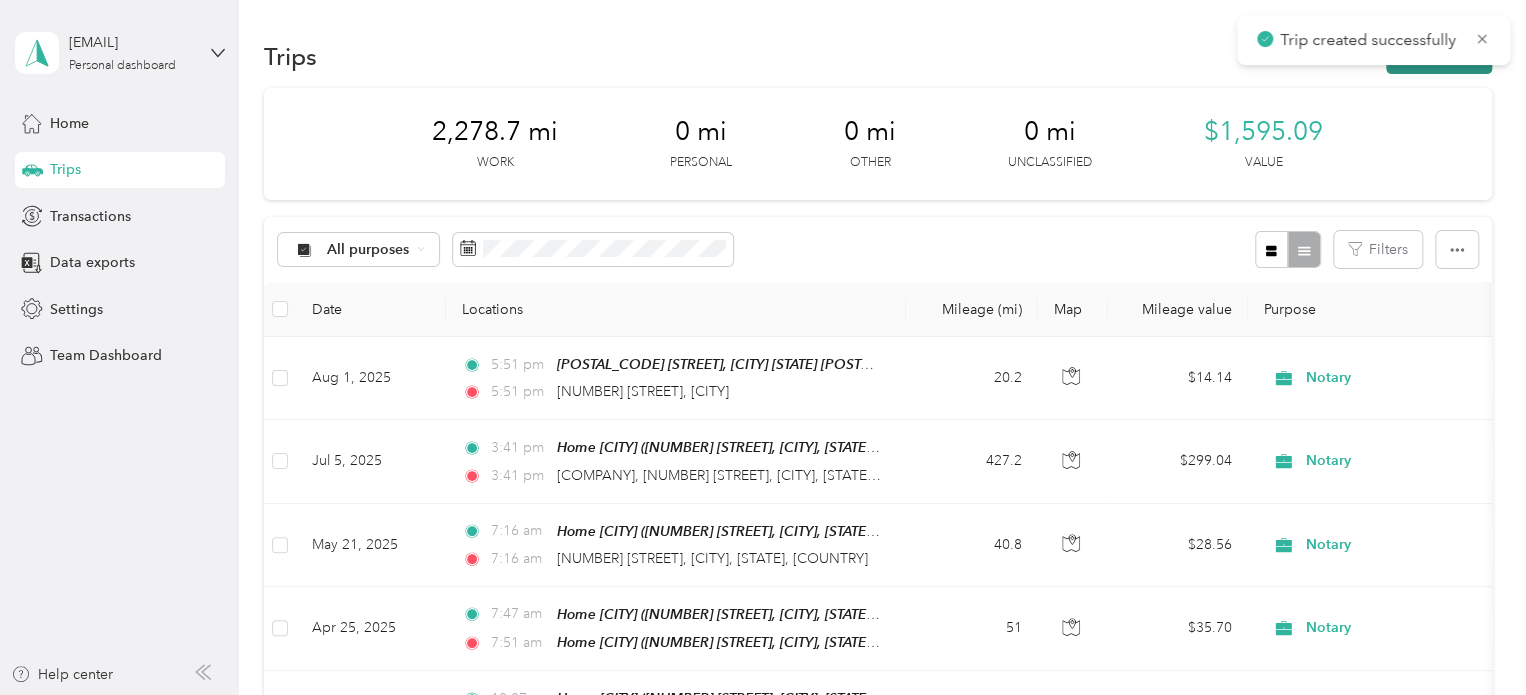 click on "New trip" at bounding box center (1439, 56) 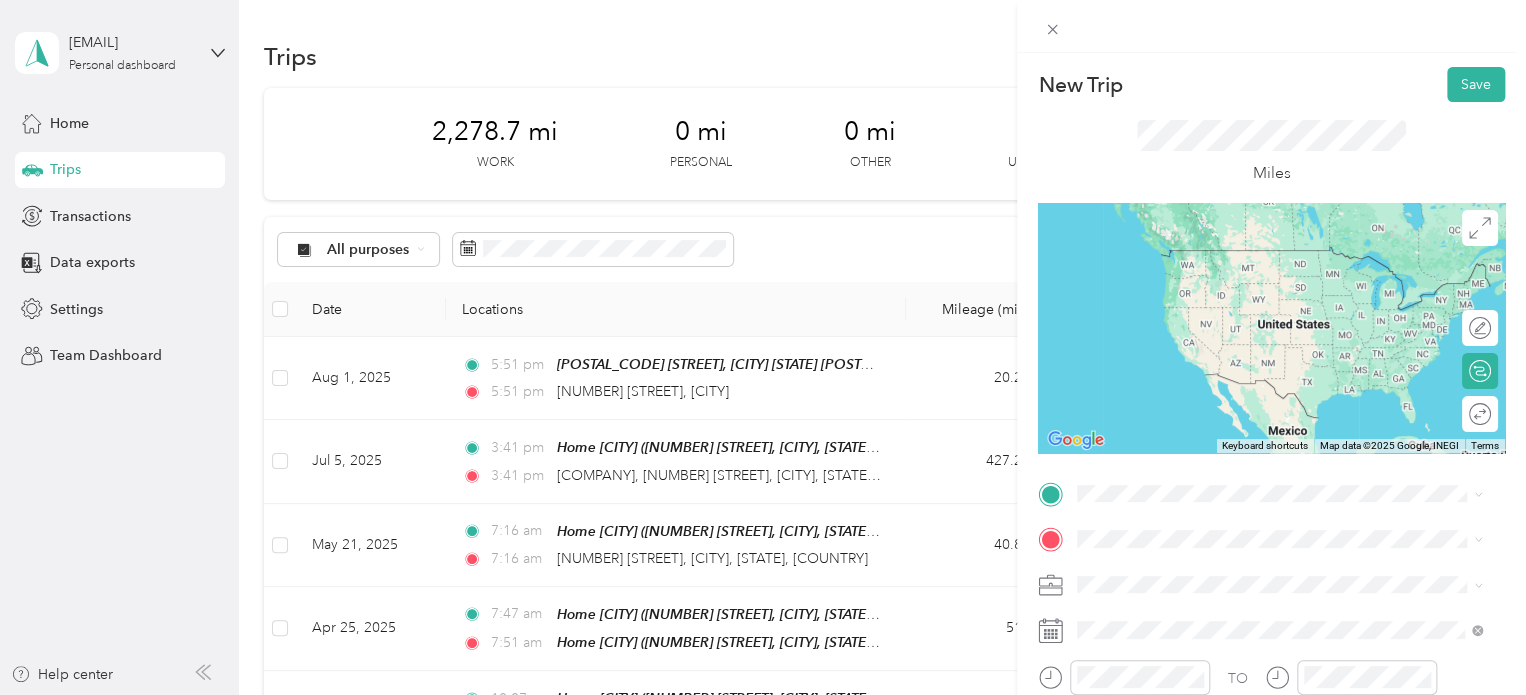 click on "[NUMBER] [STREET]
[CITY], [STATE] [POSTAL_CODE], [COUNTRY]" at bounding box center [1259, 258] 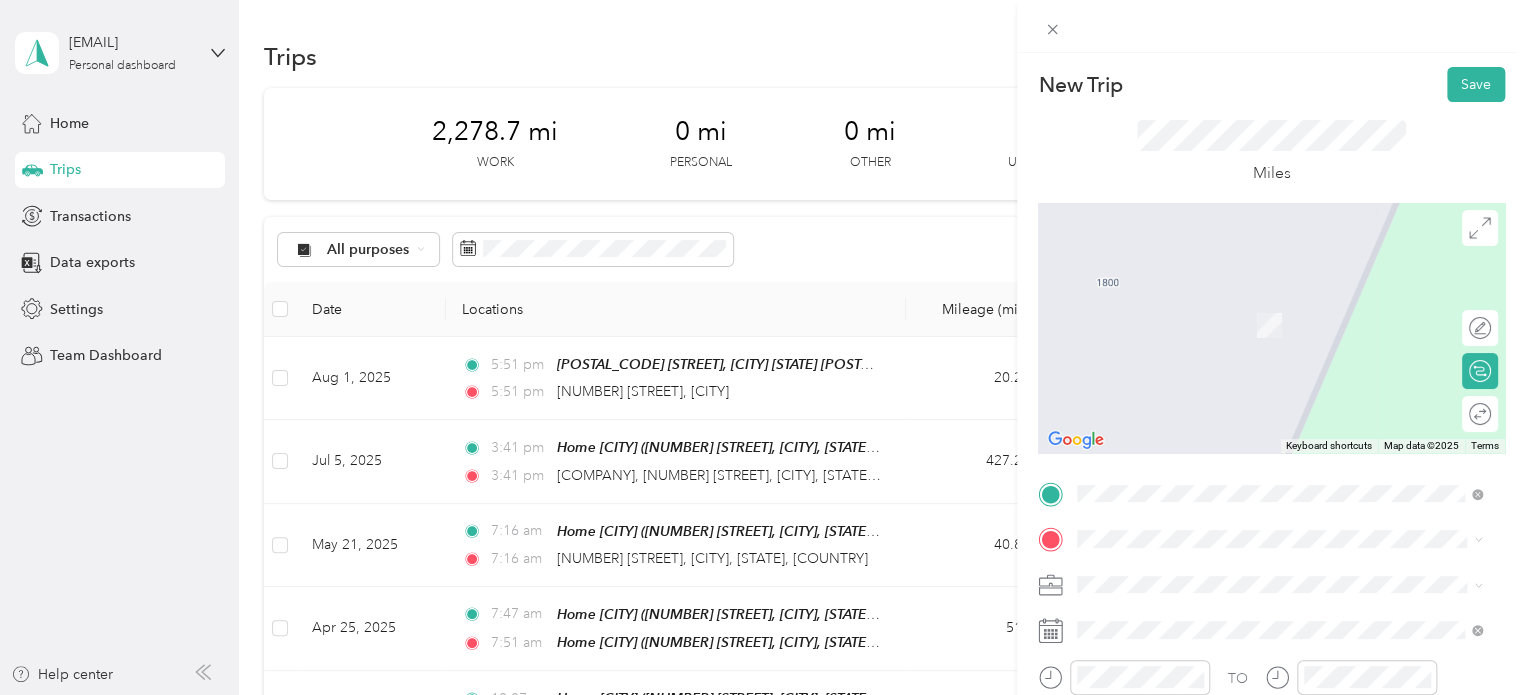 click on "[NUMBER] [STREET]
[CITY], [STATE] [POSTAL_CODE], [COUNTRY]" at bounding box center [1259, 429] 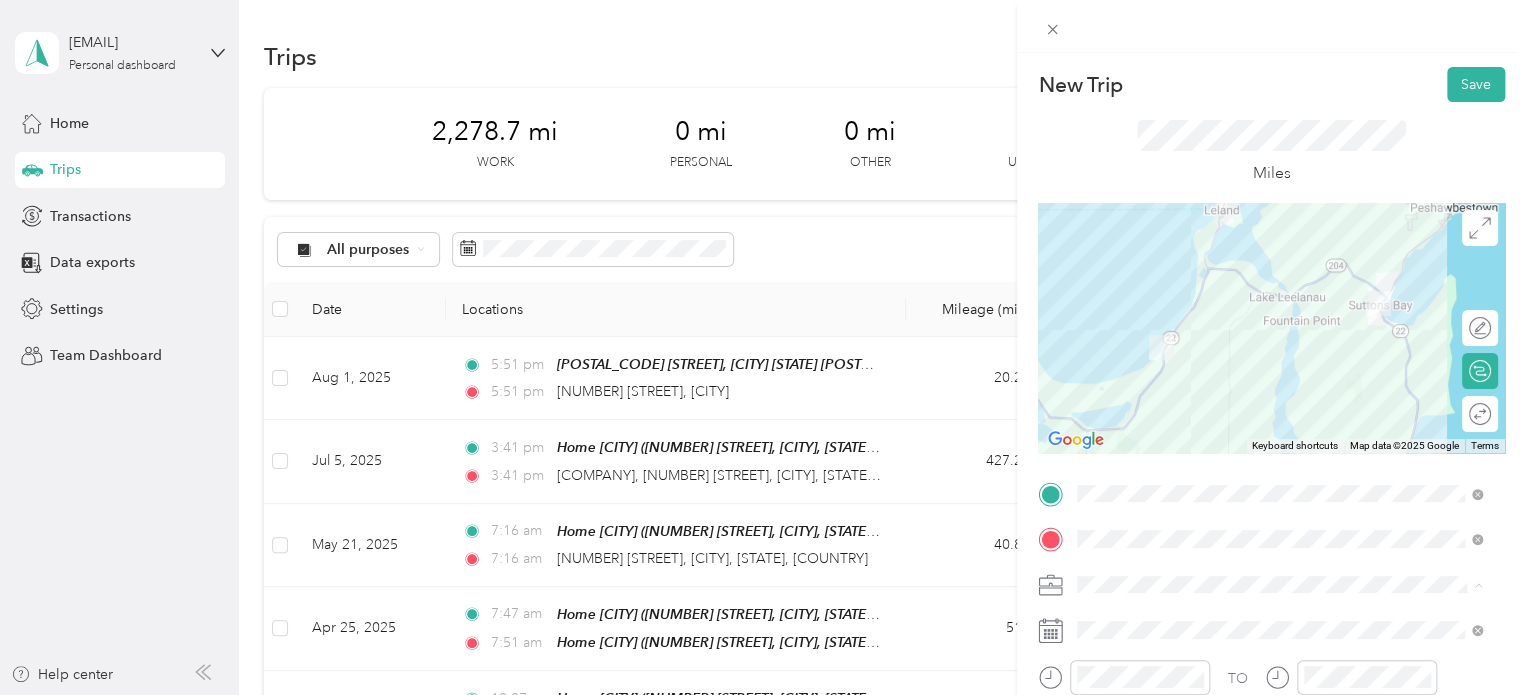 click on "Notary" at bounding box center [1105, 409] 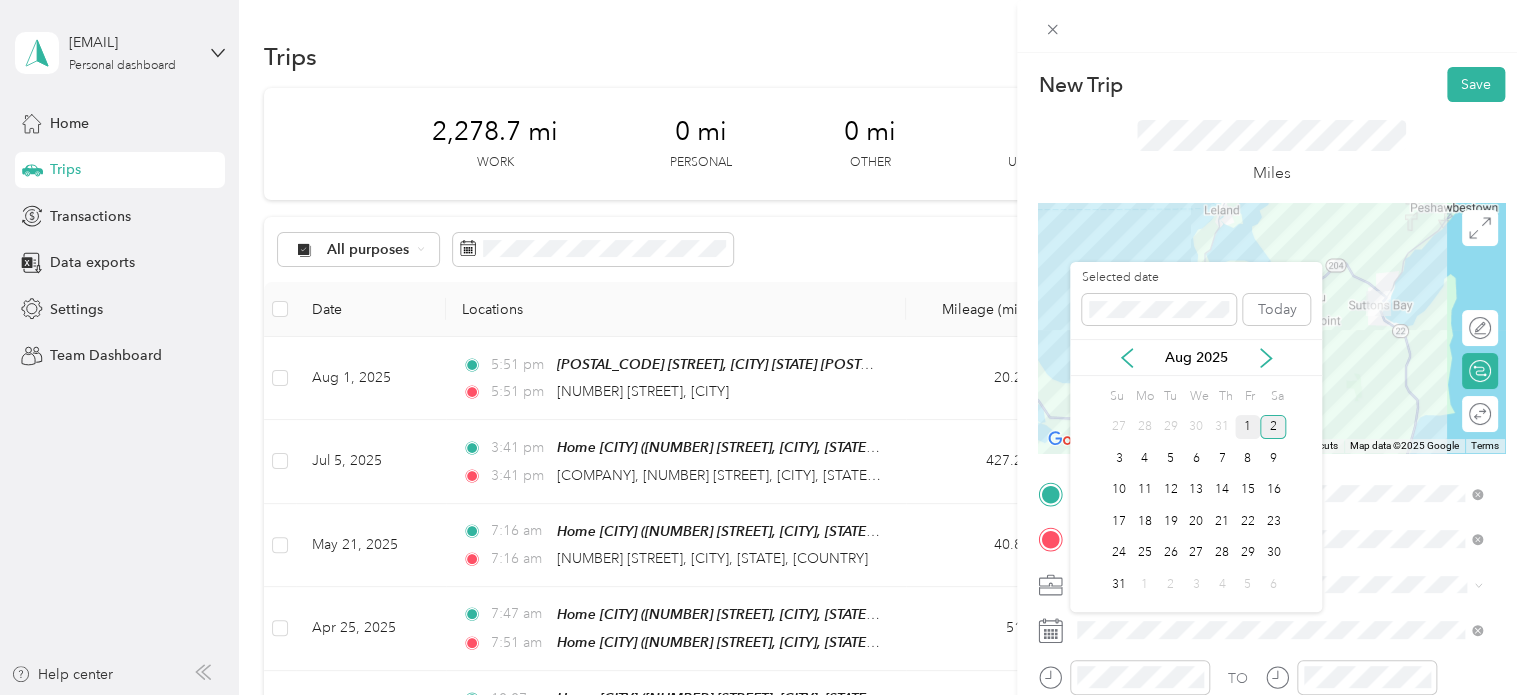 click on "1" at bounding box center [1248, 427] 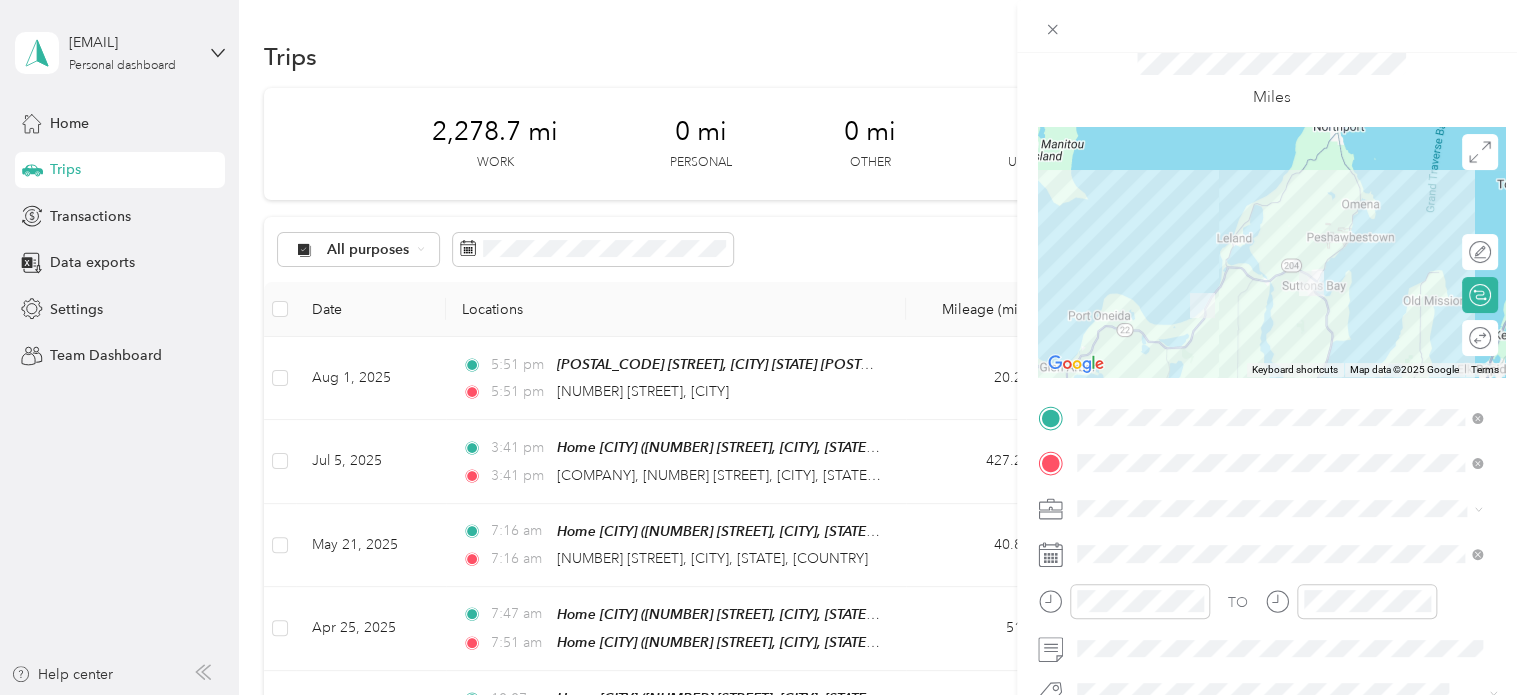 scroll, scrollTop: 0, scrollLeft: 0, axis: both 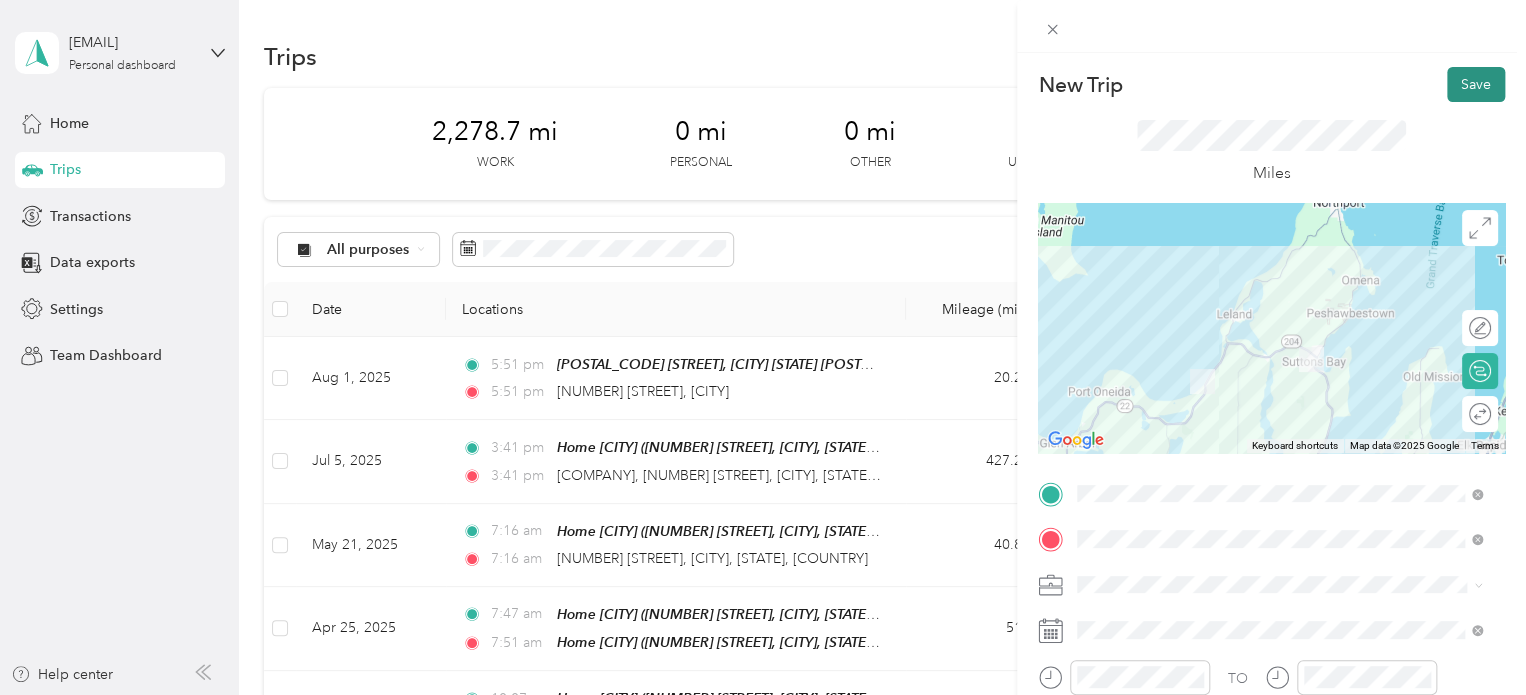 click on "Save" at bounding box center [1476, 84] 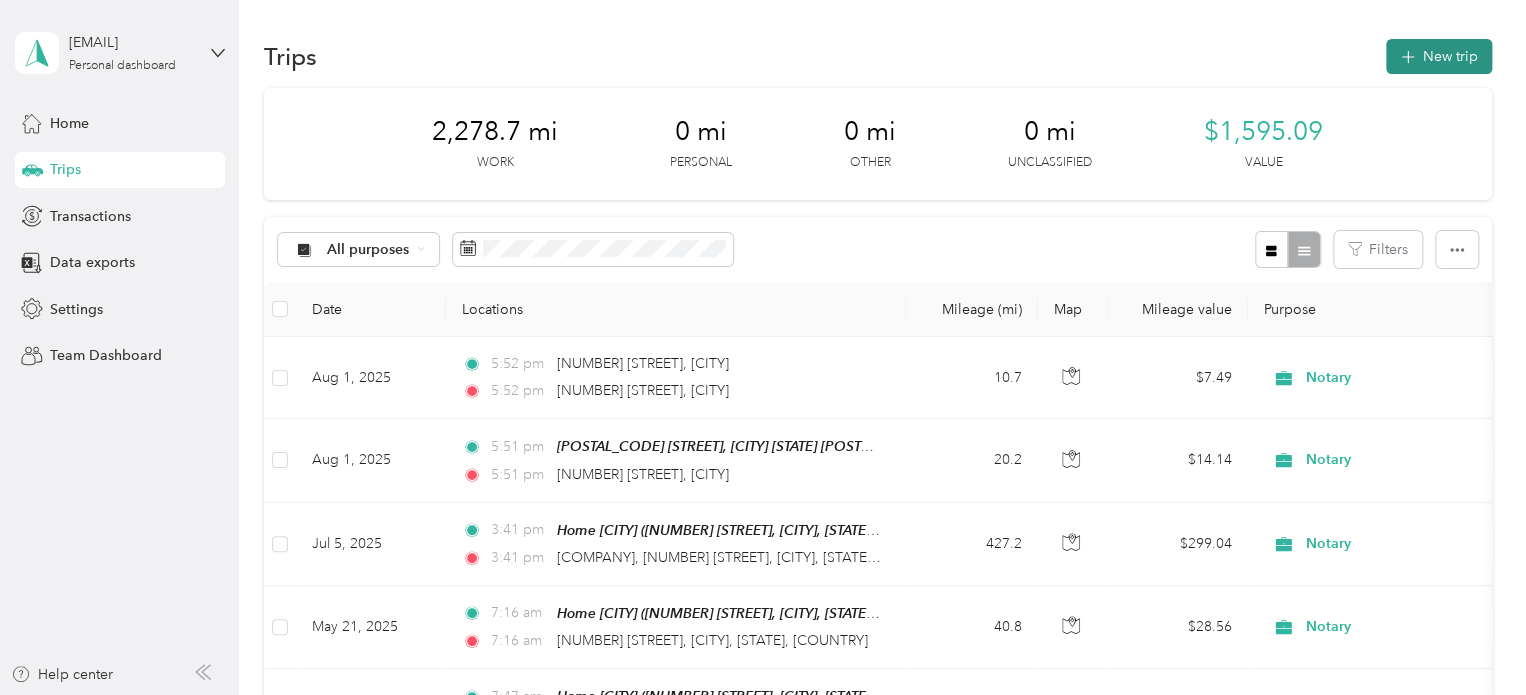 click on "New trip" at bounding box center (1439, 56) 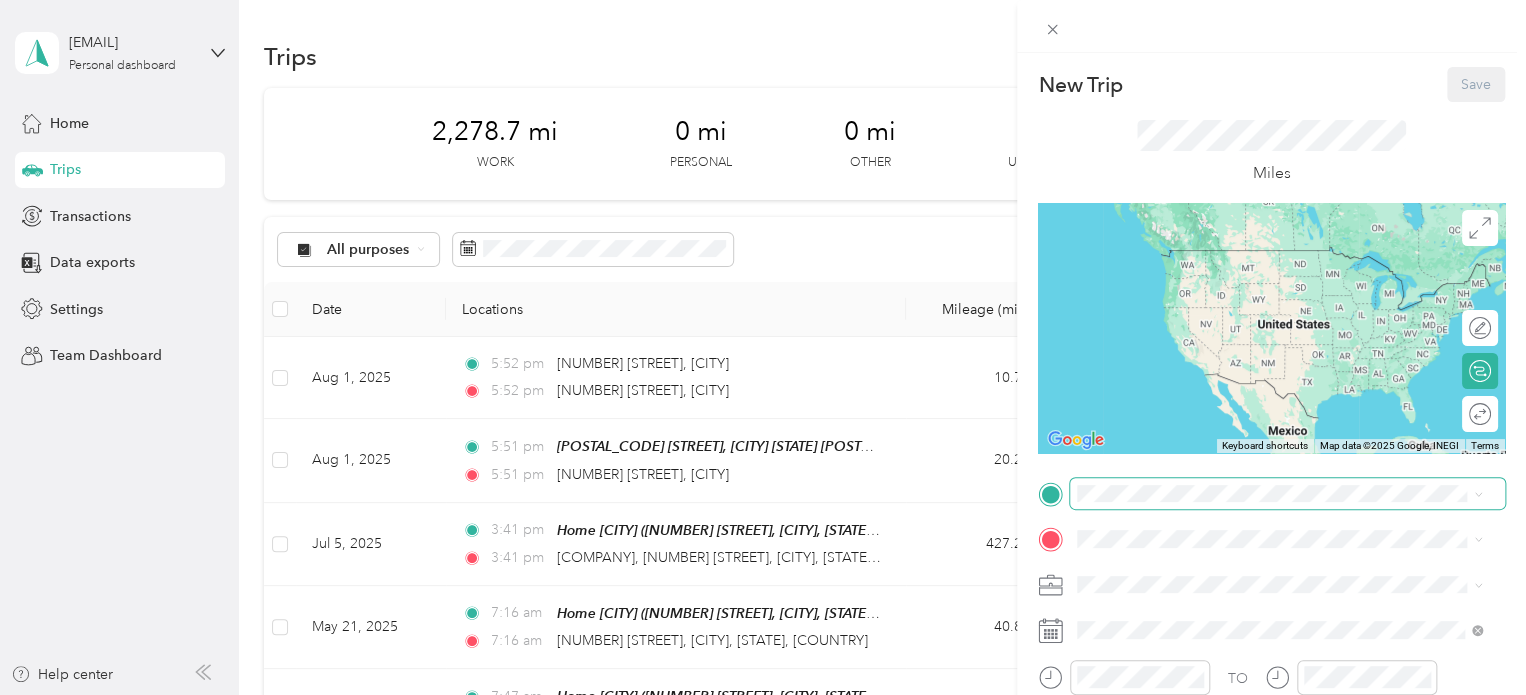 click at bounding box center [1287, 494] 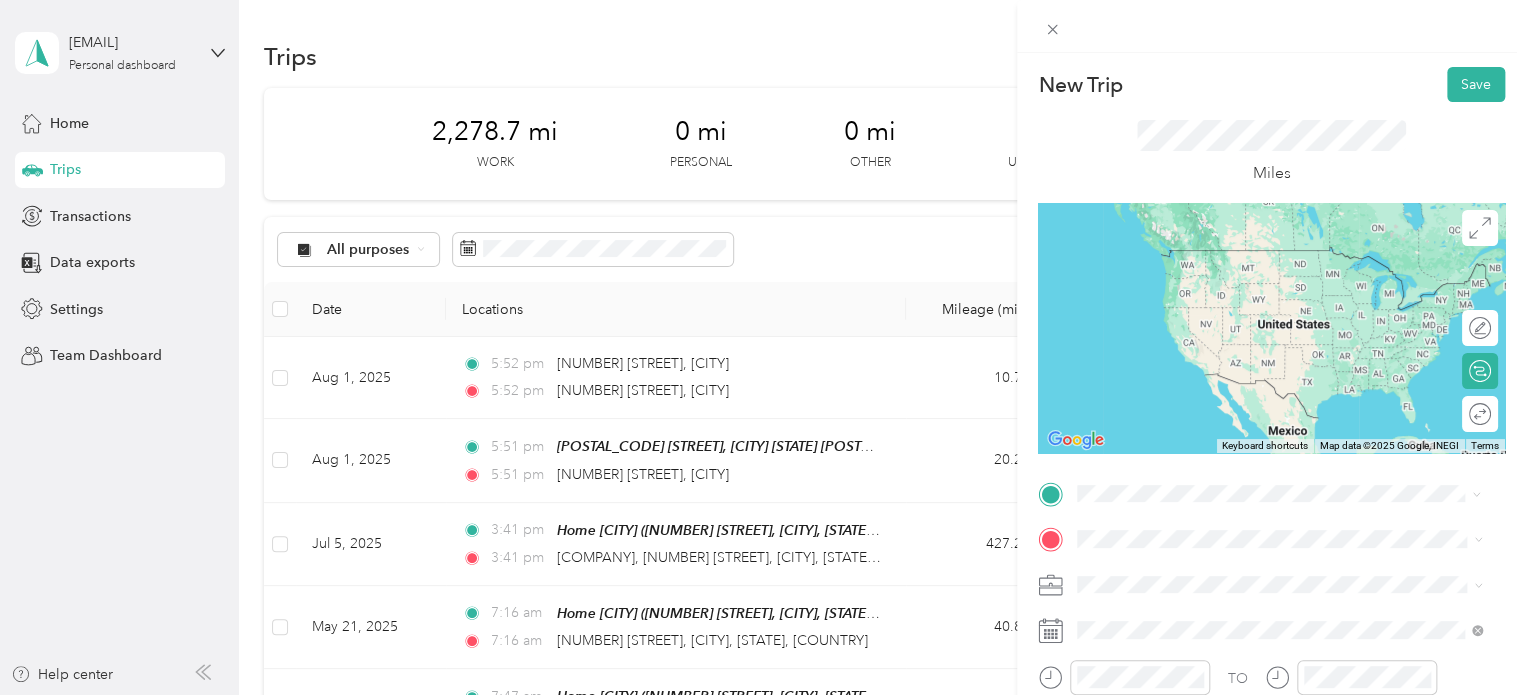 click on "[NUMBER] [STREET]
[CITY], [STATE] [POSTAL_CODE], [COUNTRY]" at bounding box center (1259, 574) 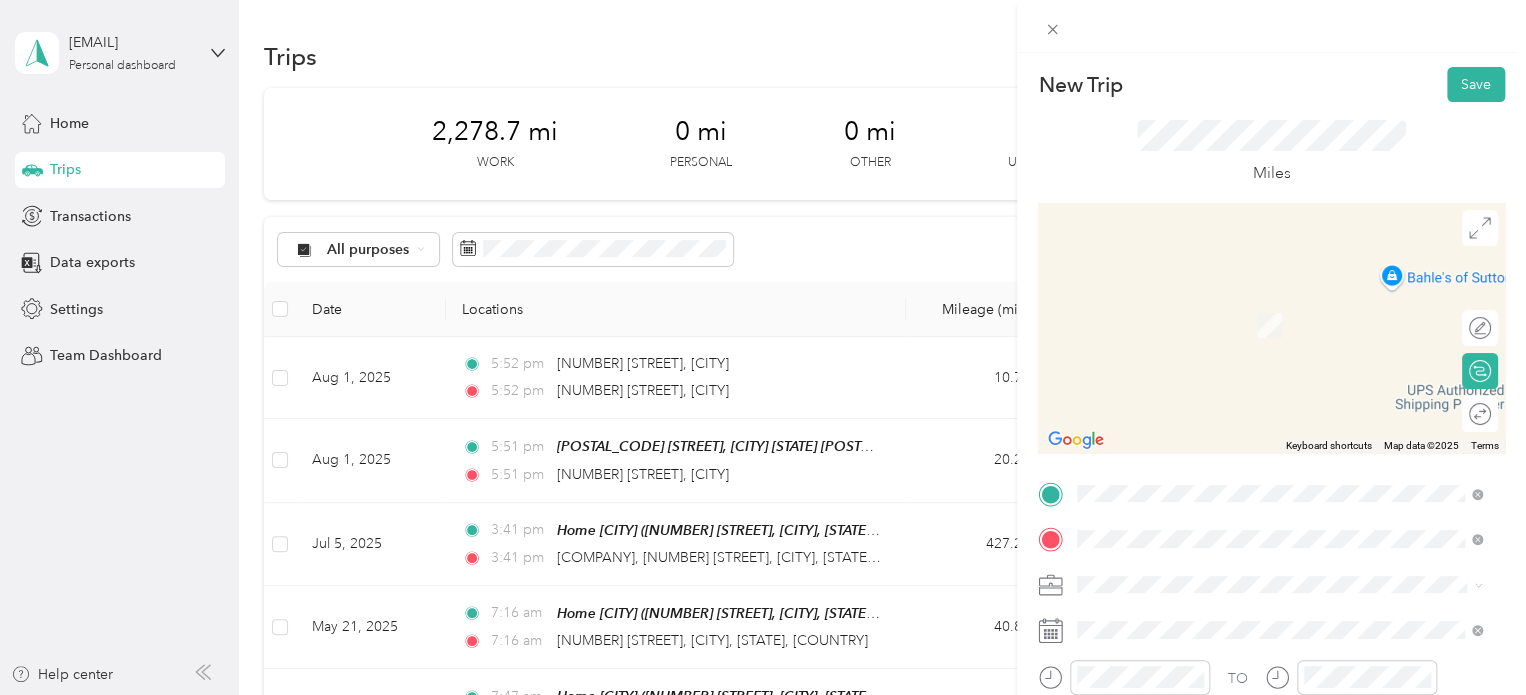 click on "[NUMBER] [STREET]
[CITY], [STATE] [POSTAL_CODE], [COUNTRY]" at bounding box center (1259, 304) 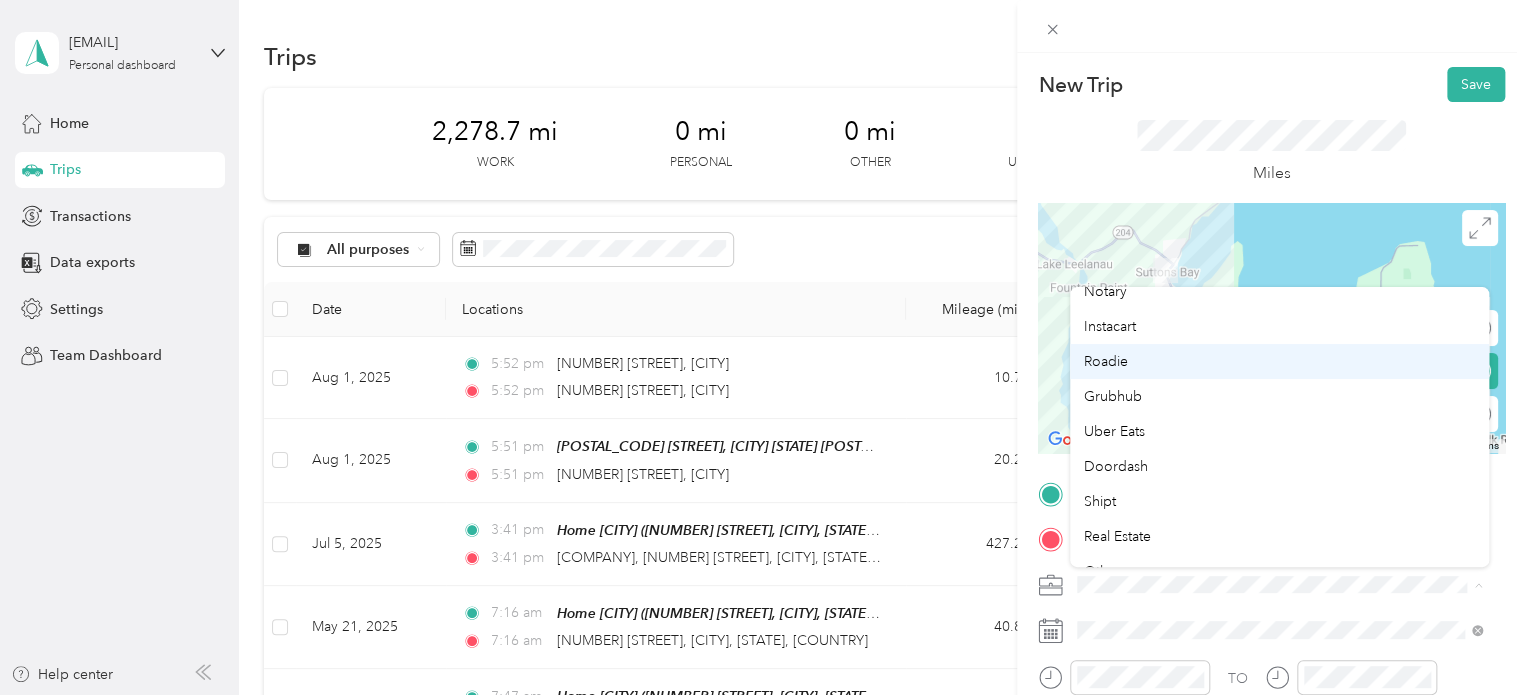 scroll, scrollTop: 100, scrollLeft: 0, axis: vertical 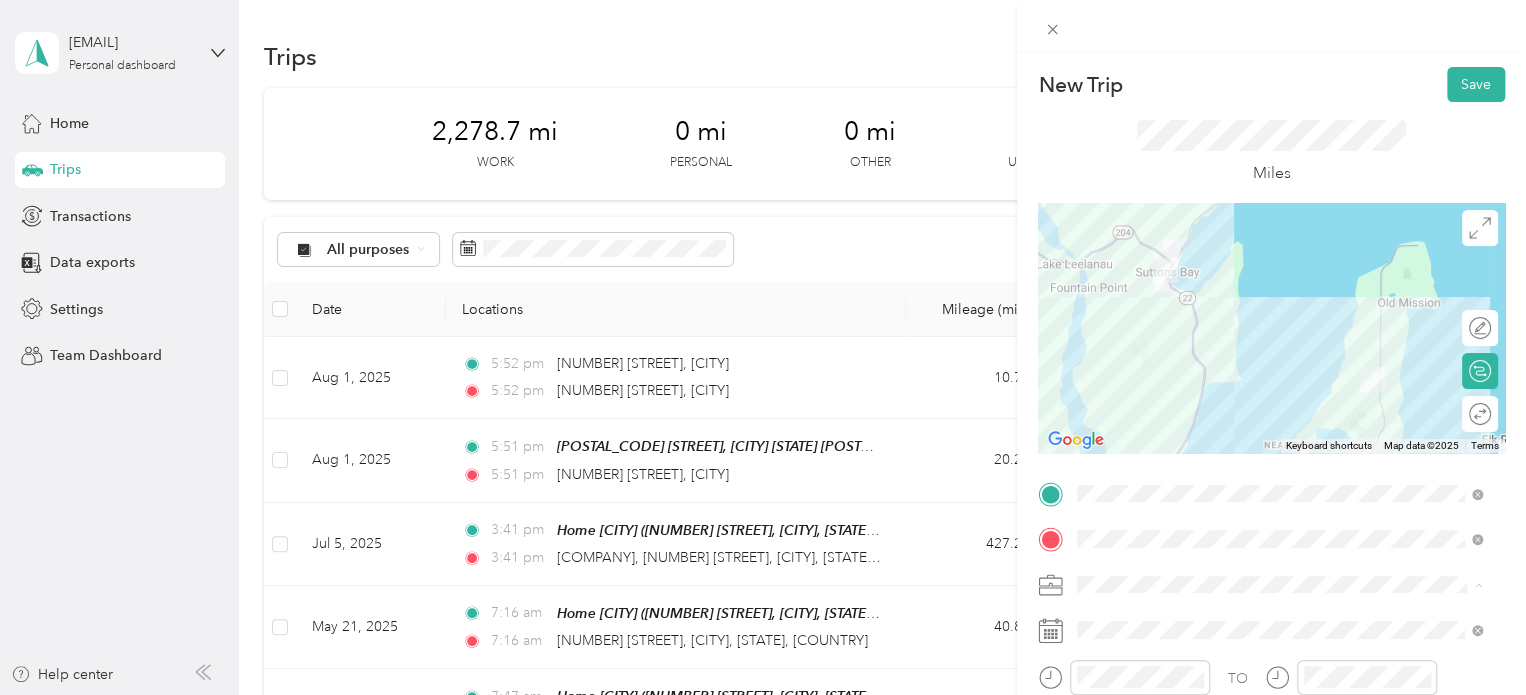 click on "Notary" at bounding box center (1279, 309) 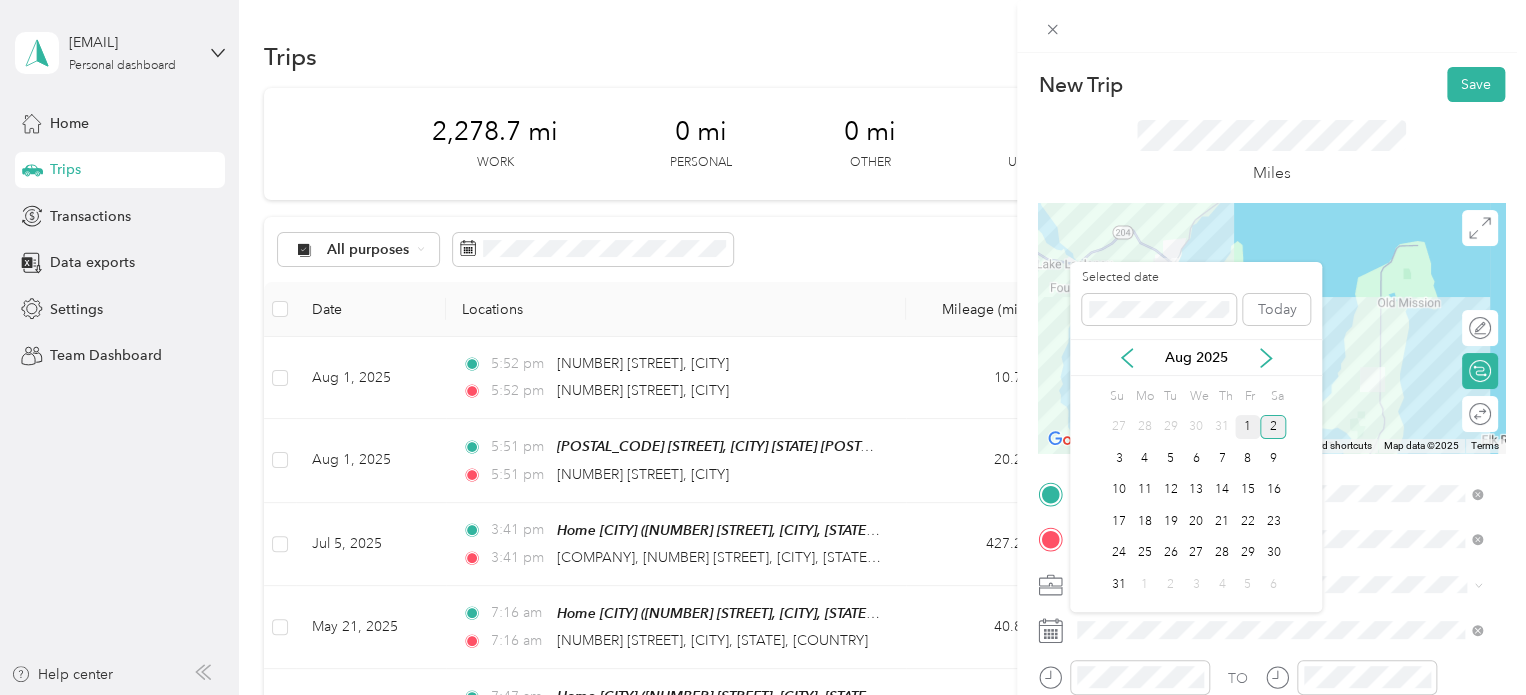 click on "1" at bounding box center (1248, 427) 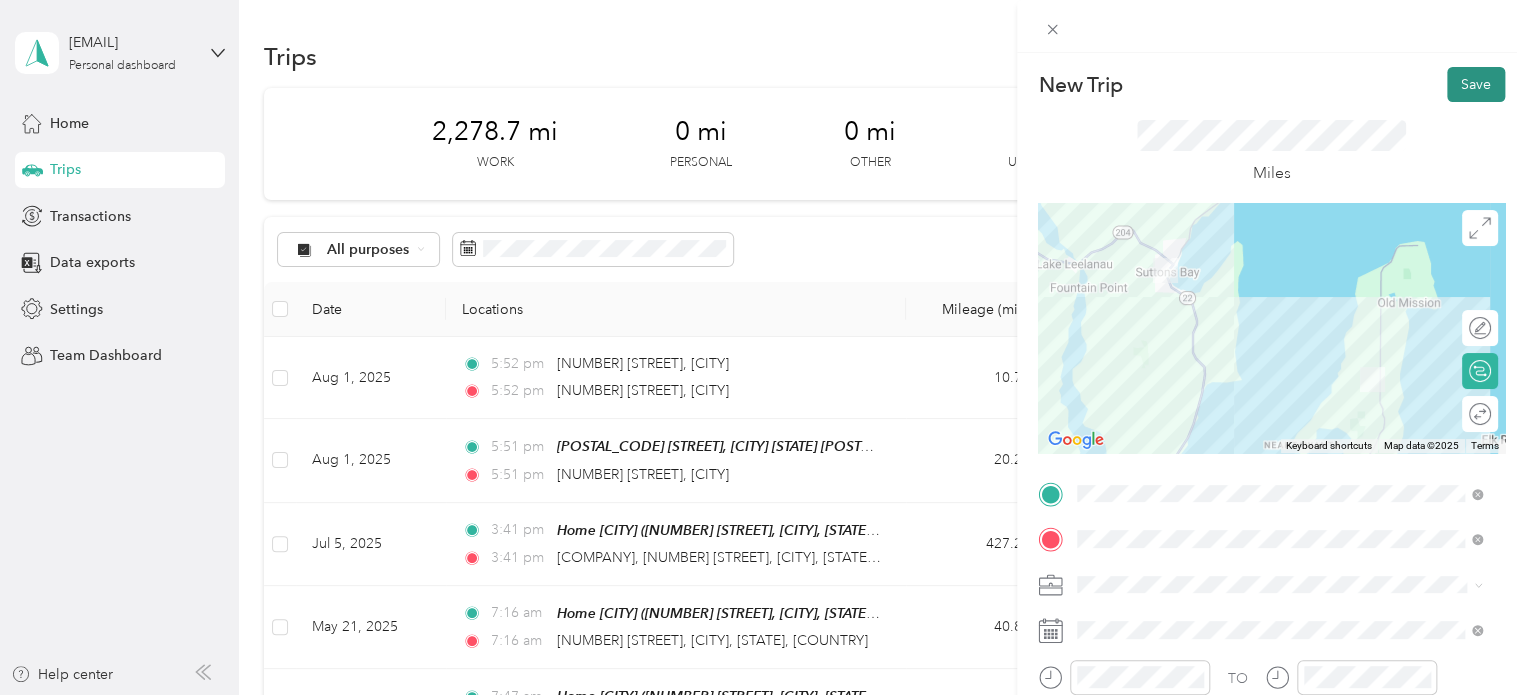 click on "Save" at bounding box center (1476, 84) 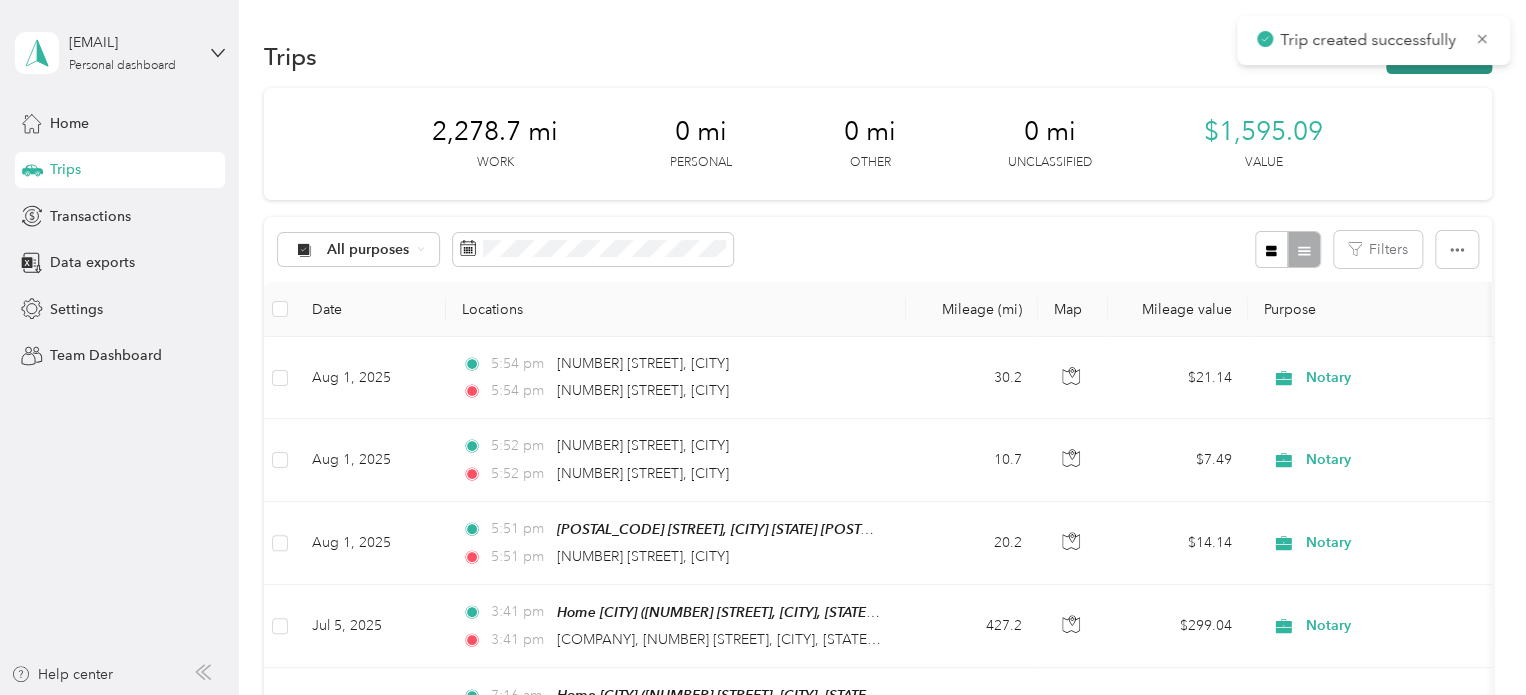 click on "New trip" at bounding box center (1439, 56) 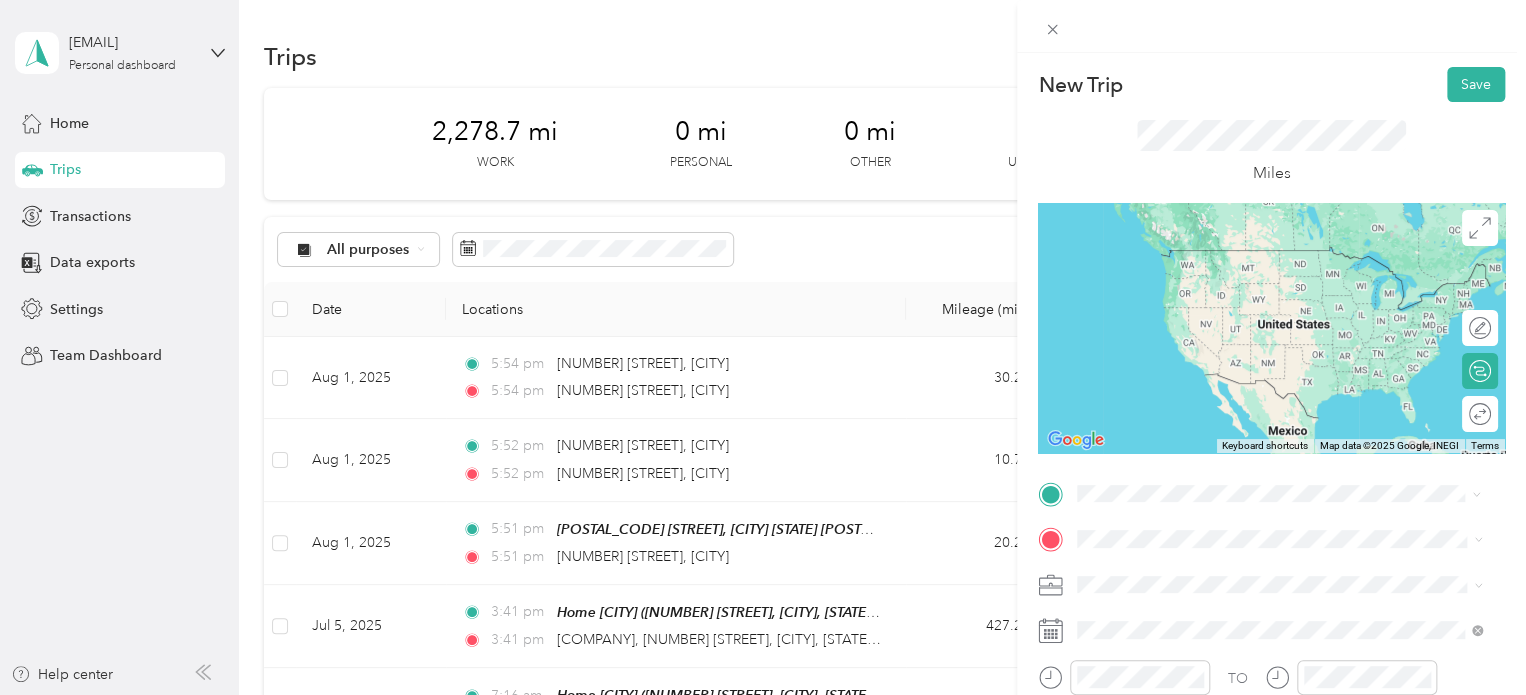 click on "[NUMBER] [STREET]
[CITY], [STATE] [POSTAL_CODE], [COUNTRY]" at bounding box center [1259, 258] 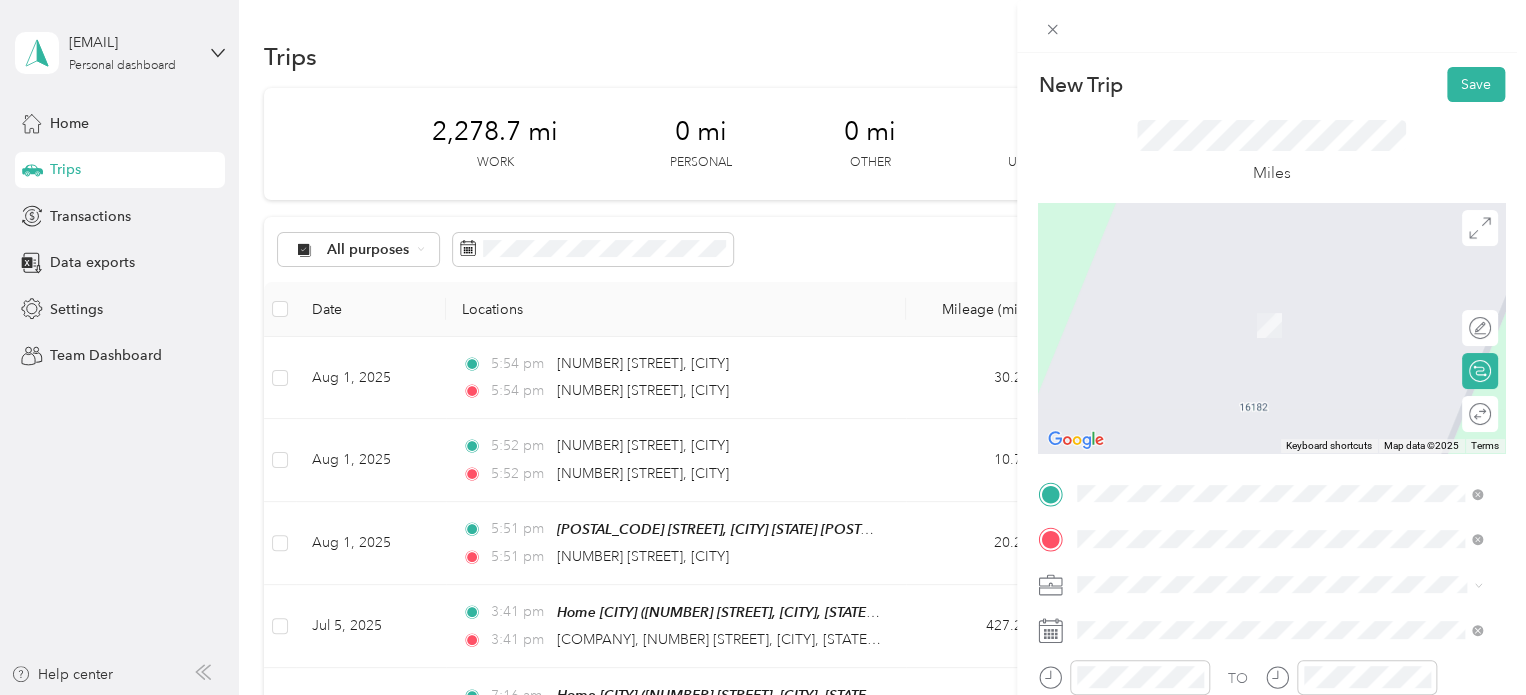 click on "[NUMBER] [STREET]
[CITY], [STATE] [POSTAL_CODE], [COUNTRY]" at bounding box center (1259, 472) 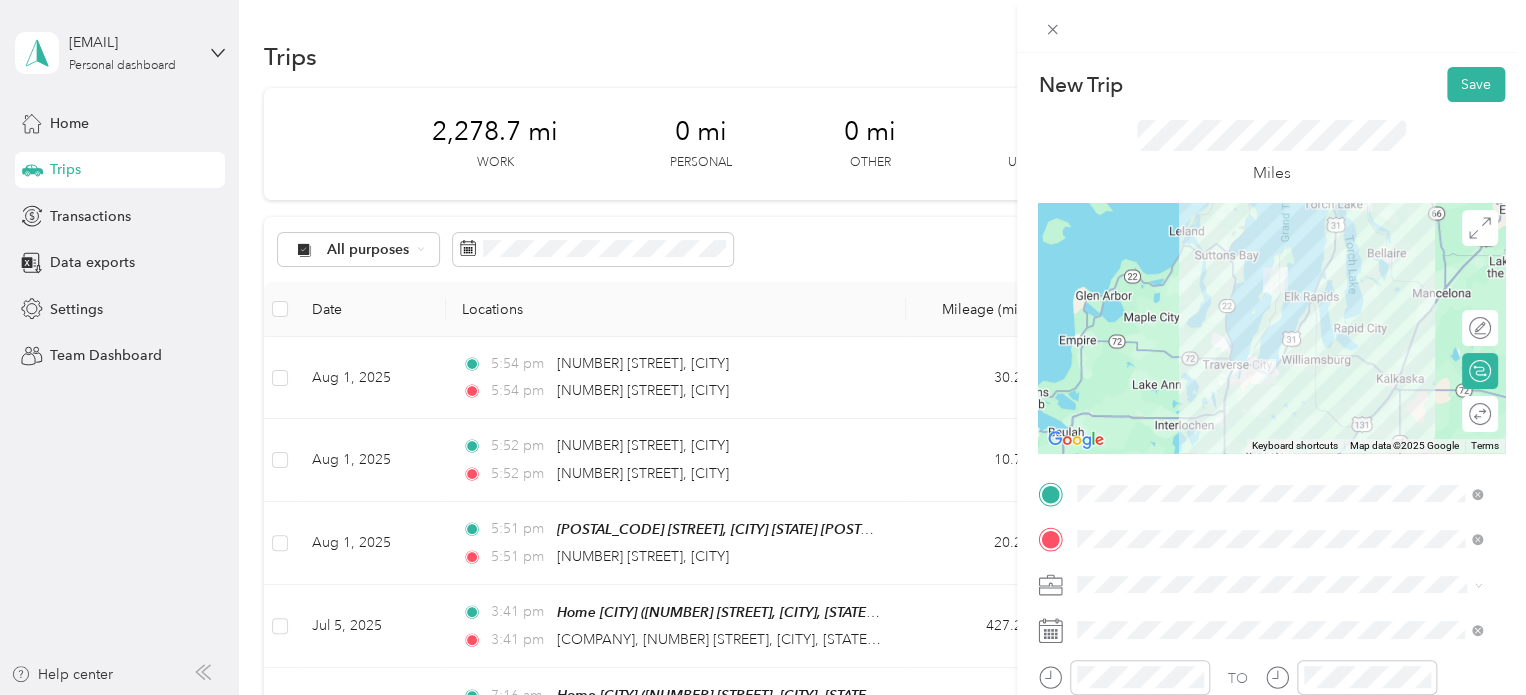 click on "Notary" at bounding box center [1105, 409] 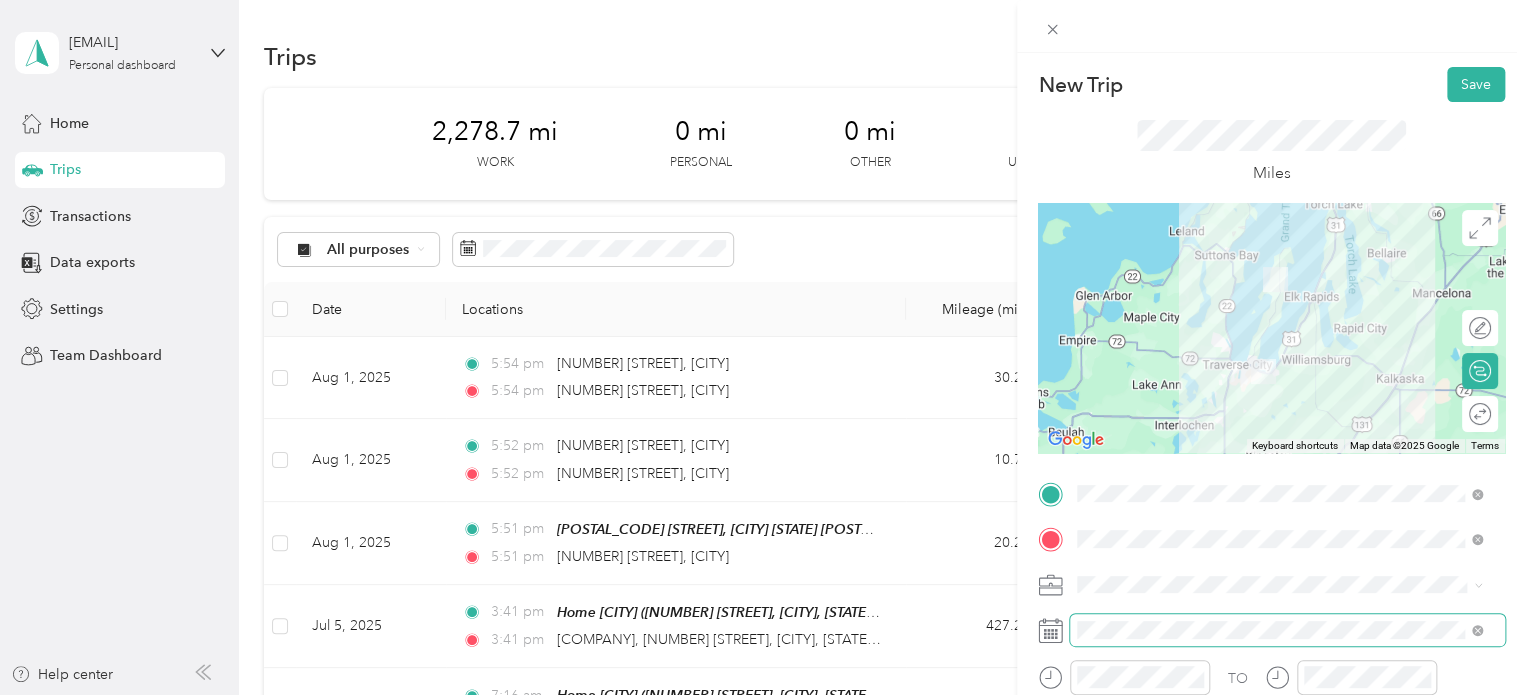 click at bounding box center [1287, 630] 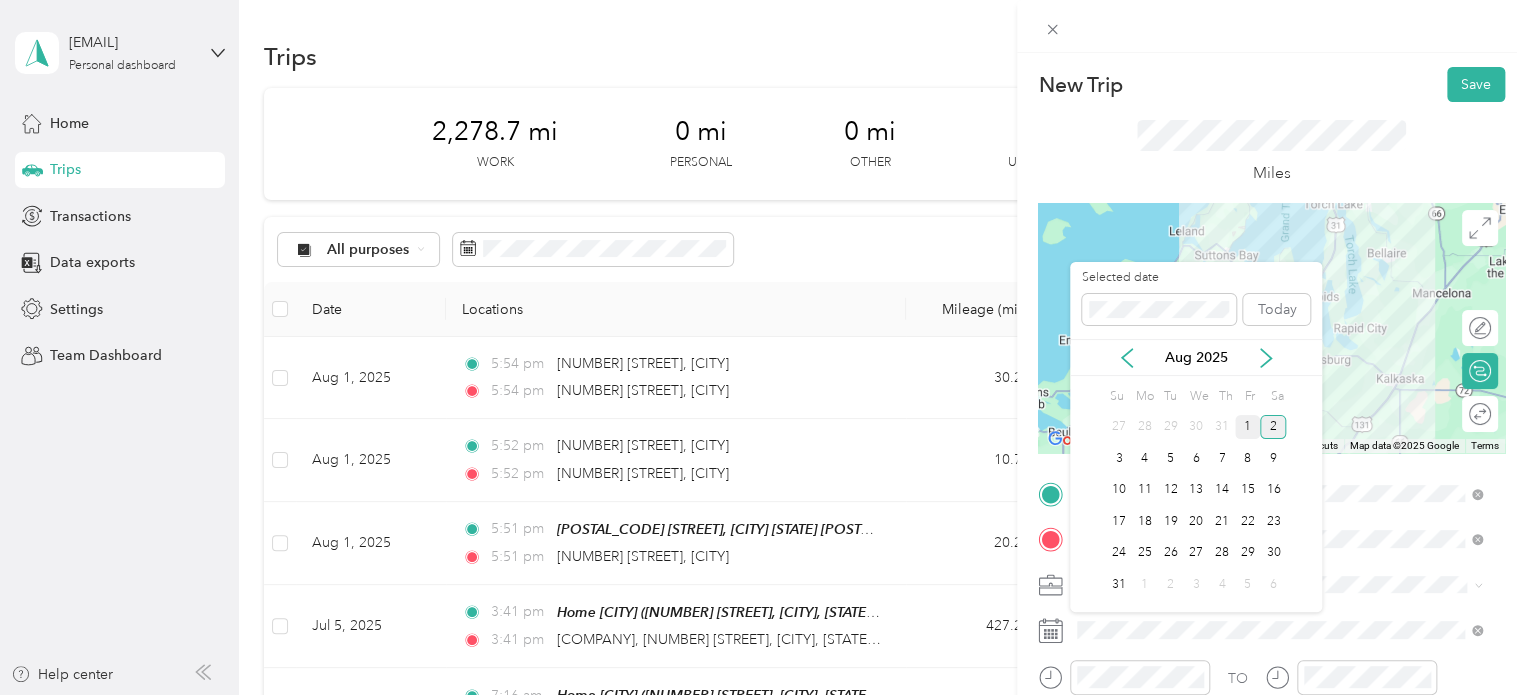 click on "1" at bounding box center [1248, 427] 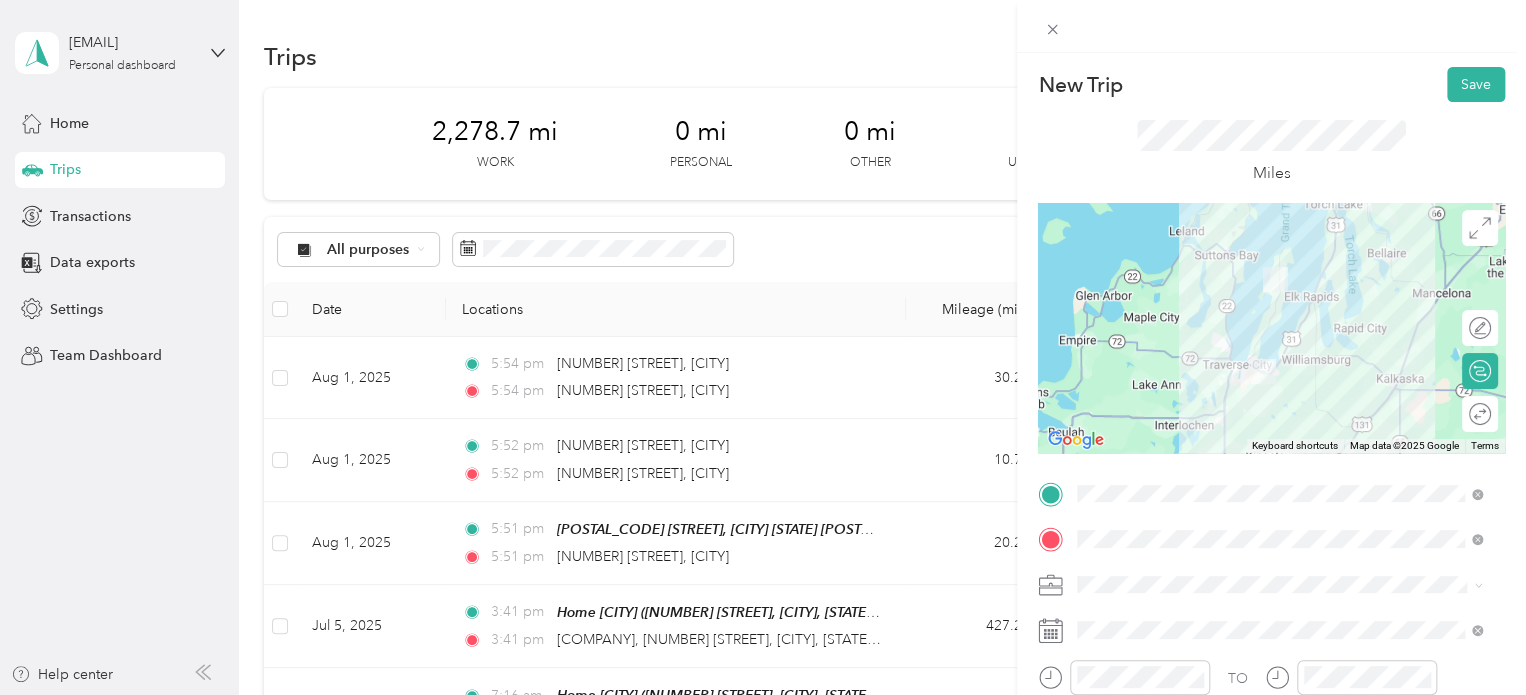 scroll, scrollTop: 0, scrollLeft: 0, axis: both 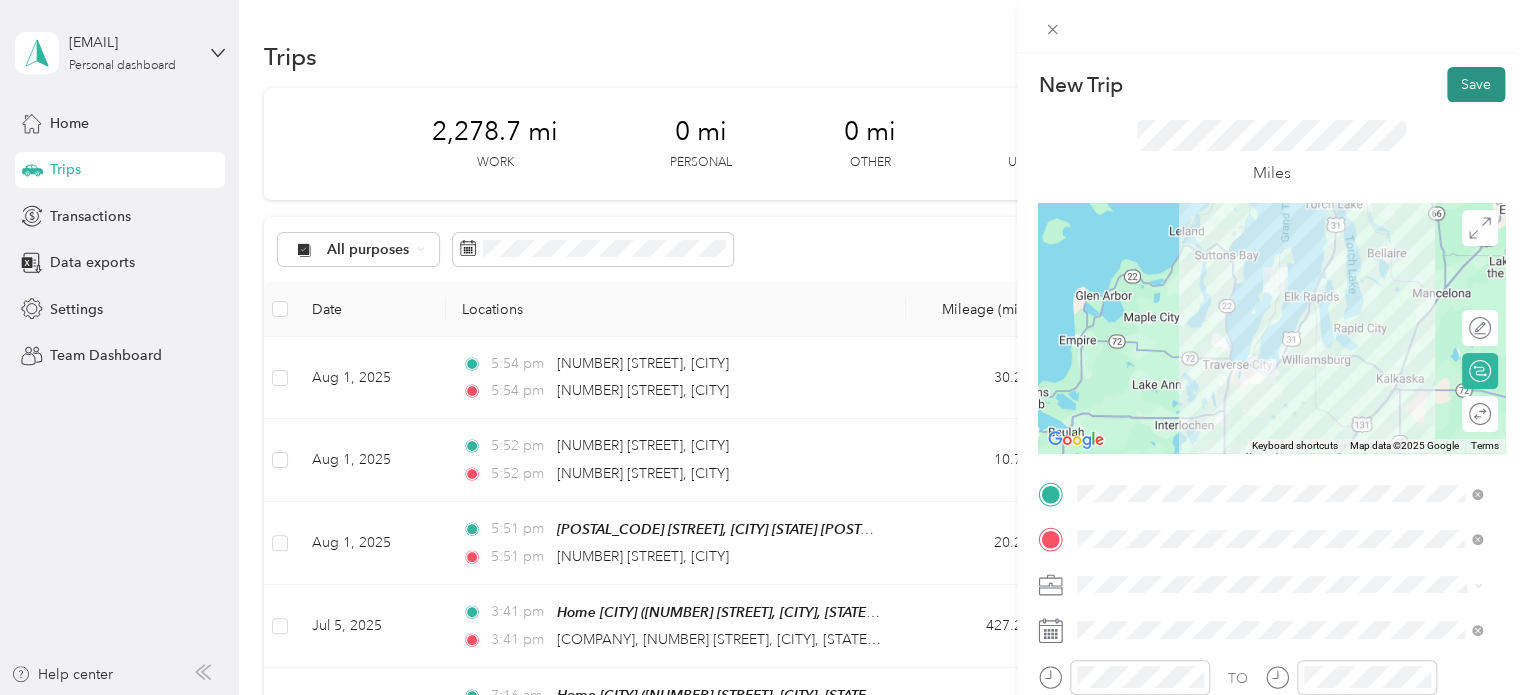 click on "Save" at bounding box center [1476, 84] 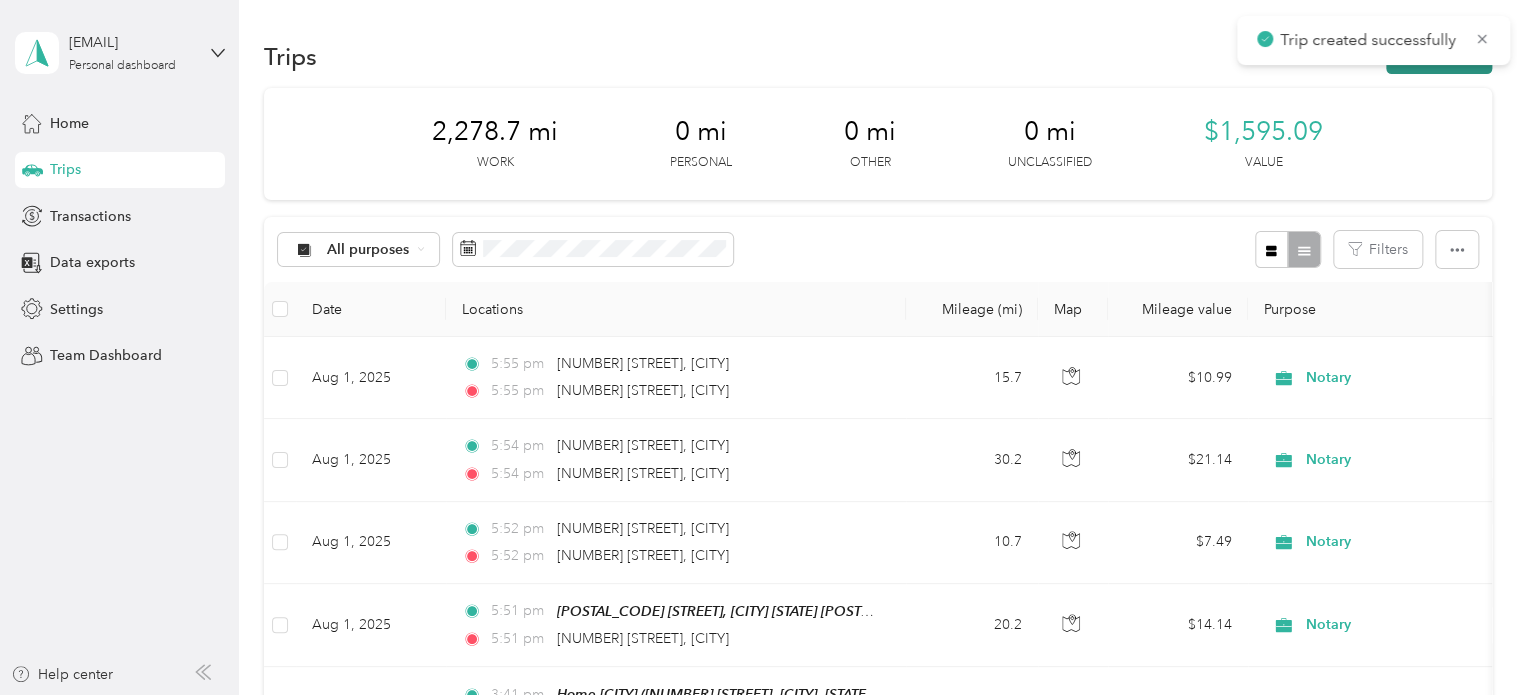 click on "New trip" at bounding box center [1439, 56] 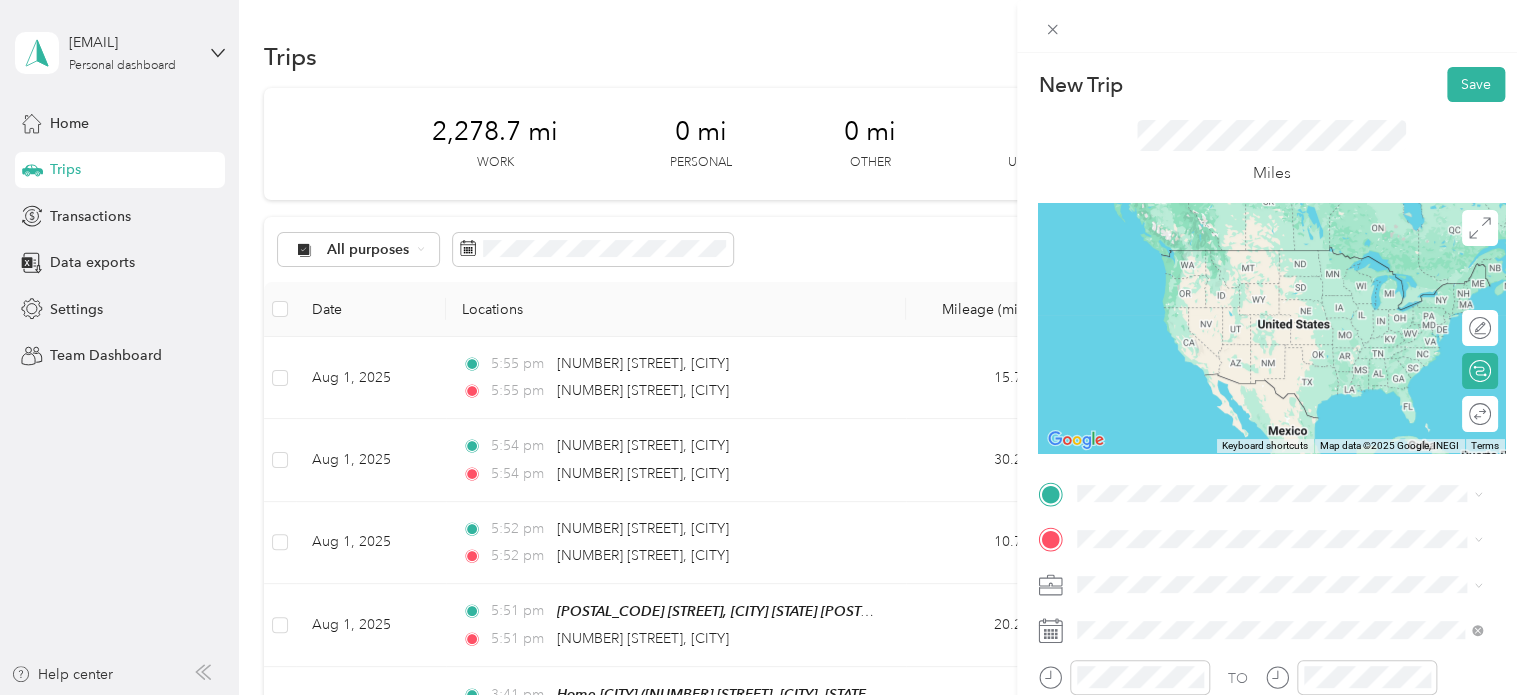 click on "[NUMBER] [STREET]
[CITY], [STATE] [POSTAL_CODE], [COUNTRY]" at bounding box center (1259, 253) 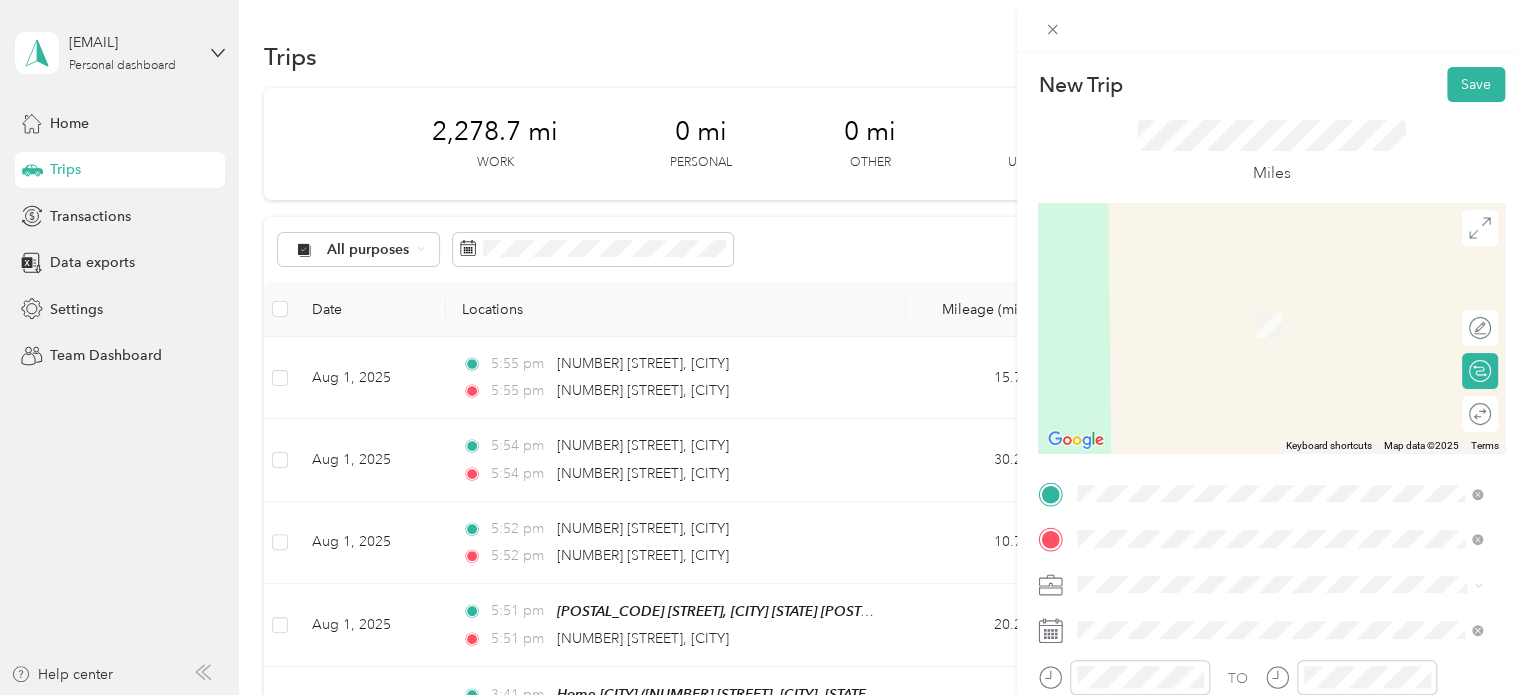 click on "[NUMBER] [STREET]
[CITY], [STATE] [POSTAL_CODE], [COUNTRY]" at bounding box center (1259, 304) 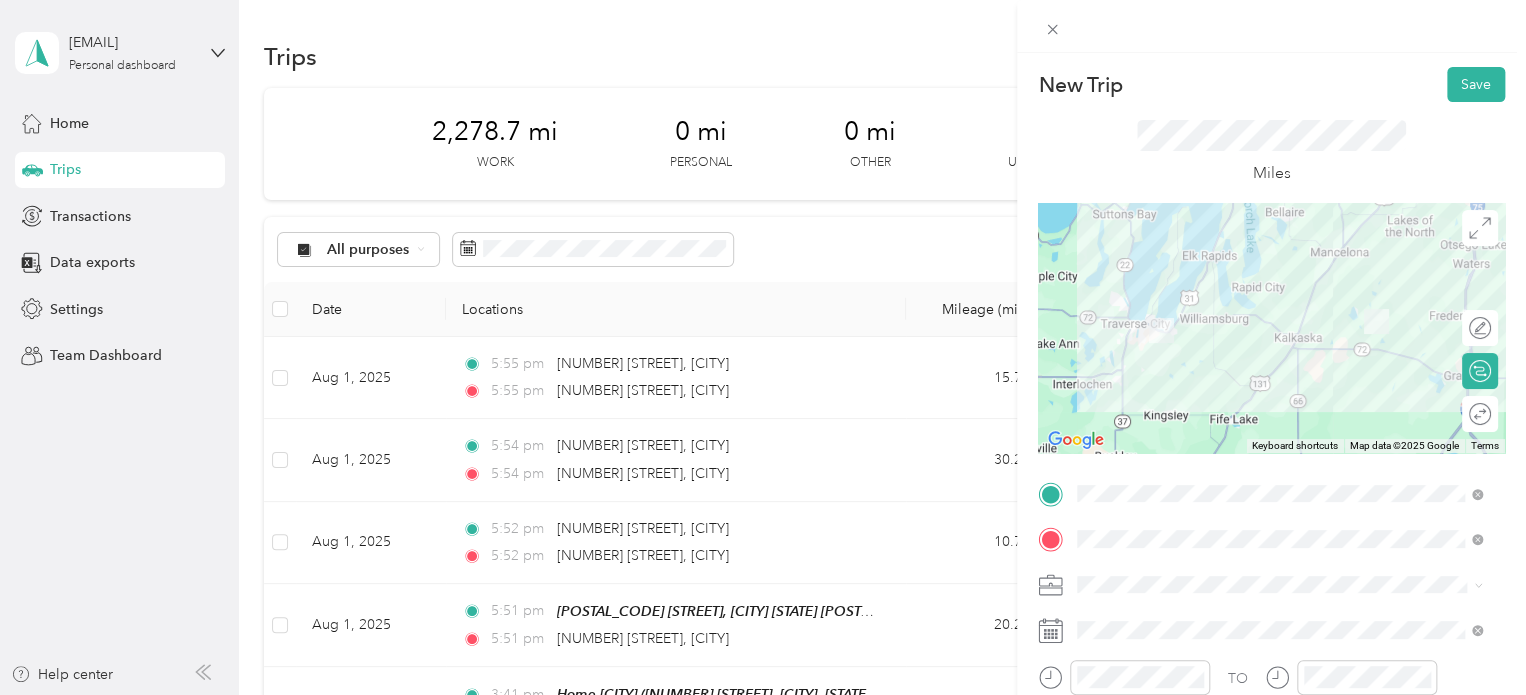click on "Notary" at bounding box center [1279, 409] 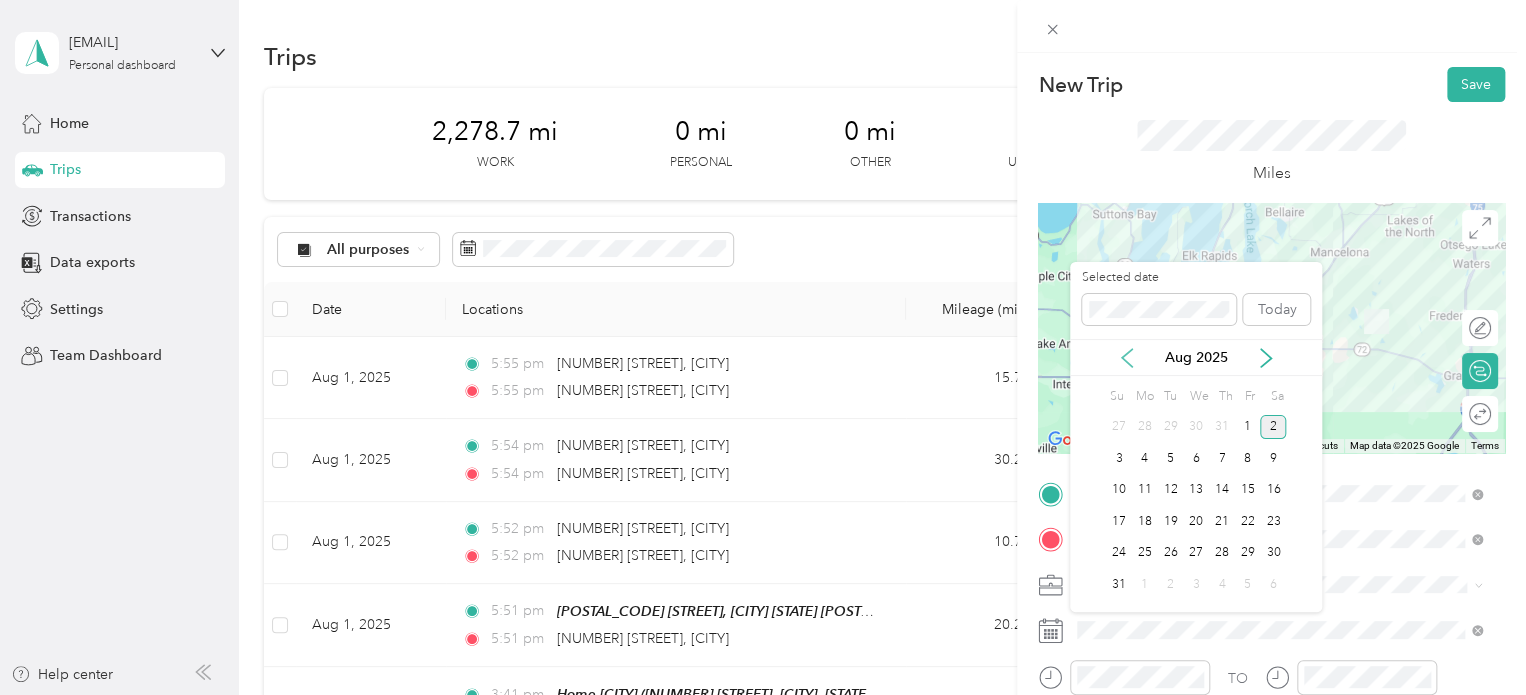 click 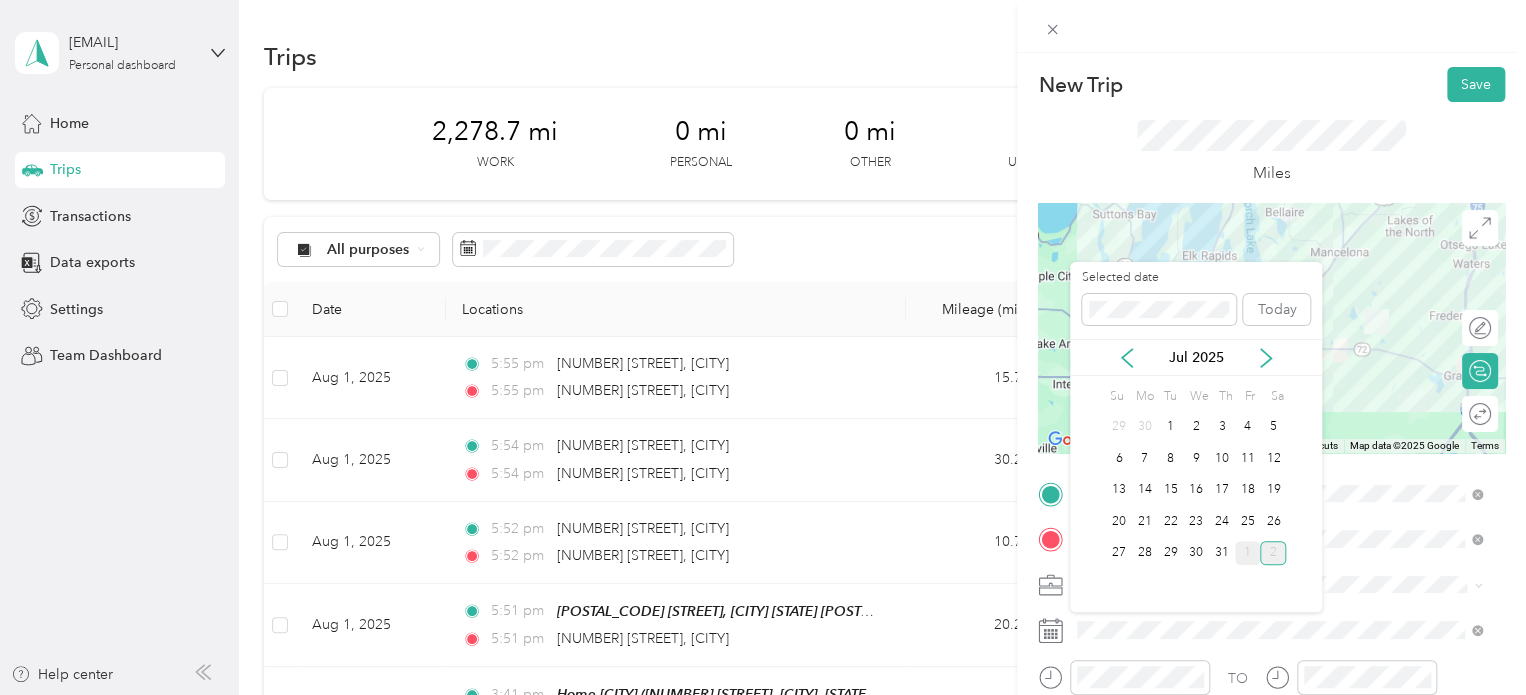 click on "1" at bounding box center [1248, 553] 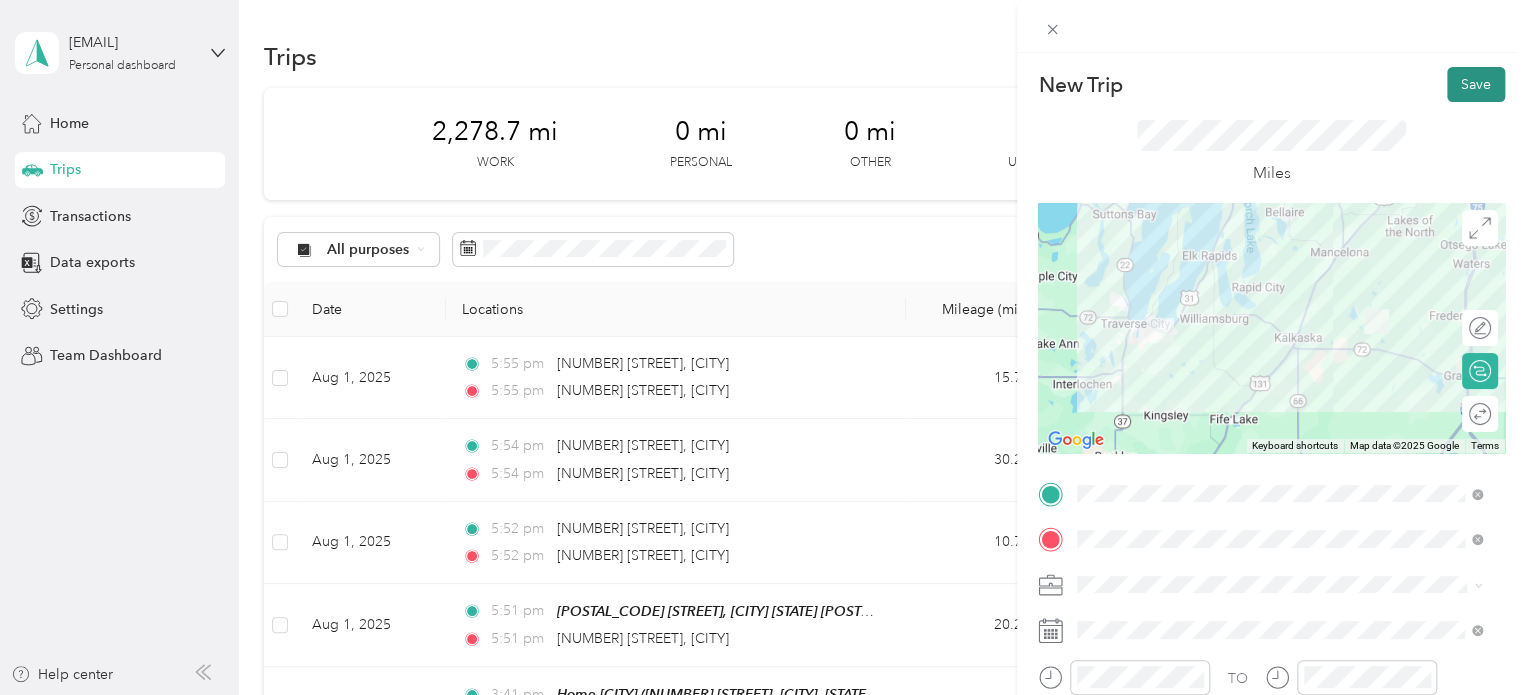 click on "Save" at bounding box center [1476, 84] 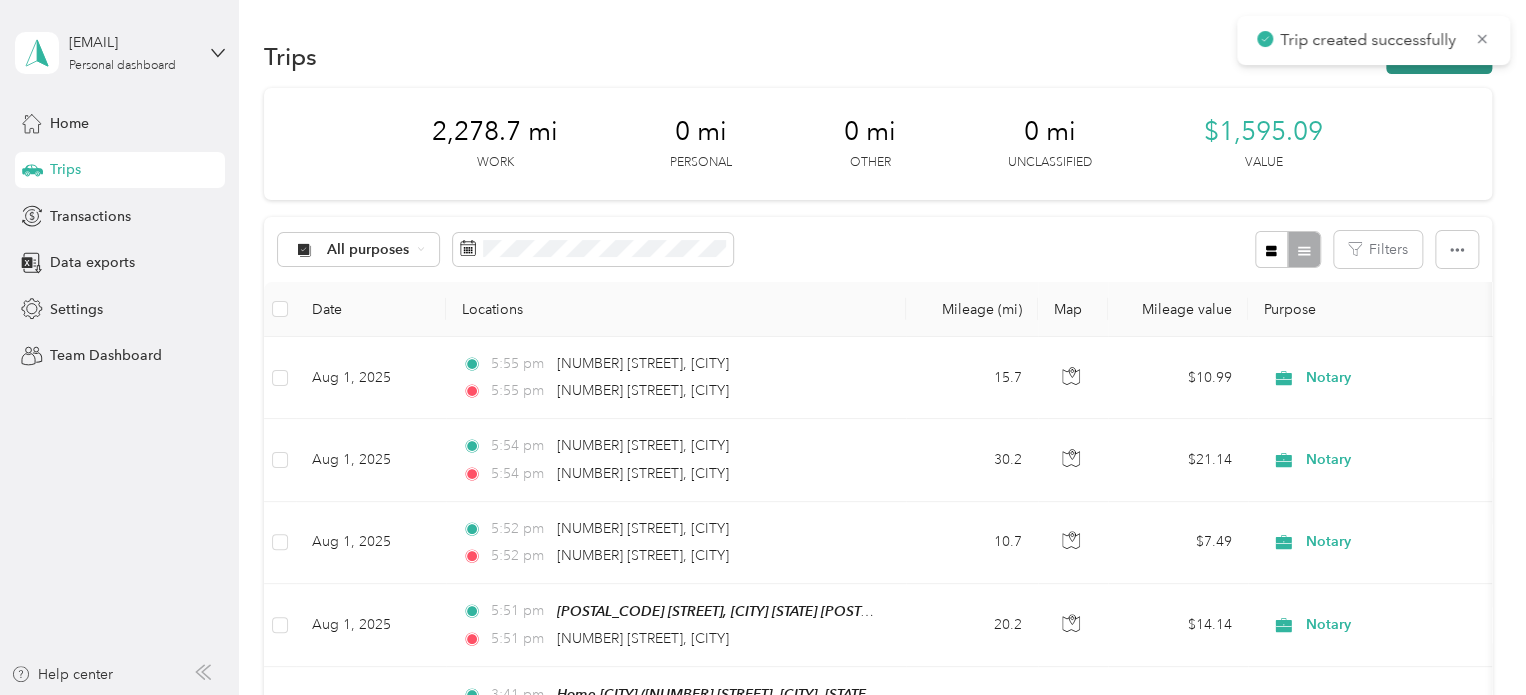 click on "New trip" at bounding box center [1439, 56] 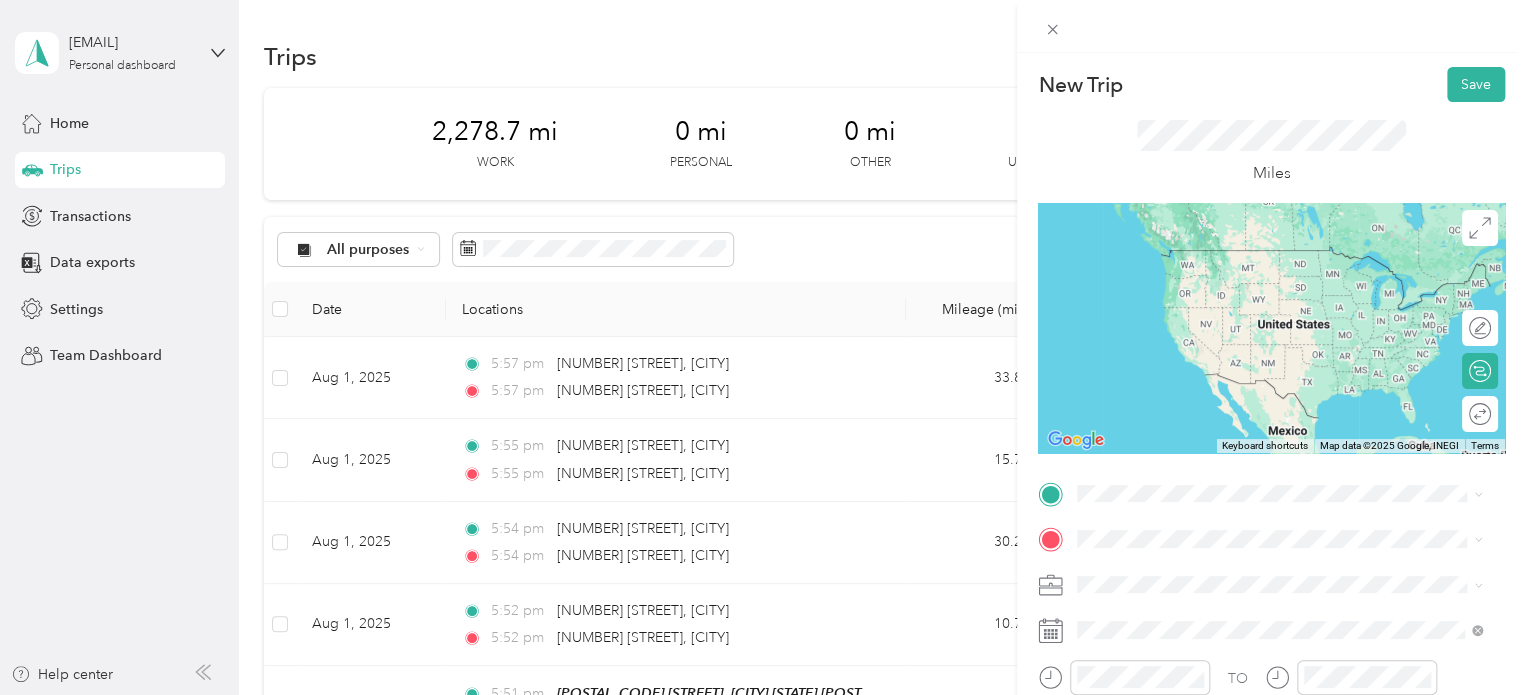 click on "[NUMBER] [STREET]
[CITY], [STATE] [POSTAL_CODE], [COUNTRY]" at bounding box center (1279, 257) 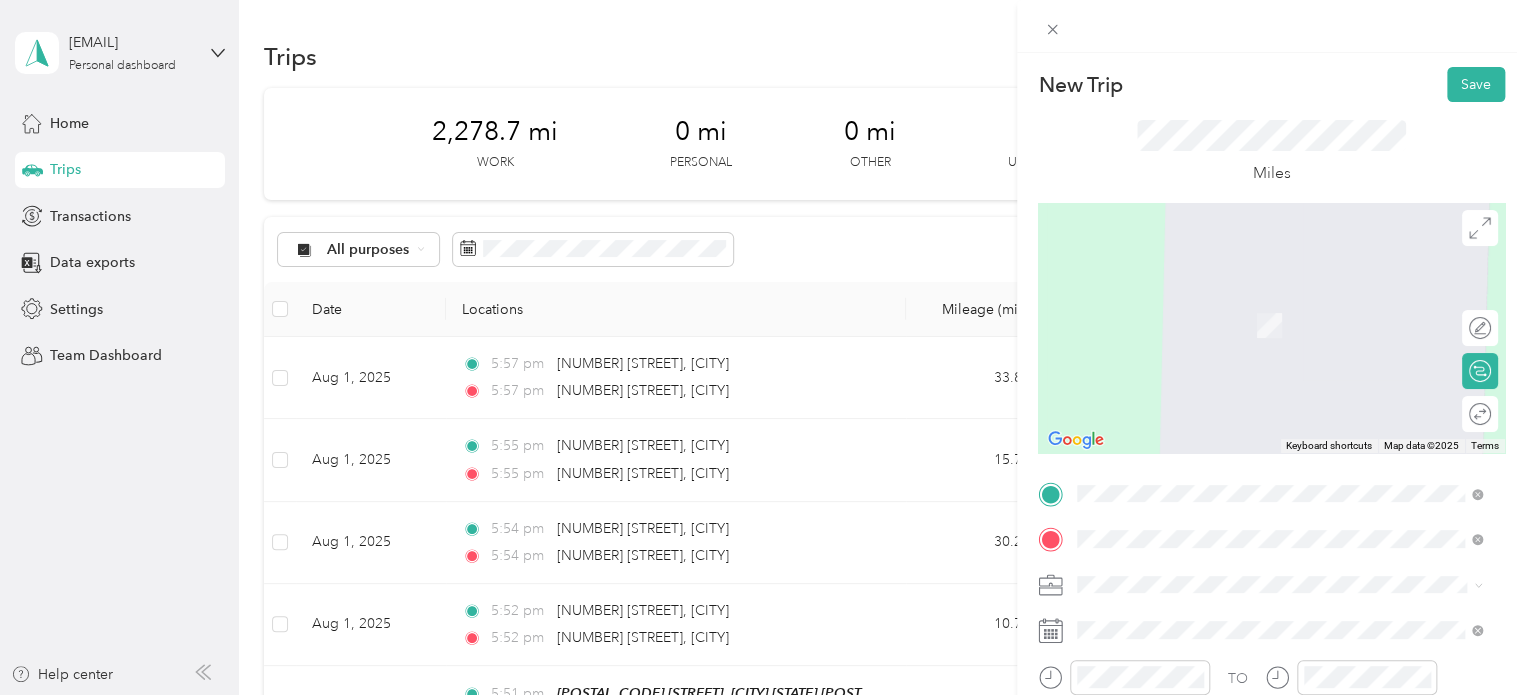 click on "[POSTAL_CODE] [STREET], [CITY], [STATE], [COUNTRY] , [POSTAL_CODE], [CITY], [STATE], [COUNTRY]" at bounding box center [1291, 336] 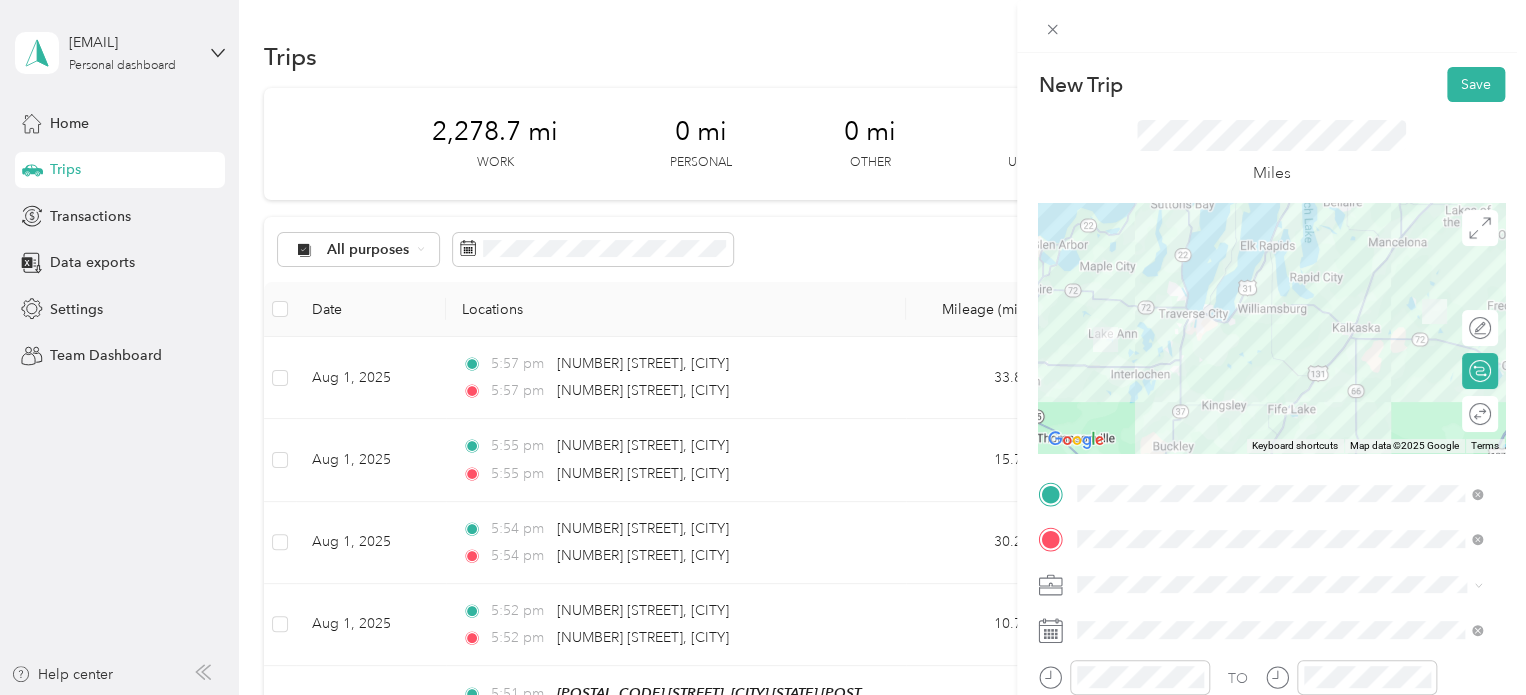 click on "Notary" at bounding box center [1279, 403] 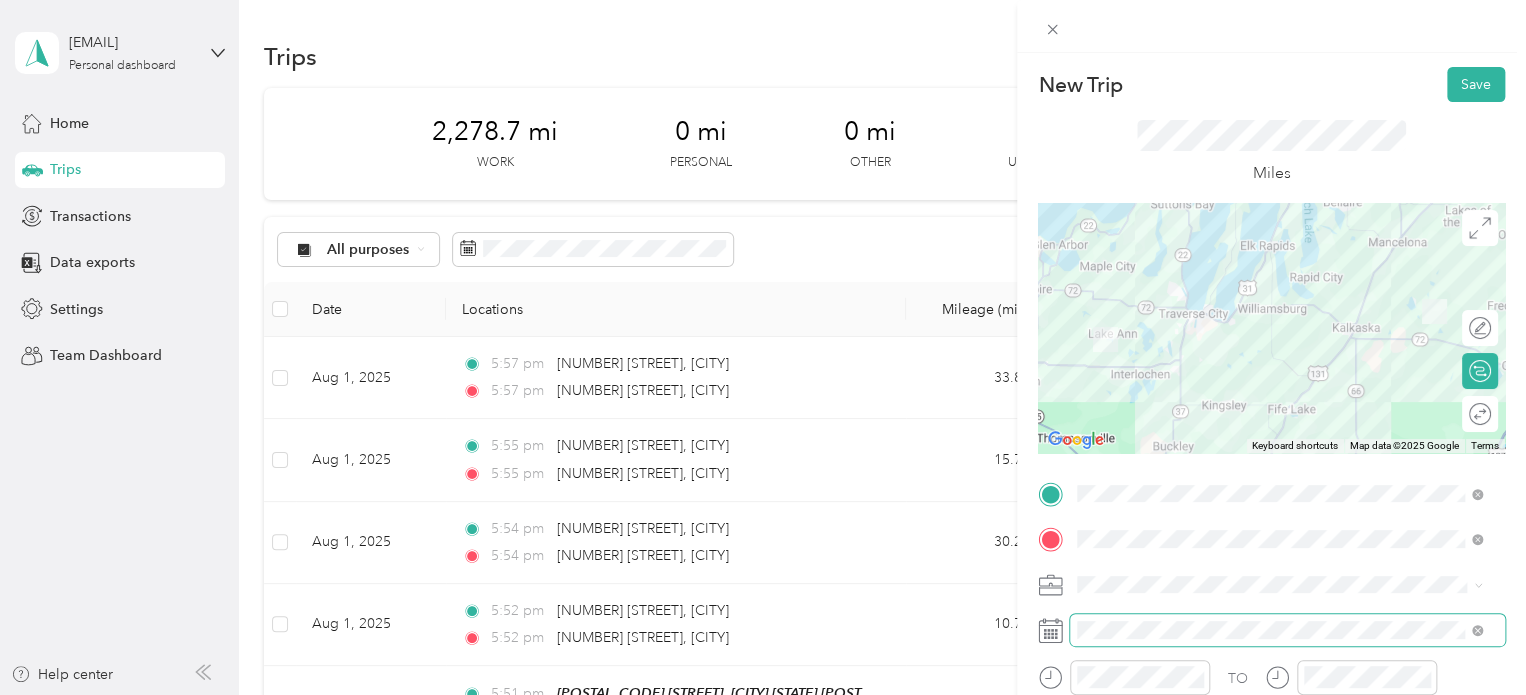 click at bounding box center [1287, 630] 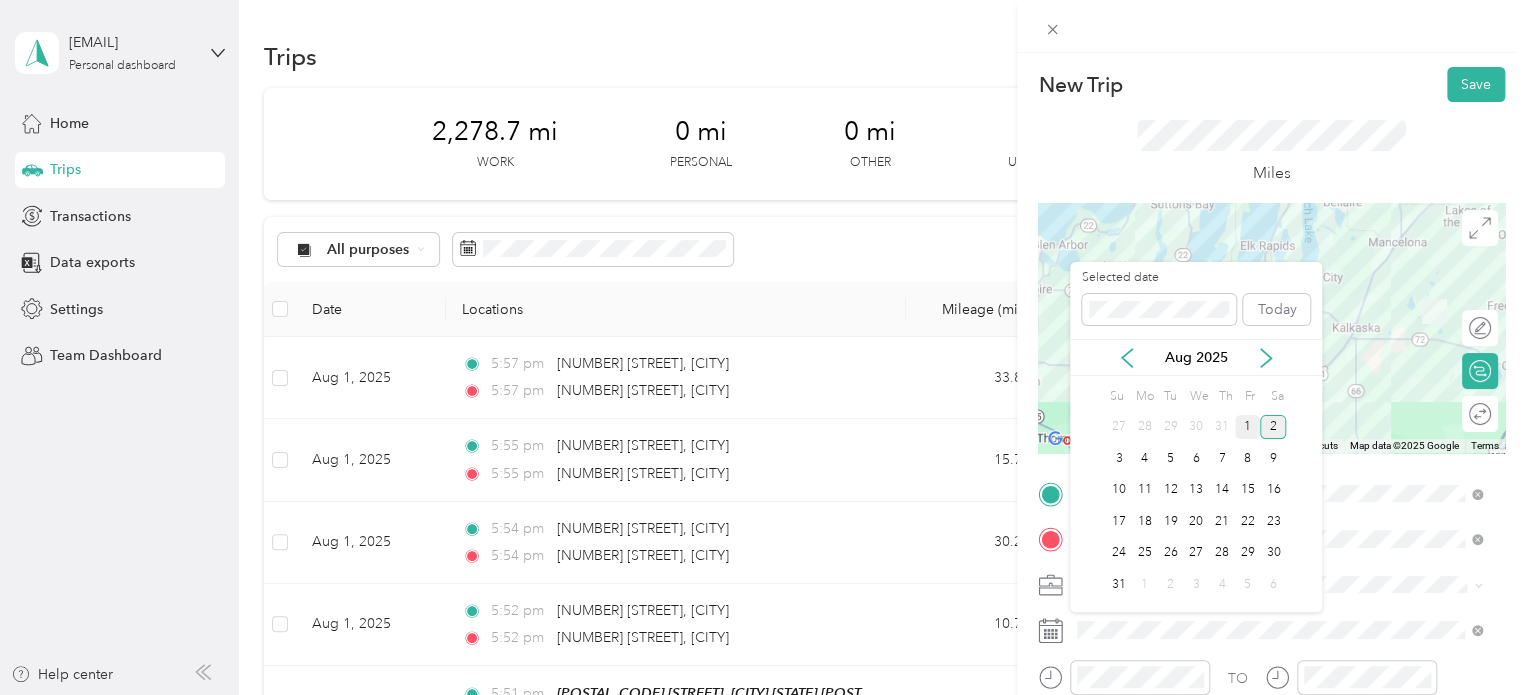 click on "1" at bounding box center (1248, 427) 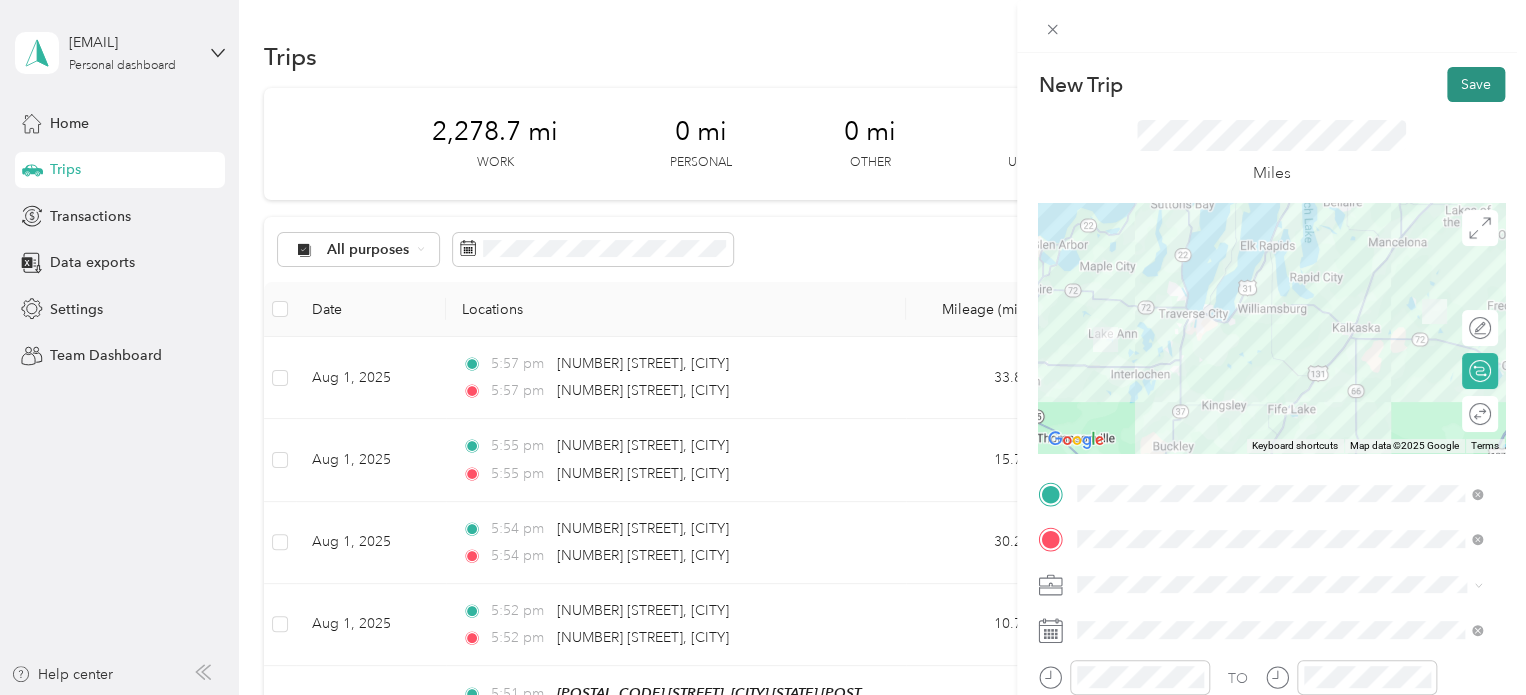 click on "Save" at bounding box center (1476, 84) 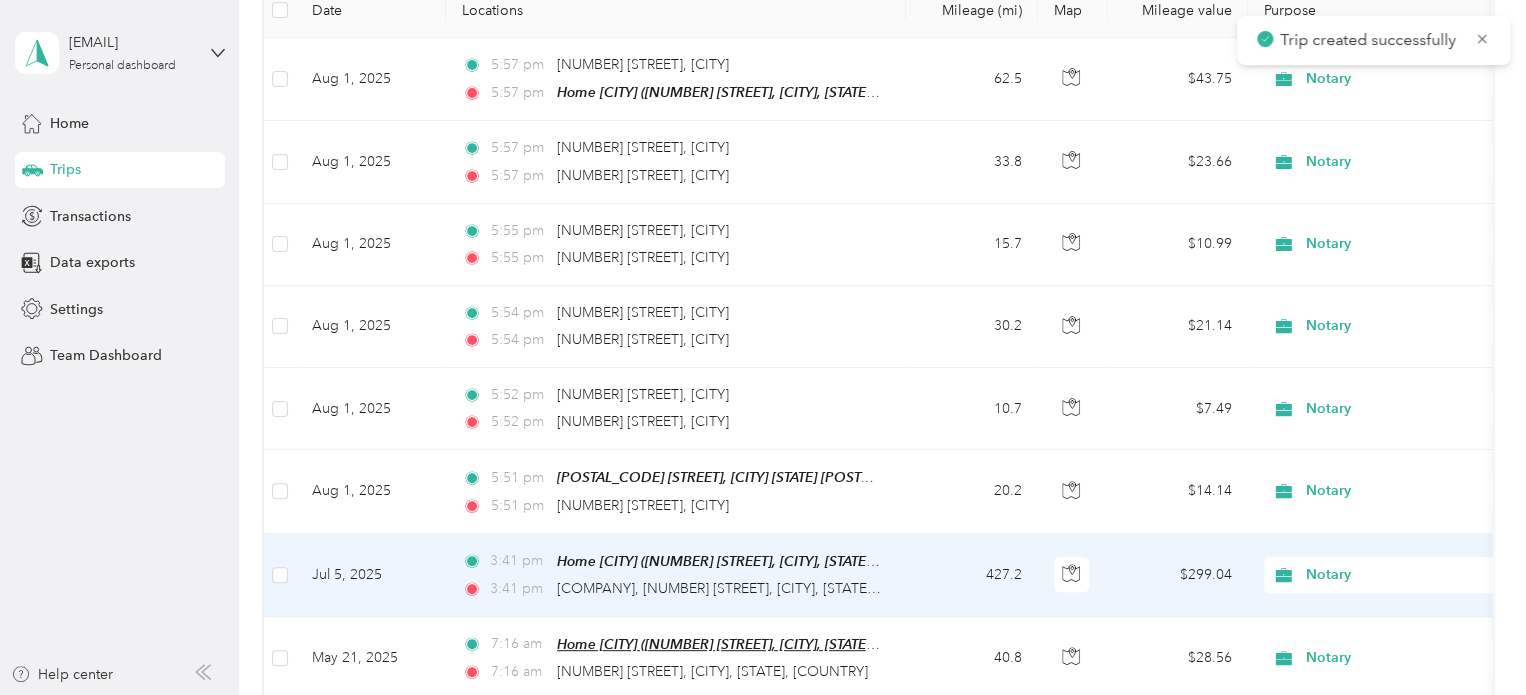 scroll, scrollTop: 300, scrollLeft: 0, axis: vertical 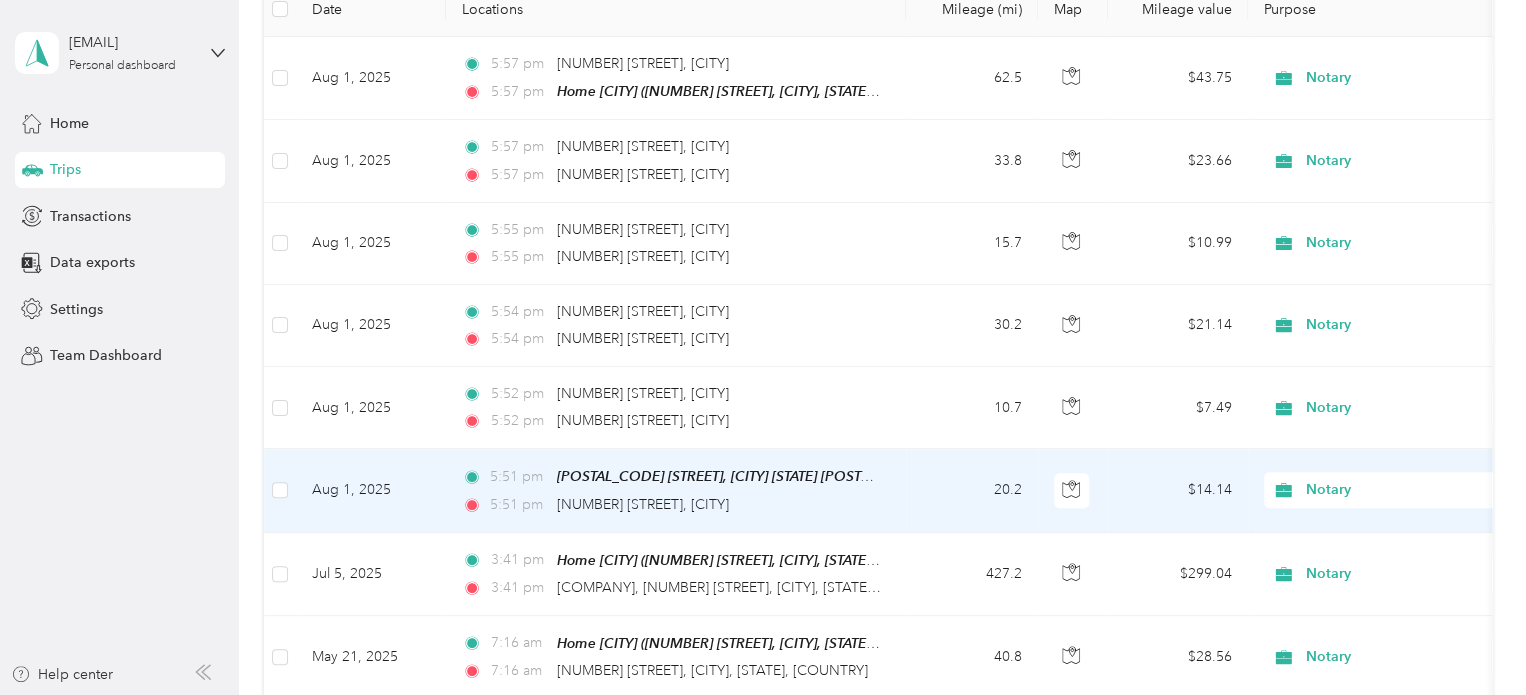 click on "Aug 1, 2025" at bounding box center (371, 490) 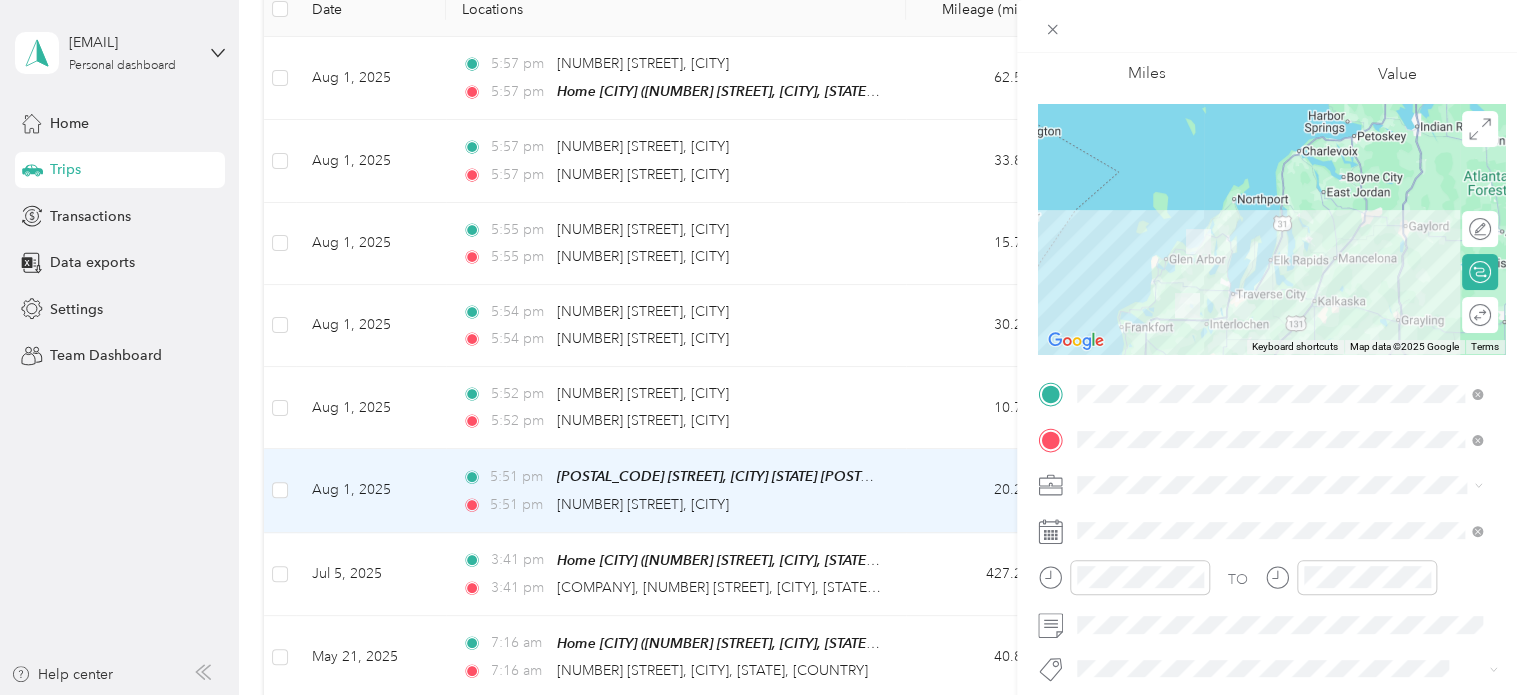 scroll, scrollTop: 200, scrollLeft: 0, axis: vertical 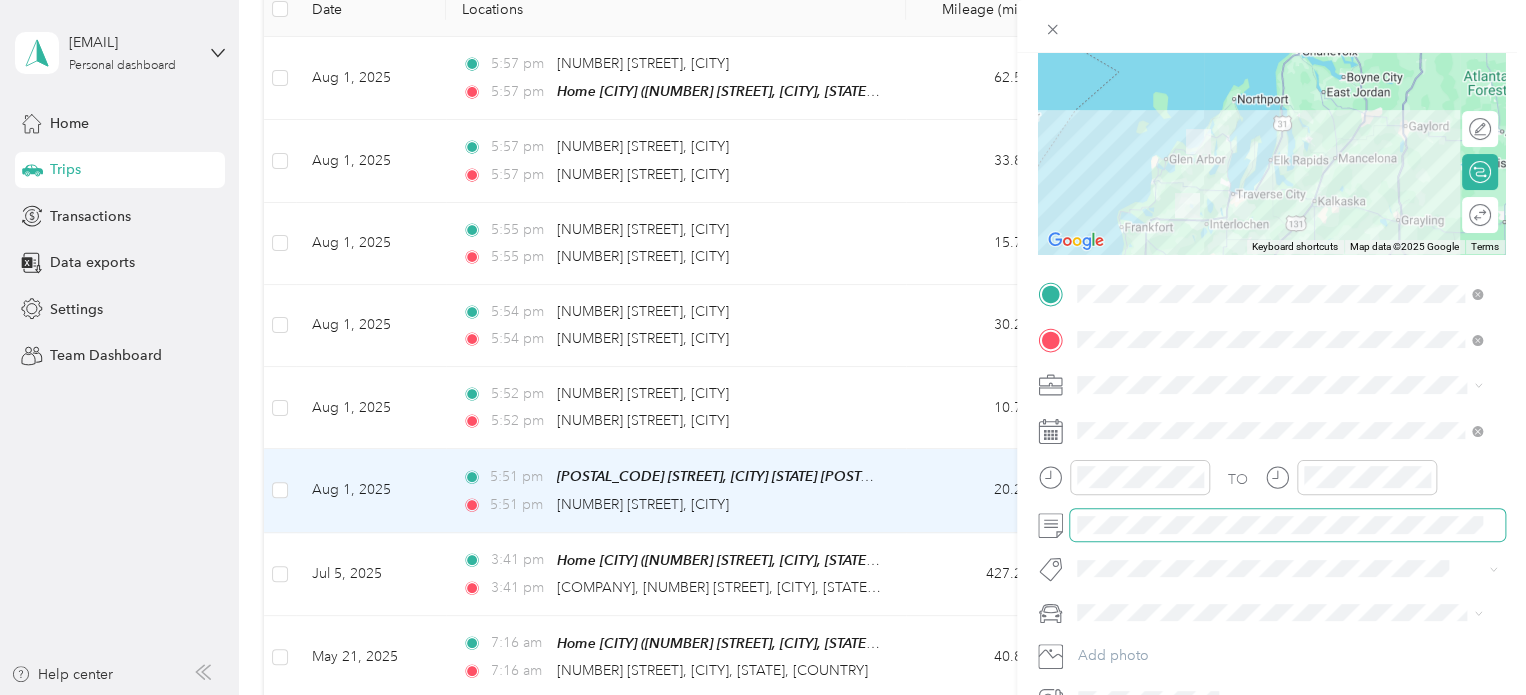 click at bounding box center [1287, 525] 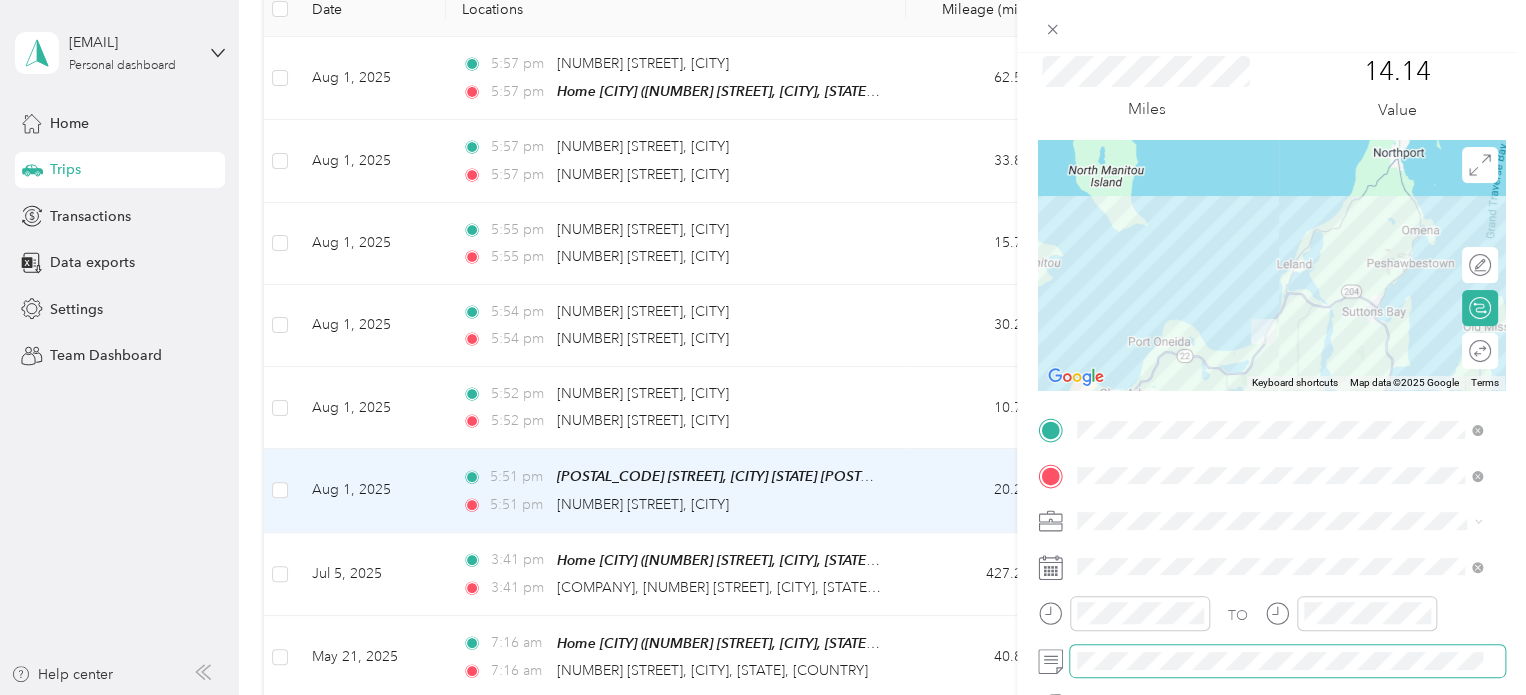 scroll, scrollTop: 0, scrollLeft: 0, axis: both 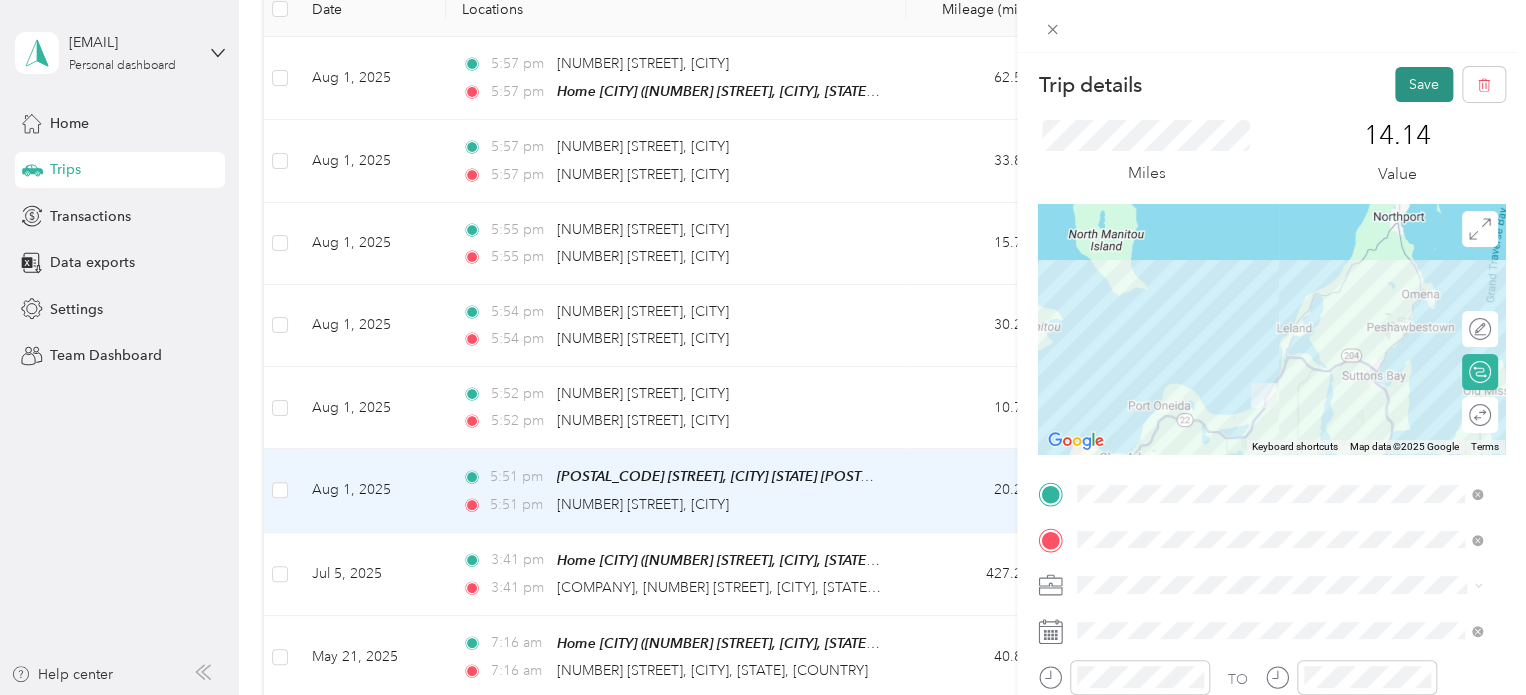 click on "Save" at bounding box center [1424, 84] 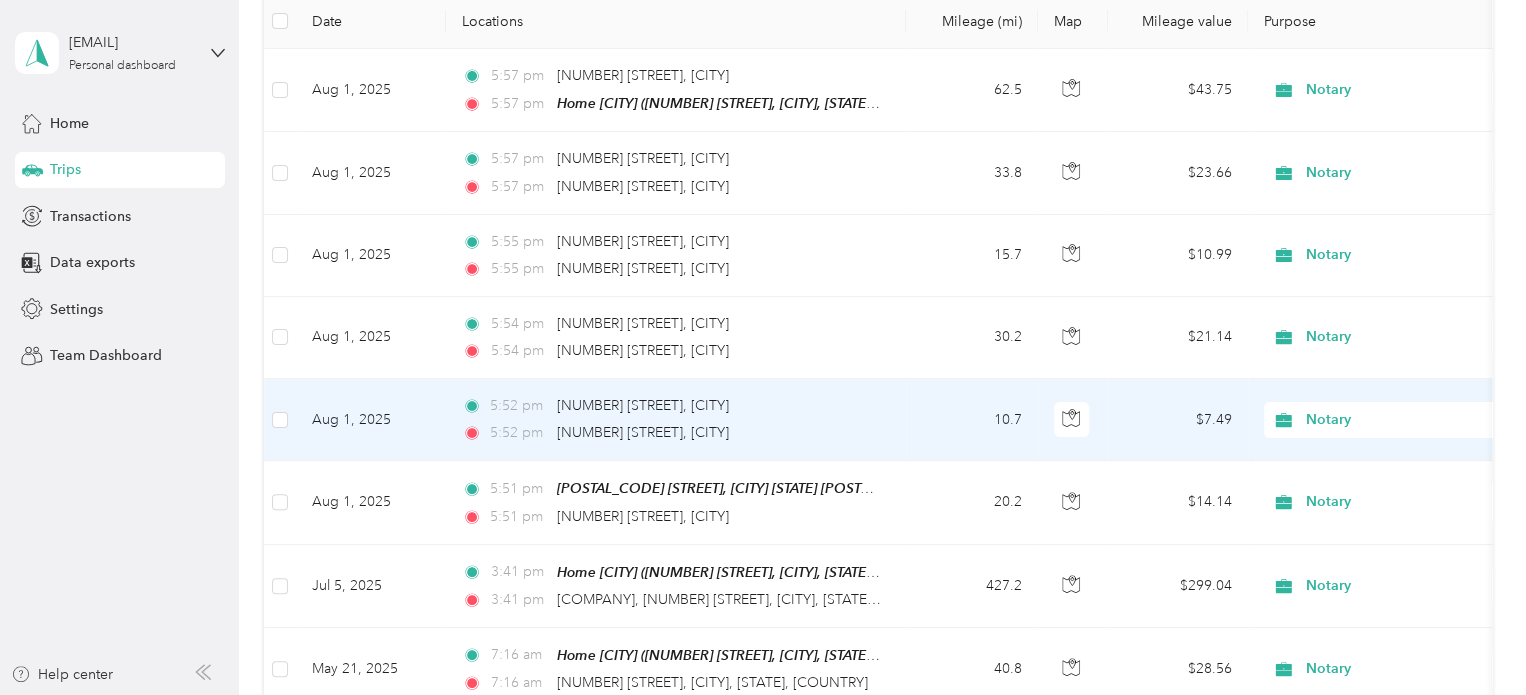 scroll, scrollTop: 300, scrollLeft: 0, axis: vertical 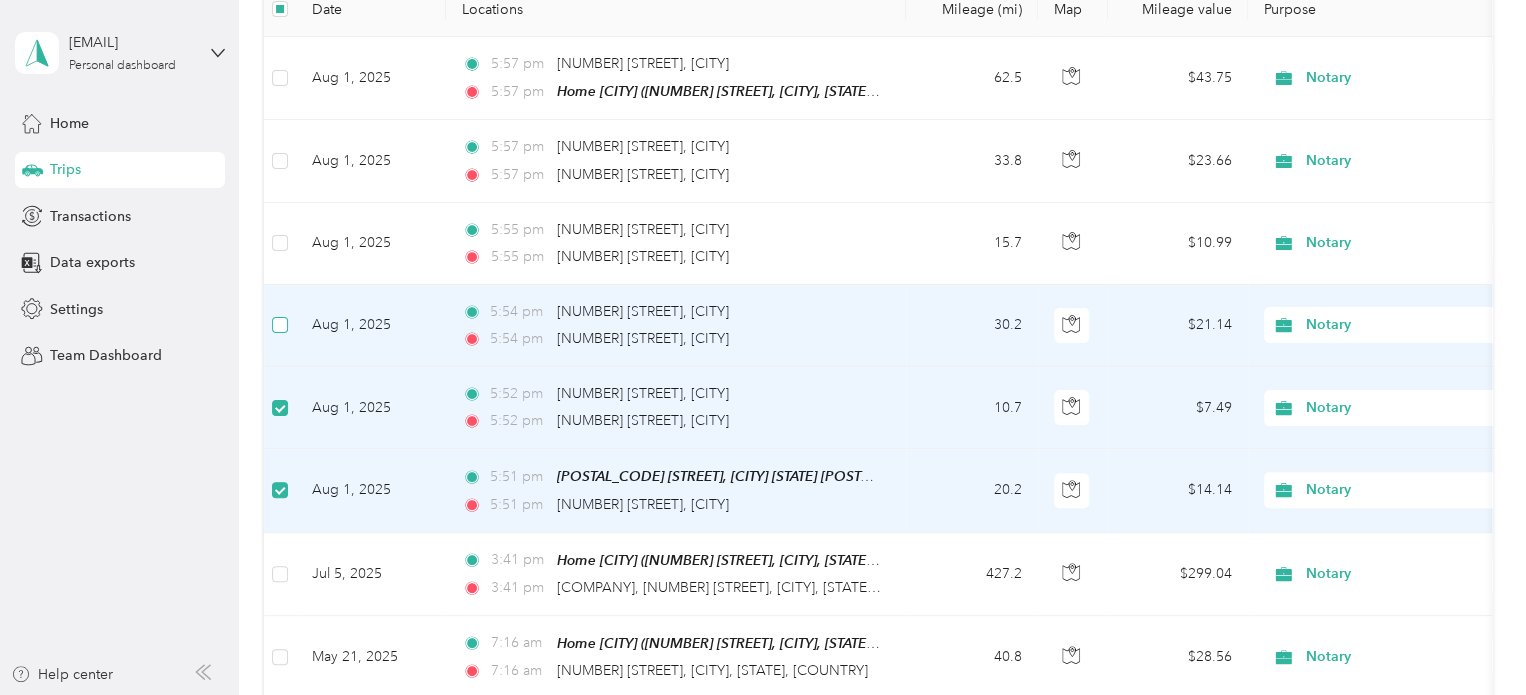 click at bounding box center (280, 325) 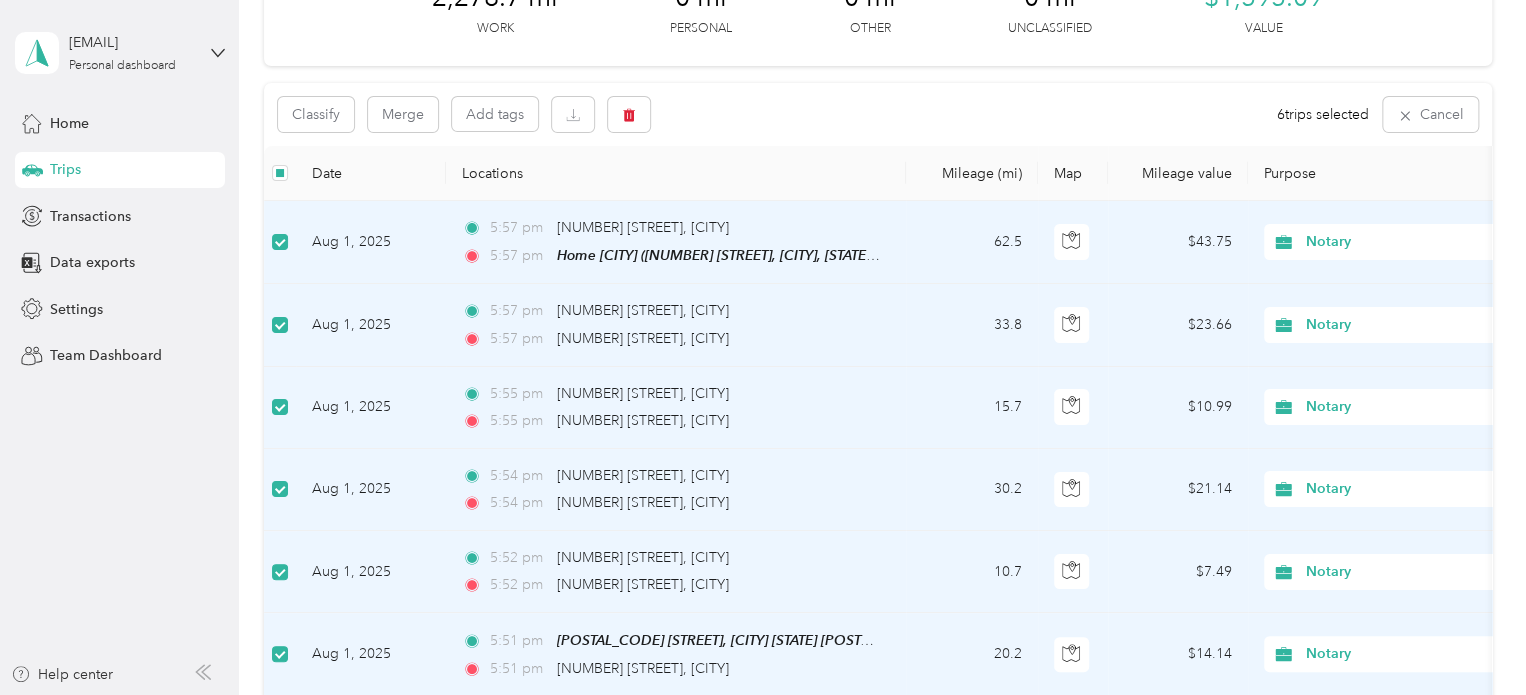 scroll, scrollTop: 98, scrollLeft: 0, axis: vertical 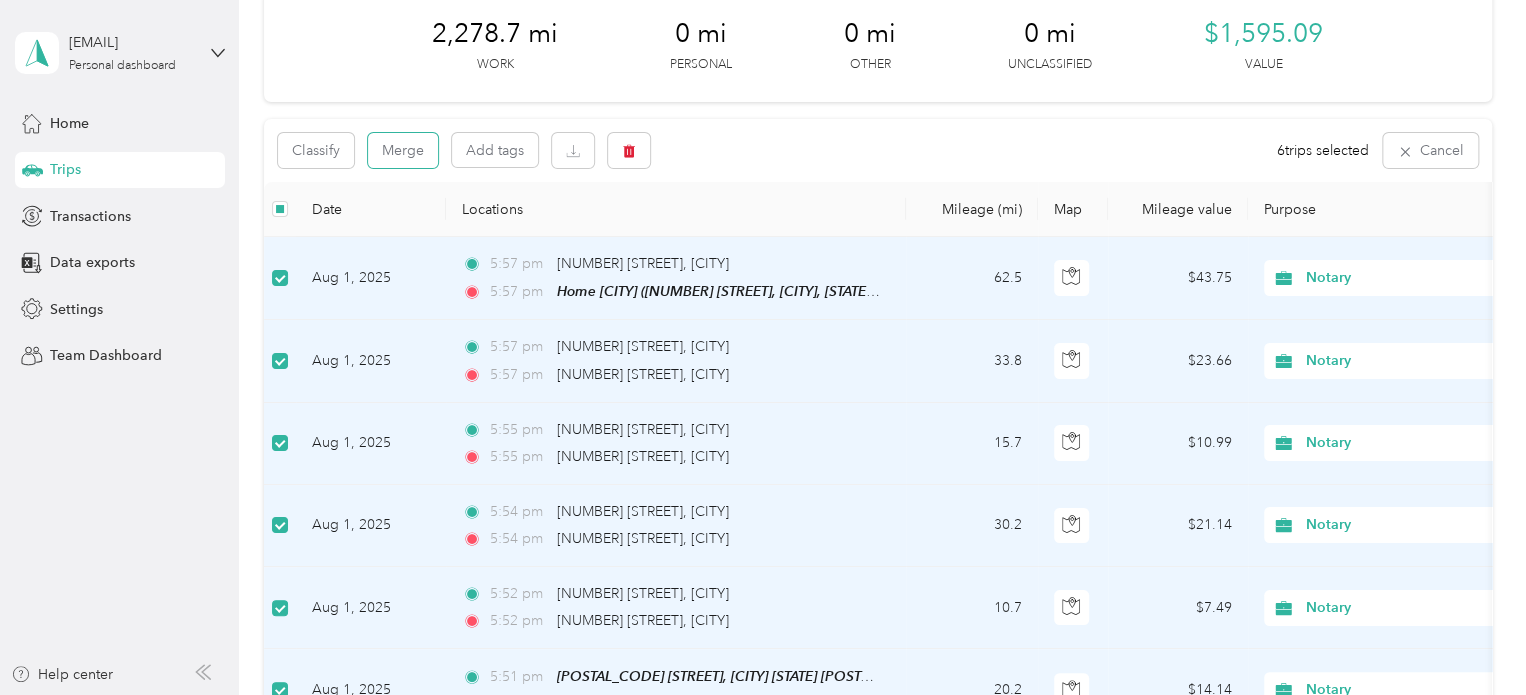 click on "Merge" at bounding box center [403, 150] 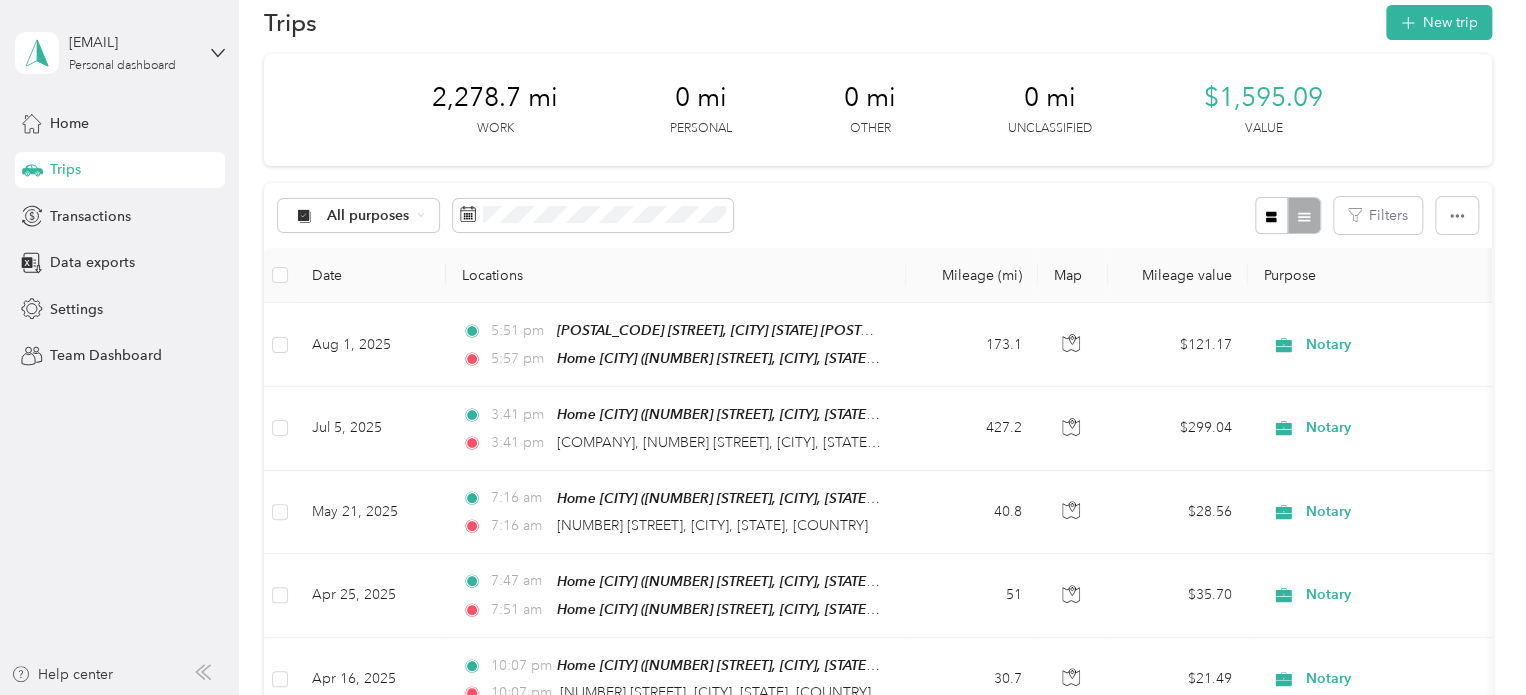 scroll, scrollTop: 0, scrollLeft: 0, axis: both 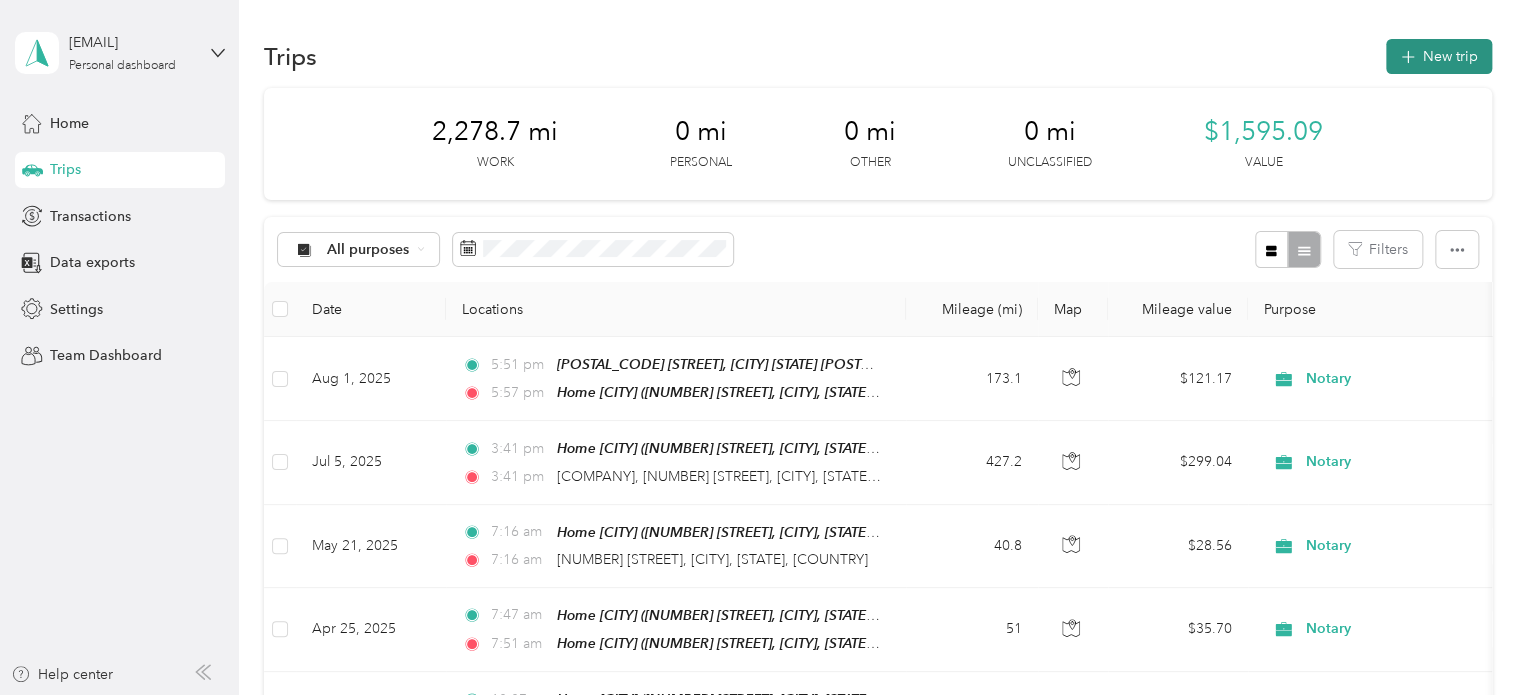 click on "New trip" at bounding box center [1439, 56] 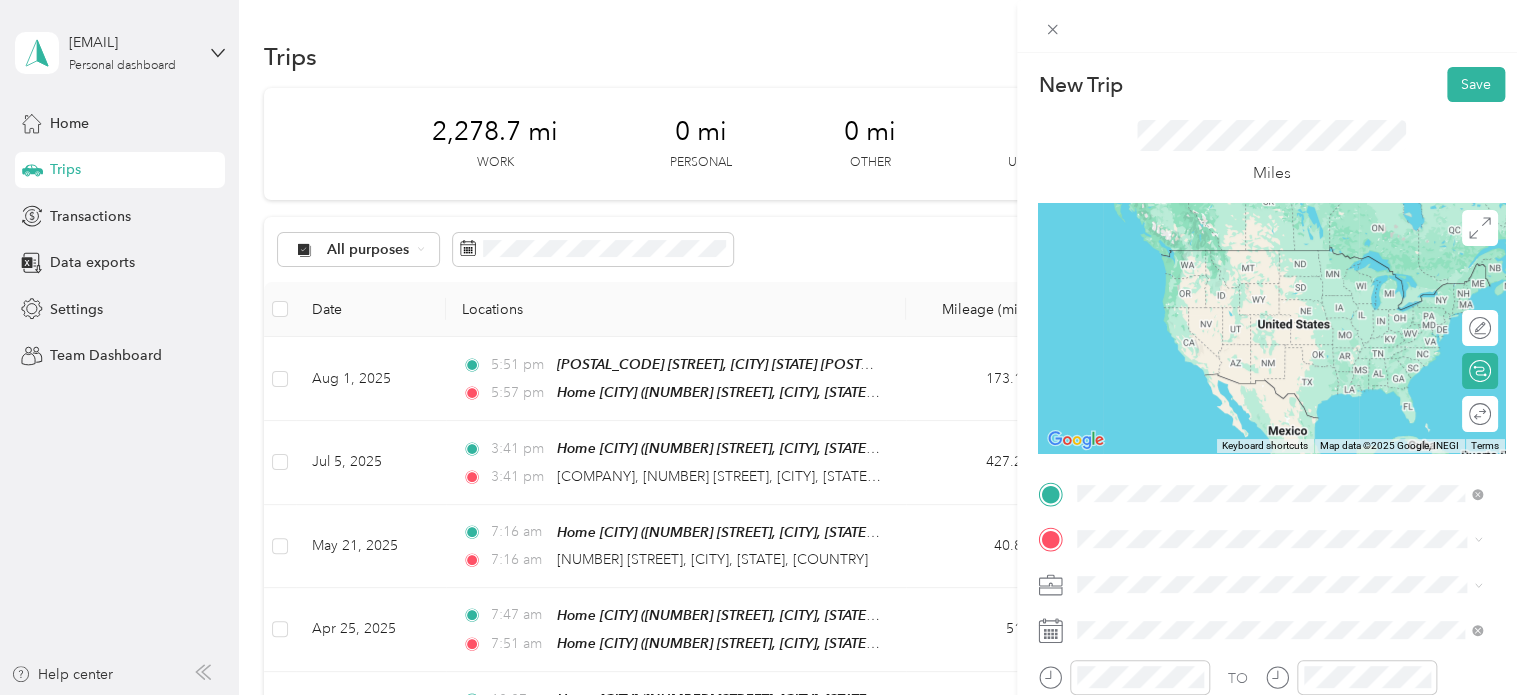 click on "[POSTAL_CODE] [STREET], [CITY], [STATE], [COUNTRY] , [POSTAL_CODE], [CITY], [STATE], [COUNTRY]" at bounding box center [1291, 290] 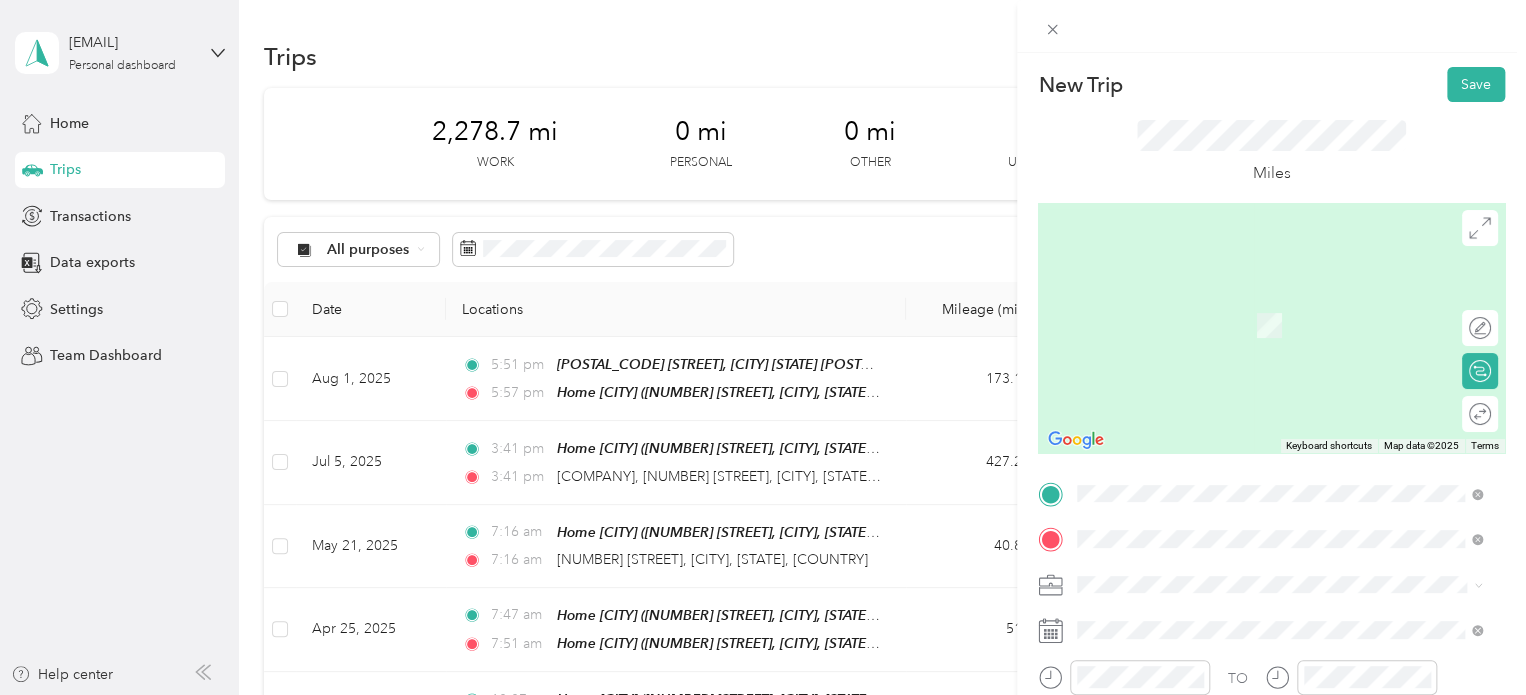 click on "[BUSINESS_NAME] [CITY] [NUMBER] [STREET], [POSTAL_CODE], [CITY], [STATE], [COUNTRY]" at bounding box center [1295, 325] 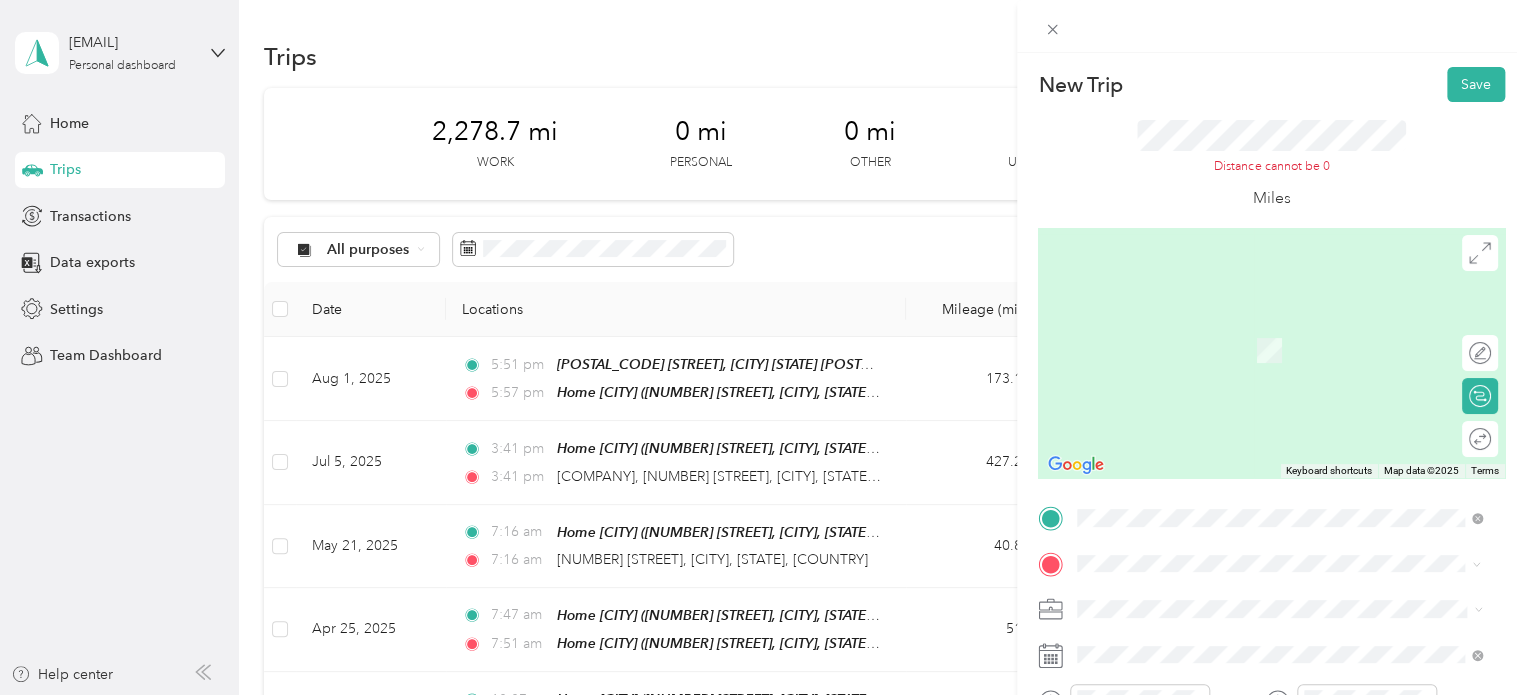 click on "[NUMBER] [STREET], [POSTAL_CODE], [CITY], [STATE], [COUNTRY]" at bounding box center [1289, 360] 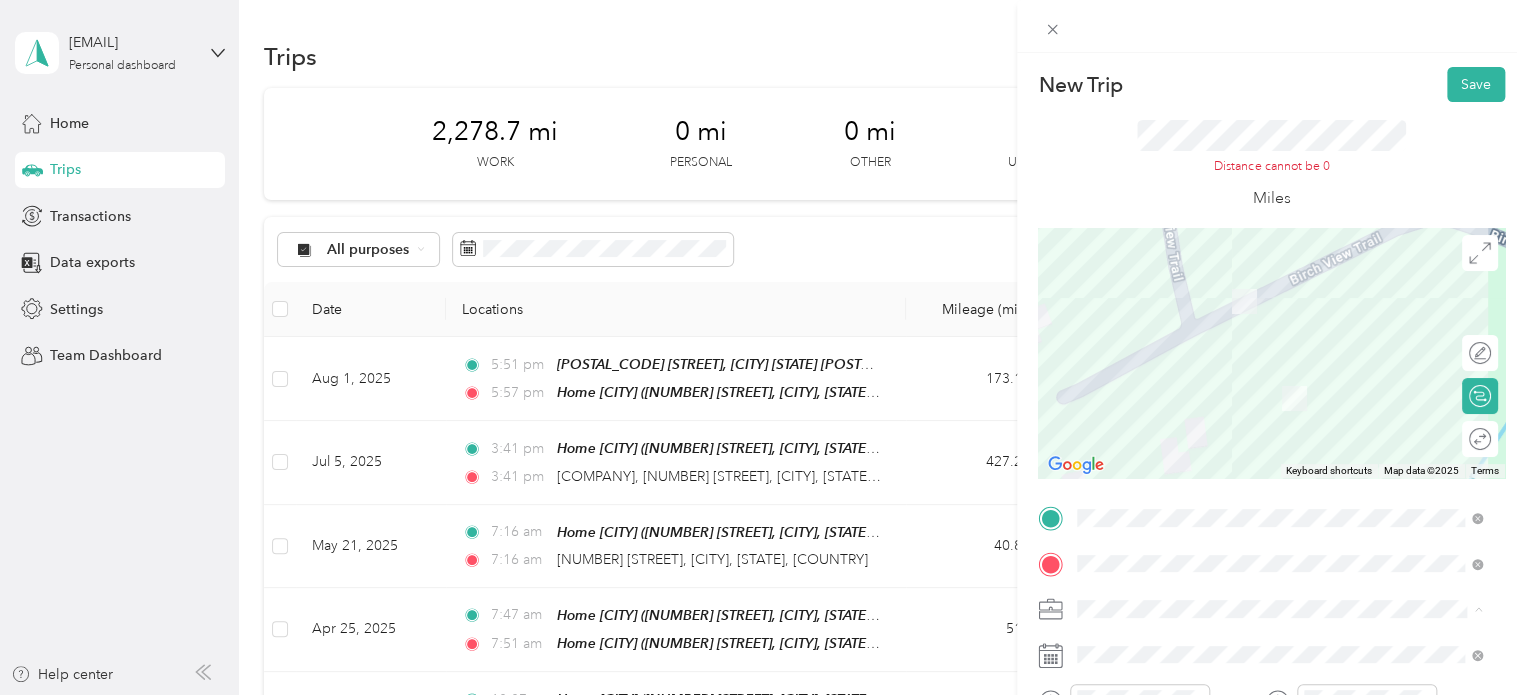 click on "Notary" at bounding box center (1279, 433) 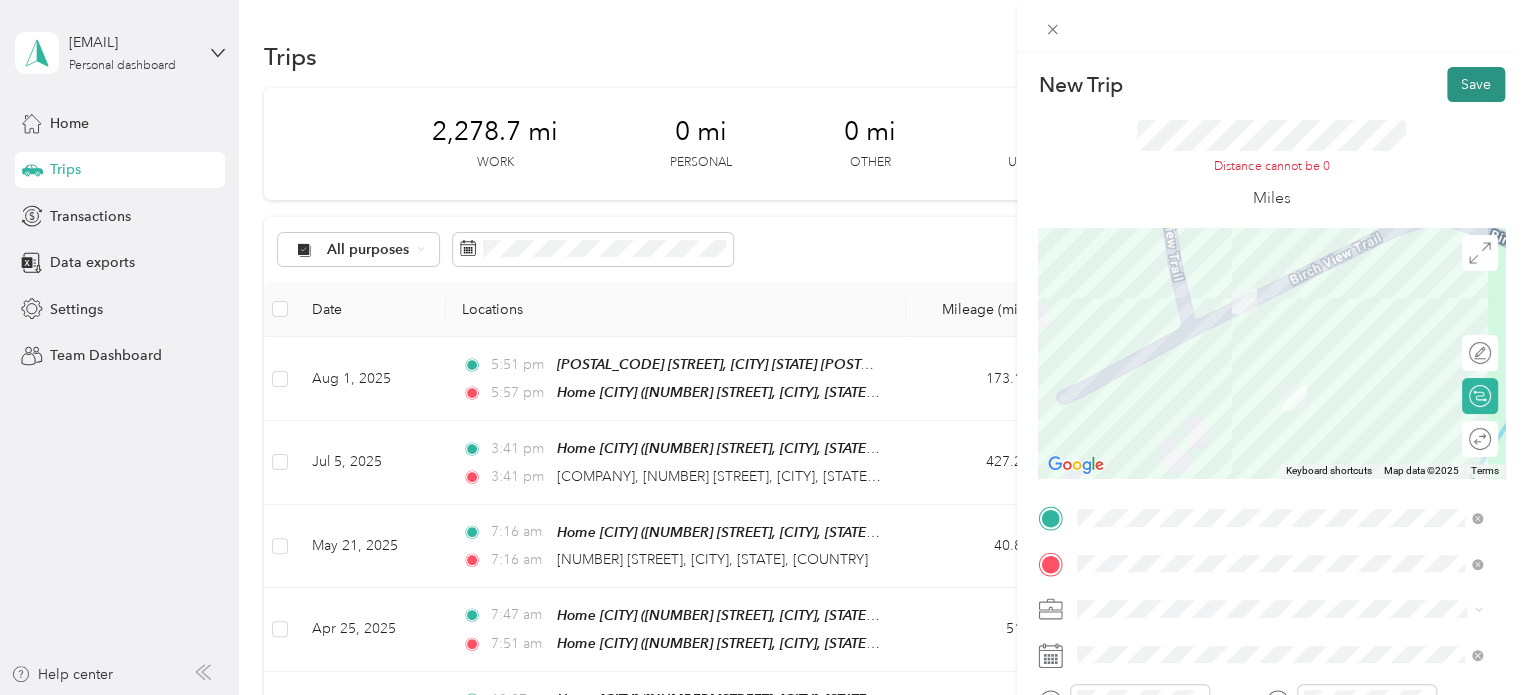 click on "Save" at bounding box center (1476, 84) 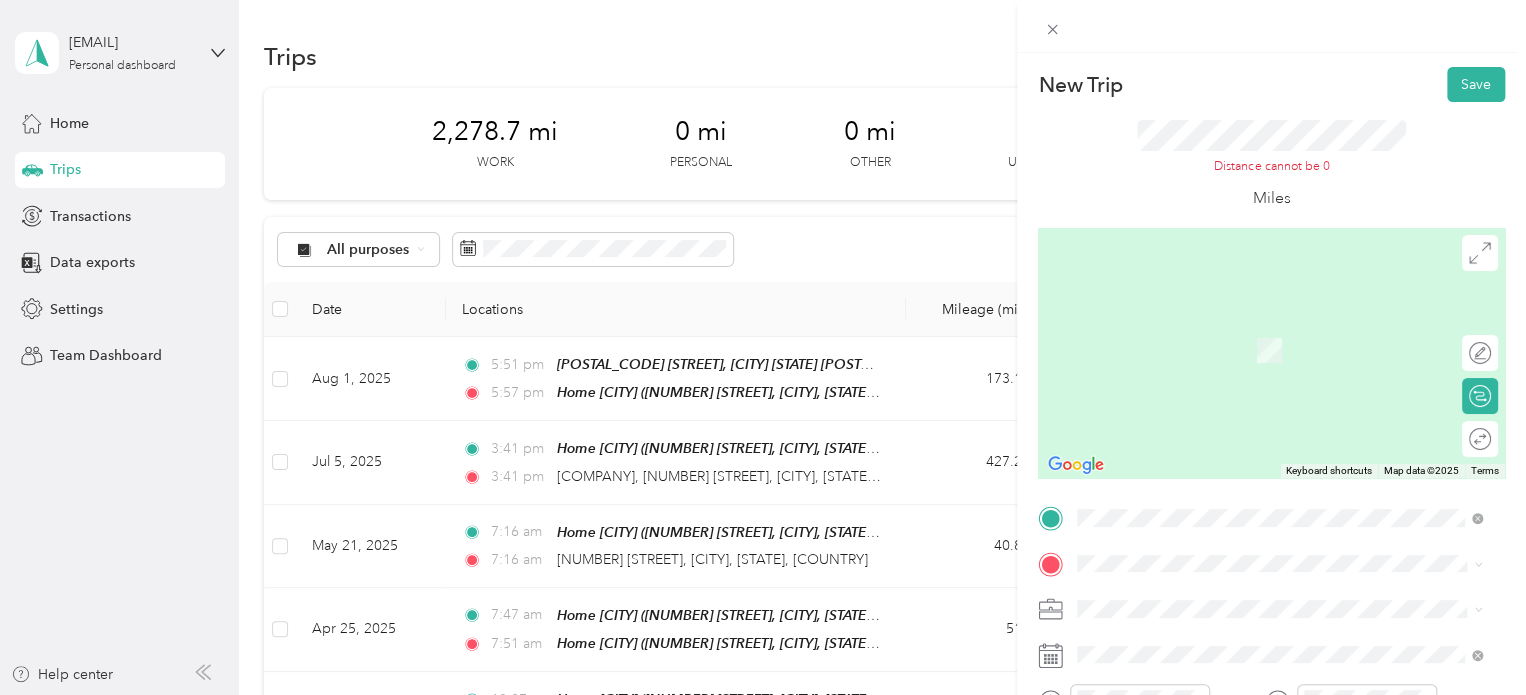 click on "[BUSINESS_NAME] [CITY] [NUMBER] [STREET], [POSTAL_CODE], [CITY], [STATE], [COUNTRY]" at bounding box center (1295, 345) 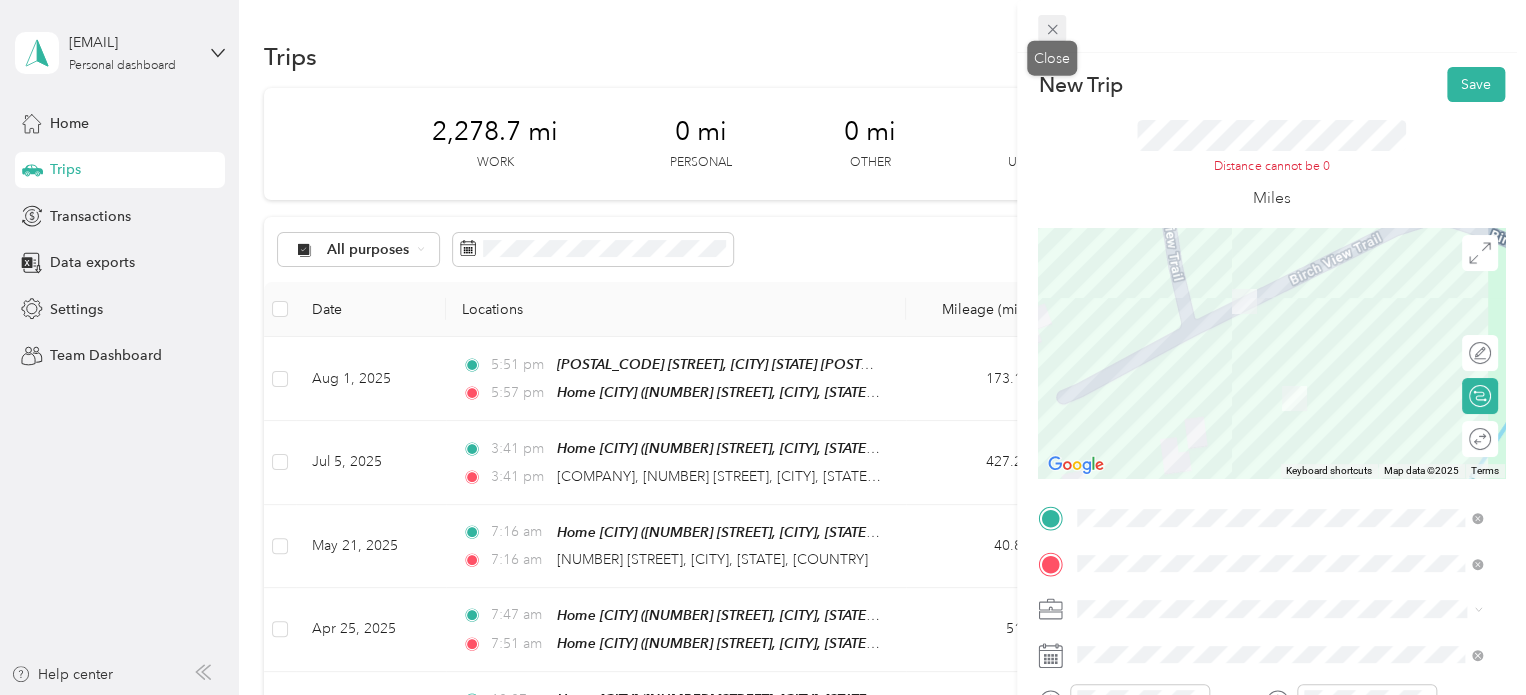 click 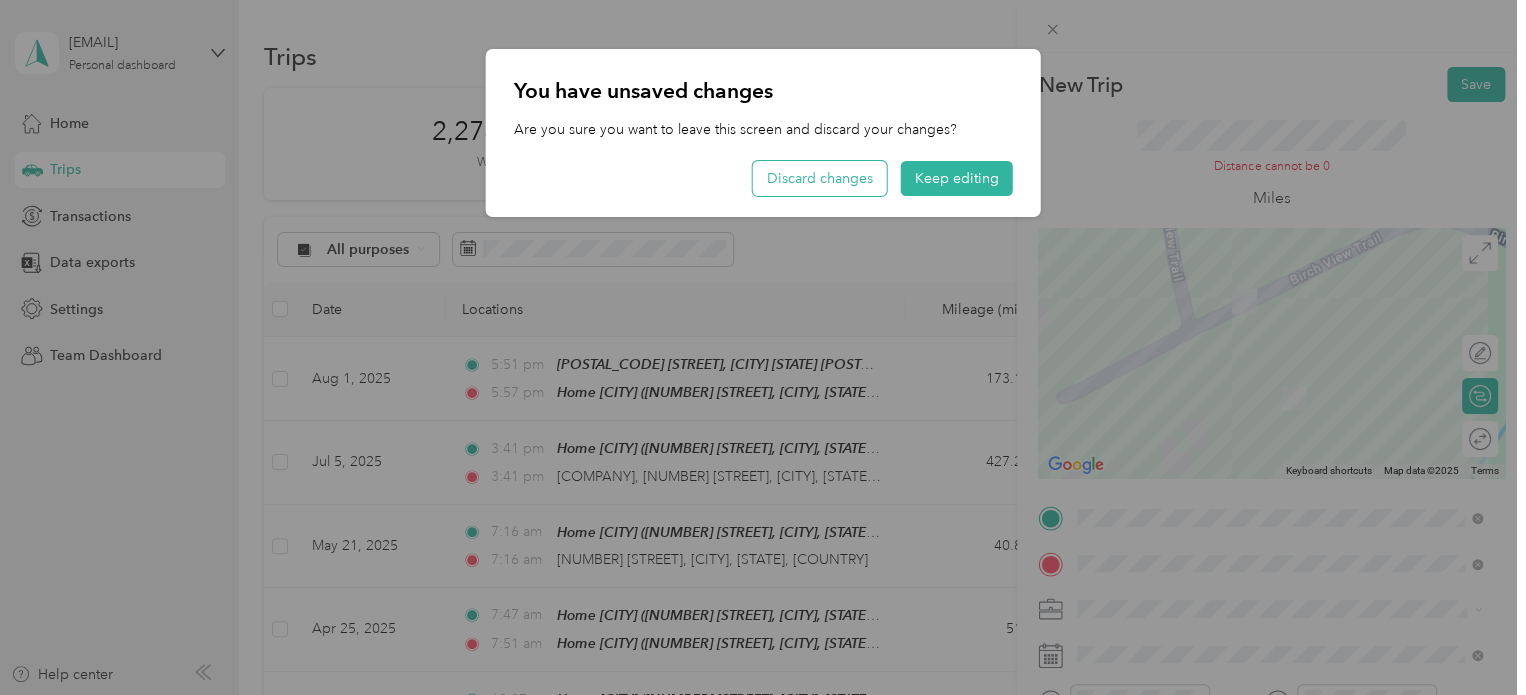 click on "Discard changes" at bounding box center (820, 178) 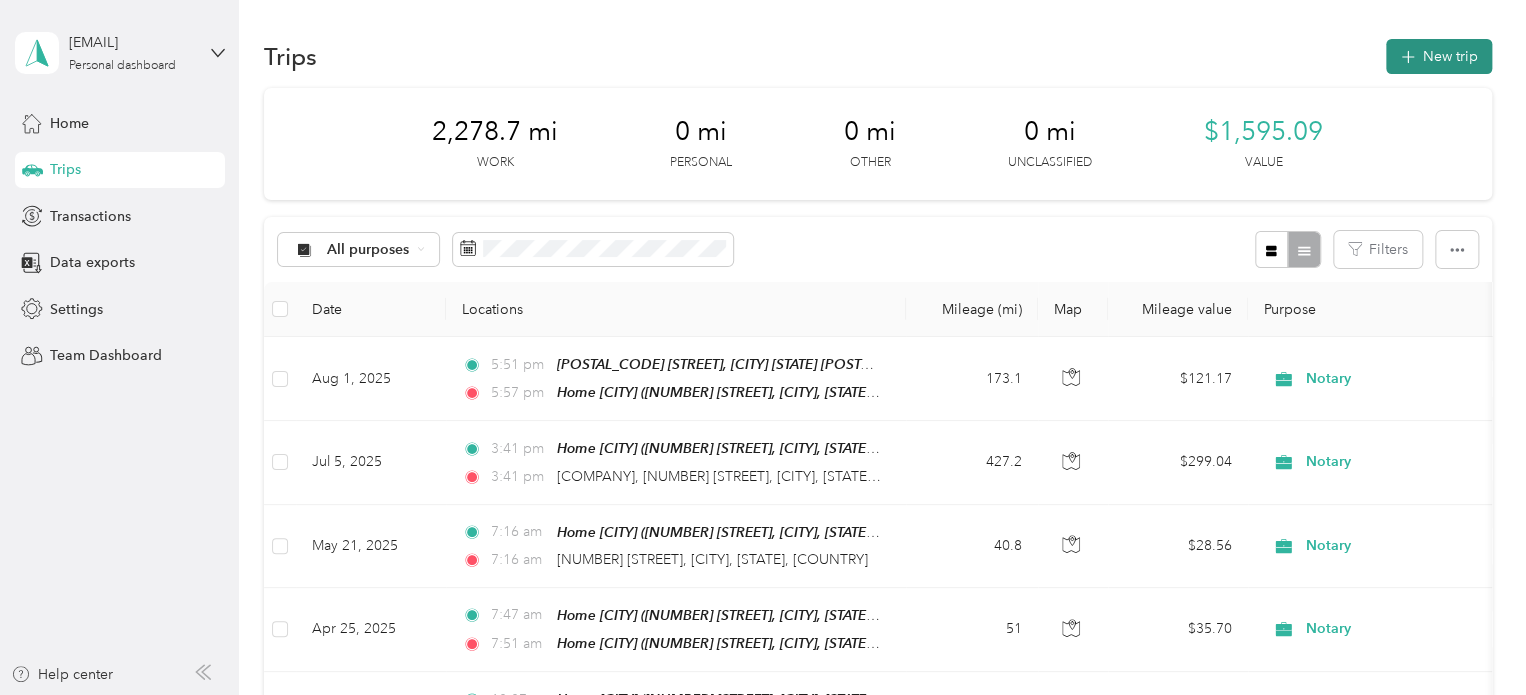 click 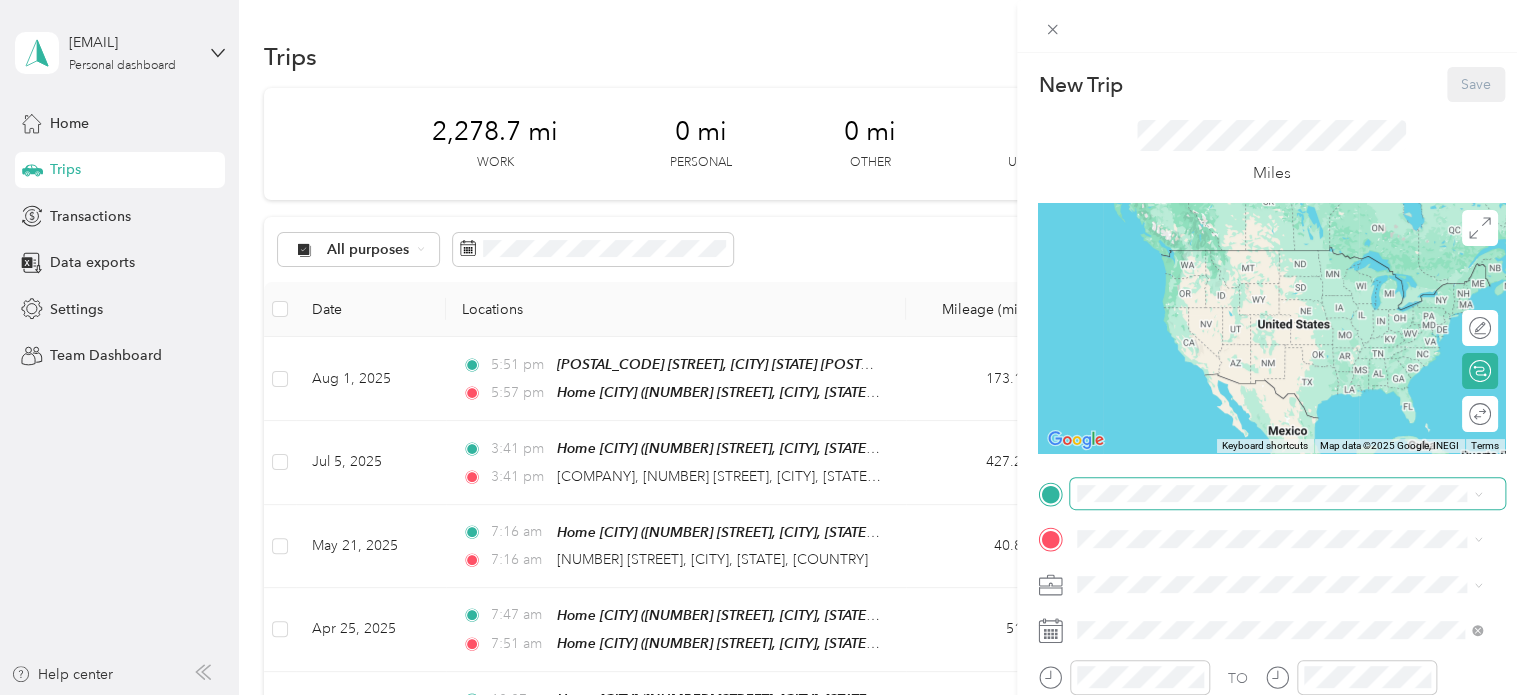 click at bounding box center [1287, 494] 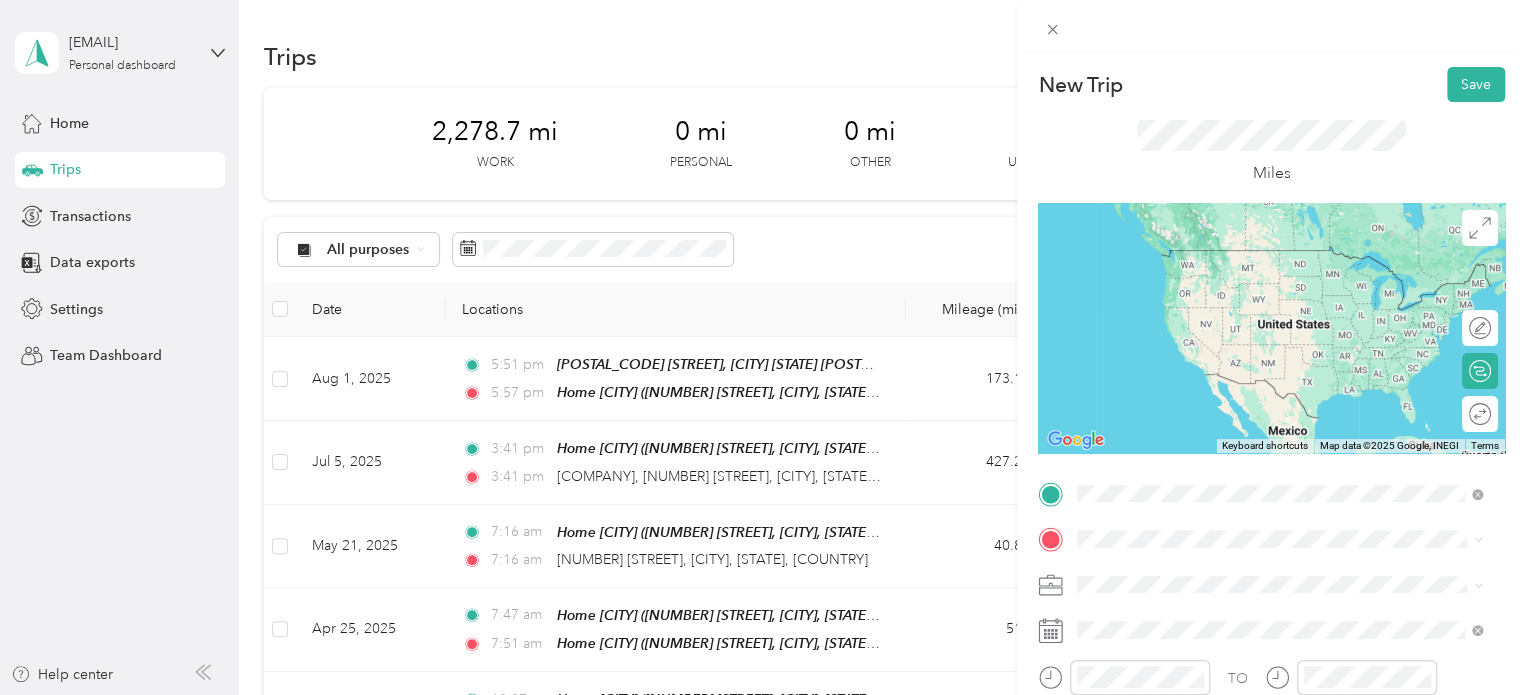 click on "[POSTAL_CODE] [STREET], [CITY], [STATE], [COUNTRY] , [POSTAL_CODE], [CITY], [STATE], [COUNTRY]" at bounding box center [1291, 290] 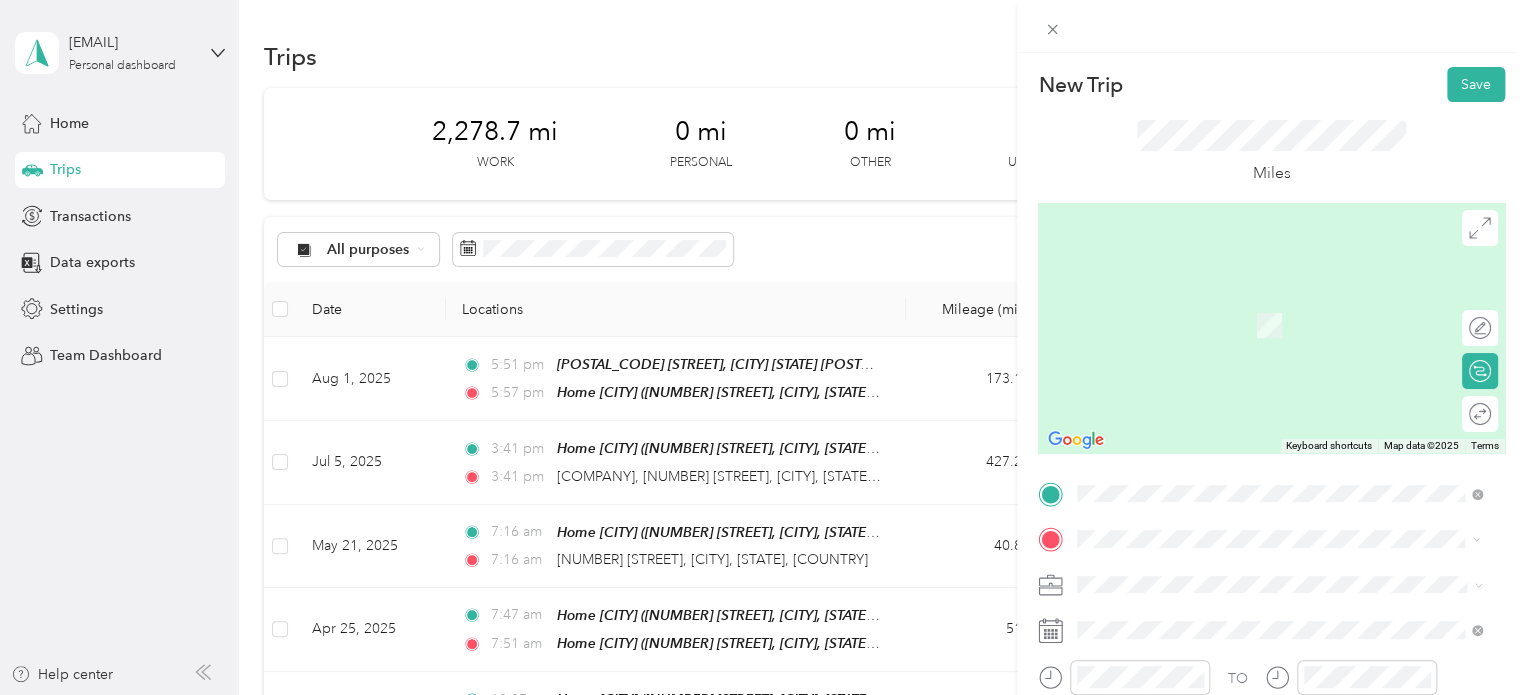 click on "[NUMBER] [STREET]
[CITY], [STATE] [POSTAL_CODE], [COUNTRY]" at bounding box center (1259, 429) 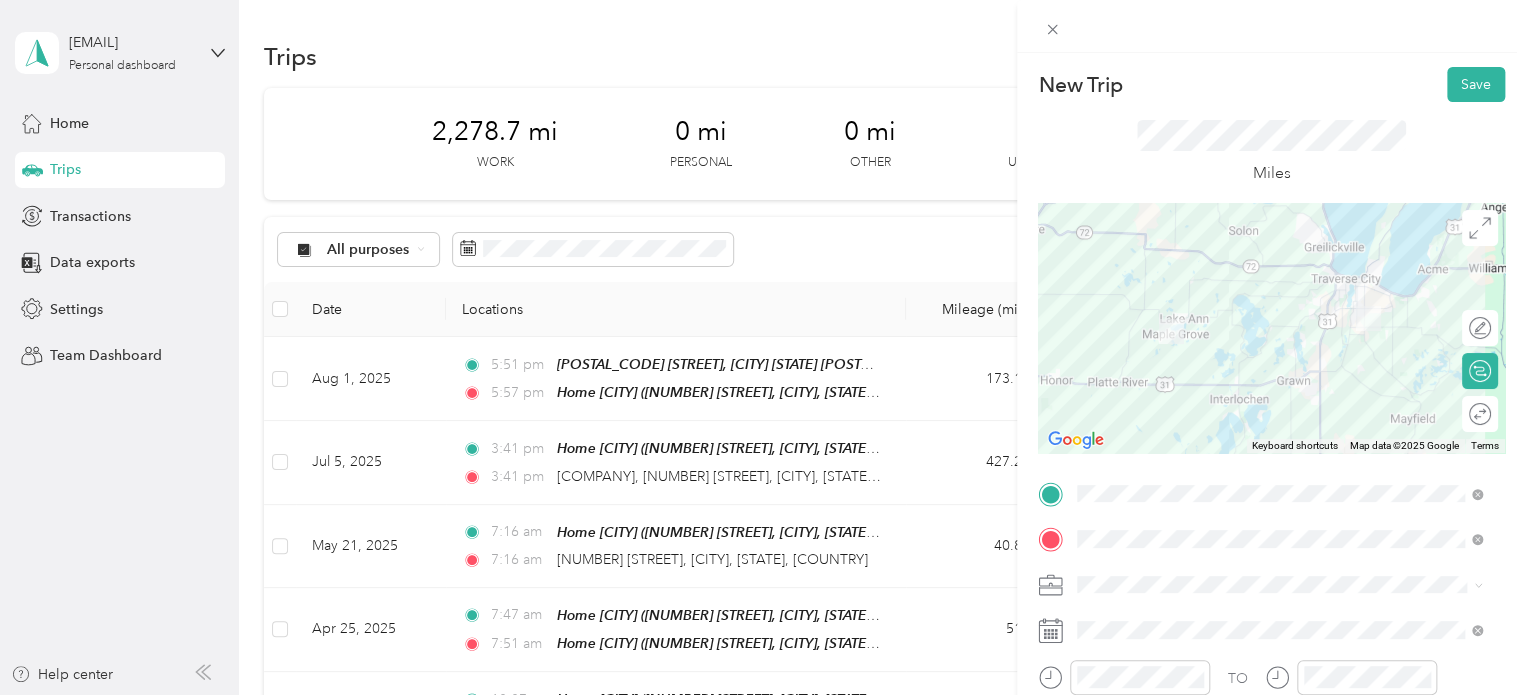 click at bounding box center (1287, 585) 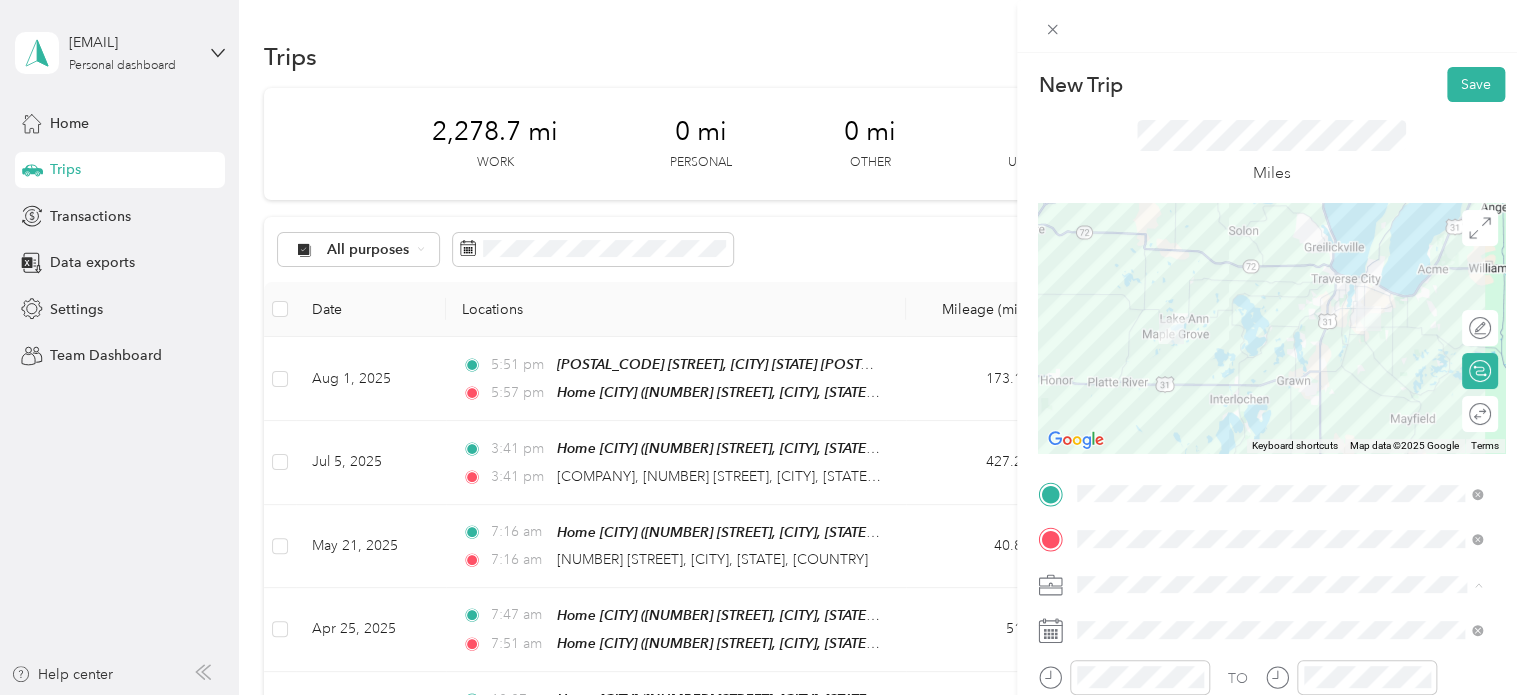 click on "Notary" at bounding box center [1279, 409] 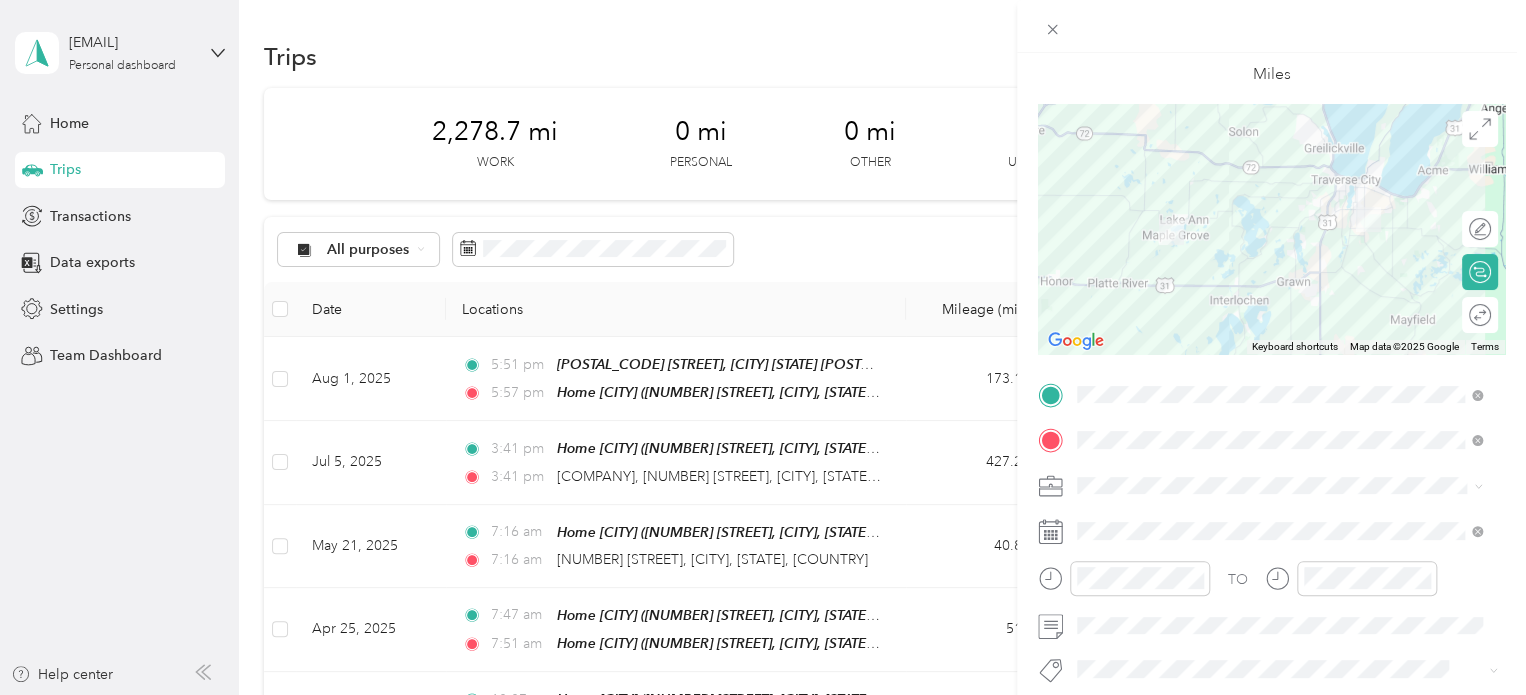 scroll, scrollTop: 100, scrollLeft: 0, axis: vertical 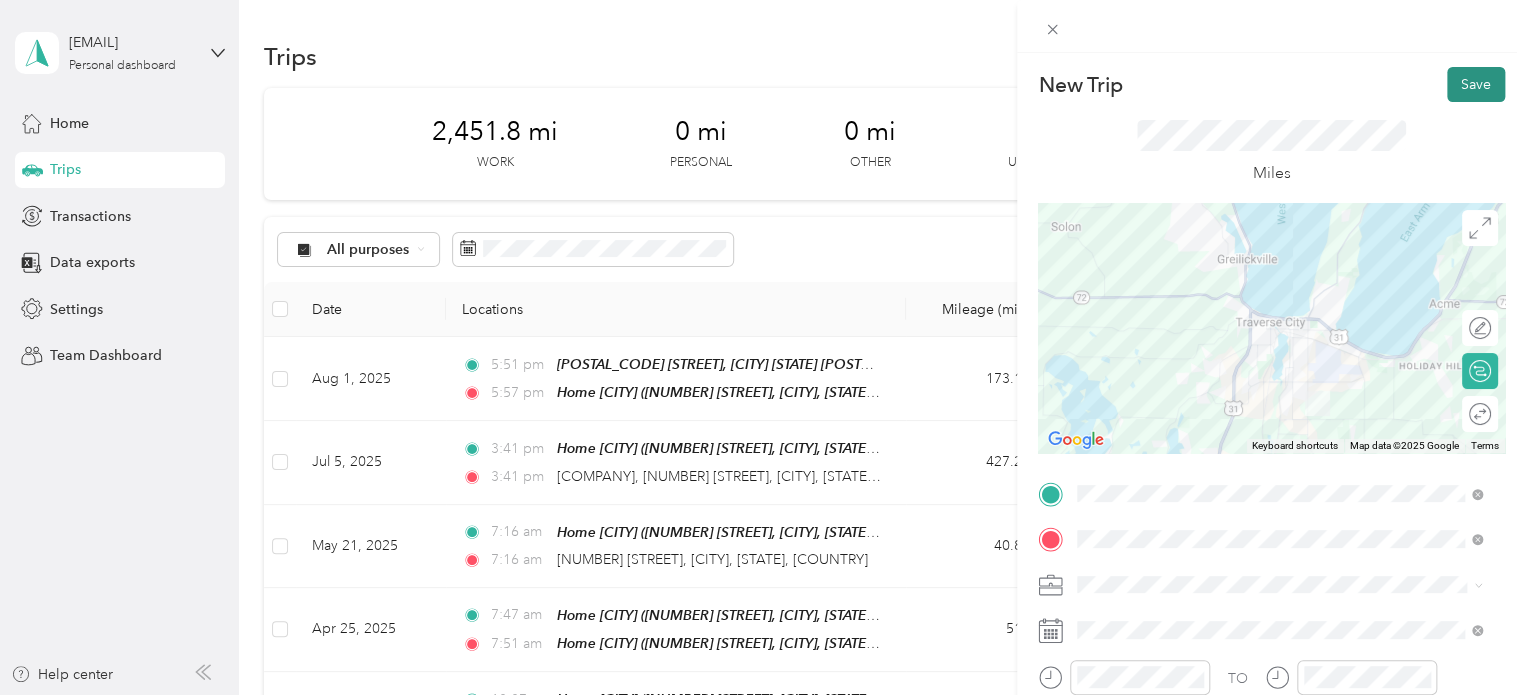 click on "Save" at bounding box center [1476, 84] 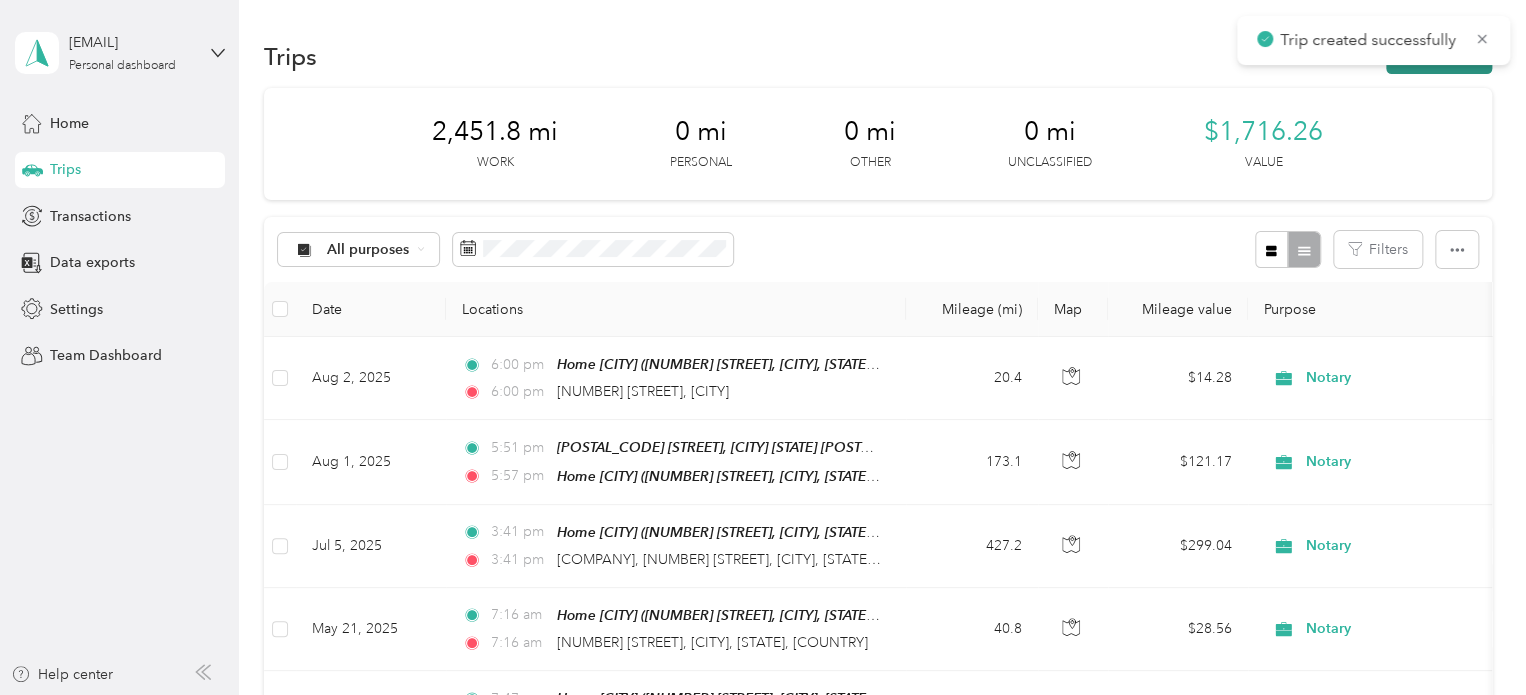 click on "New trip" at bounding box center [1439, 56] 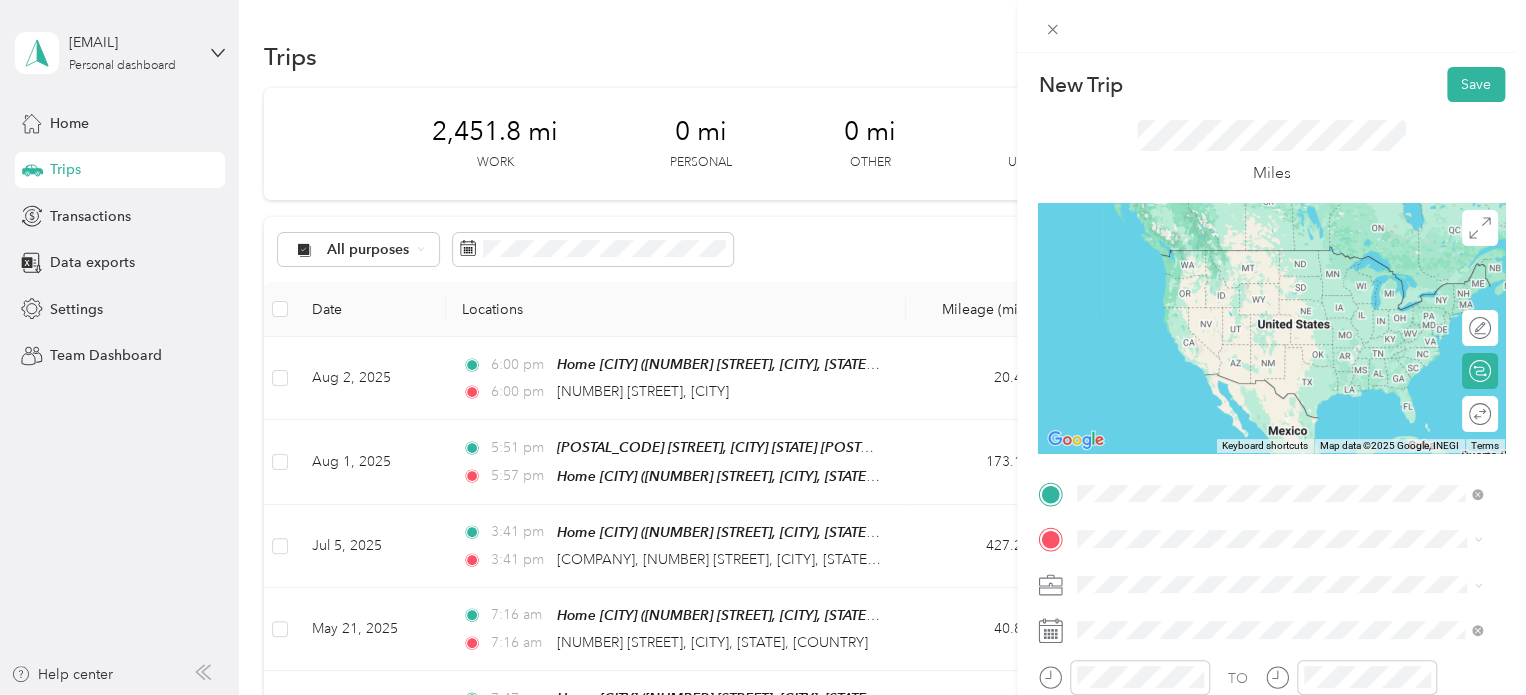 click on "[NUMBER] [STREET]
[CITY], [STATE] [POSTAL_CODE], [COUNTRY]" at bounding box center [1259, 384] 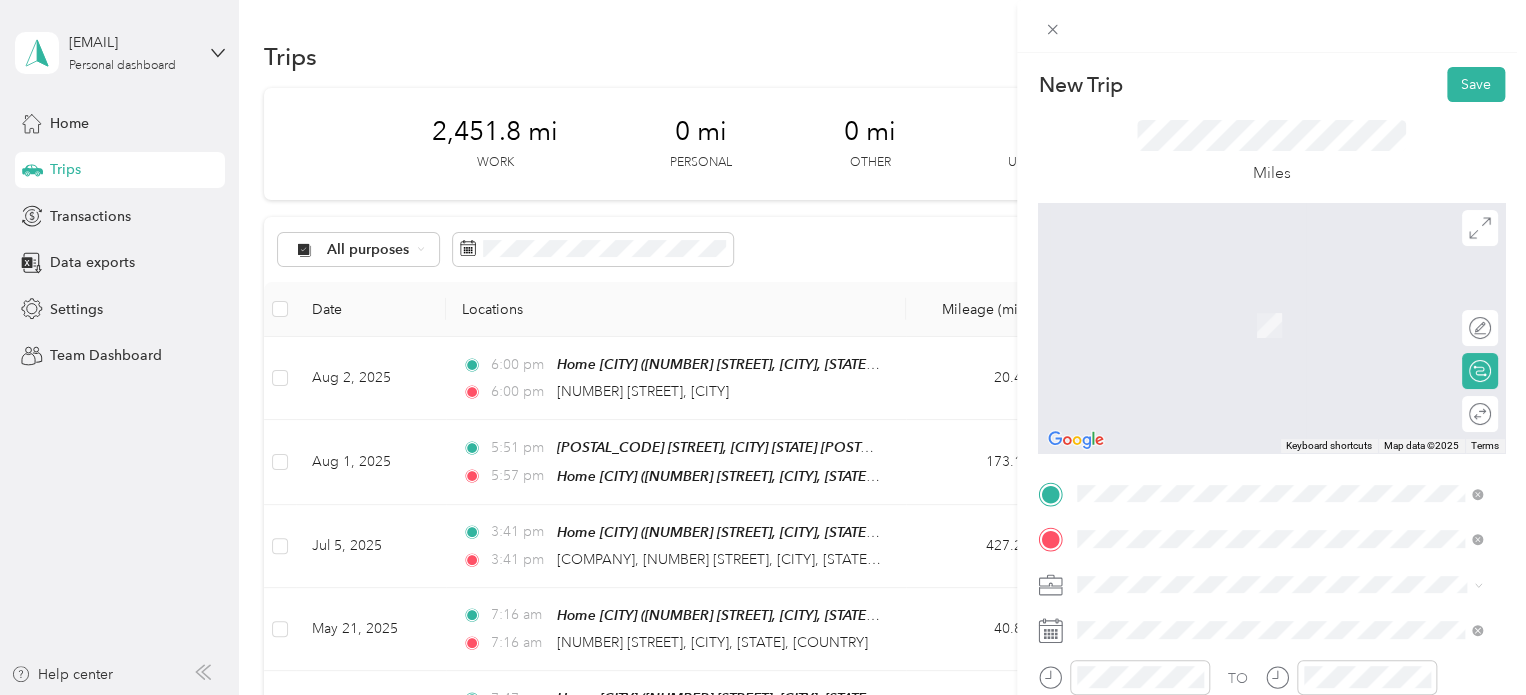 click on "[NUMBER] [STREET]
[CITY], [STATE] [POSTAL_CODE], [COUNTRY]" at bounding box center (1259, 304) 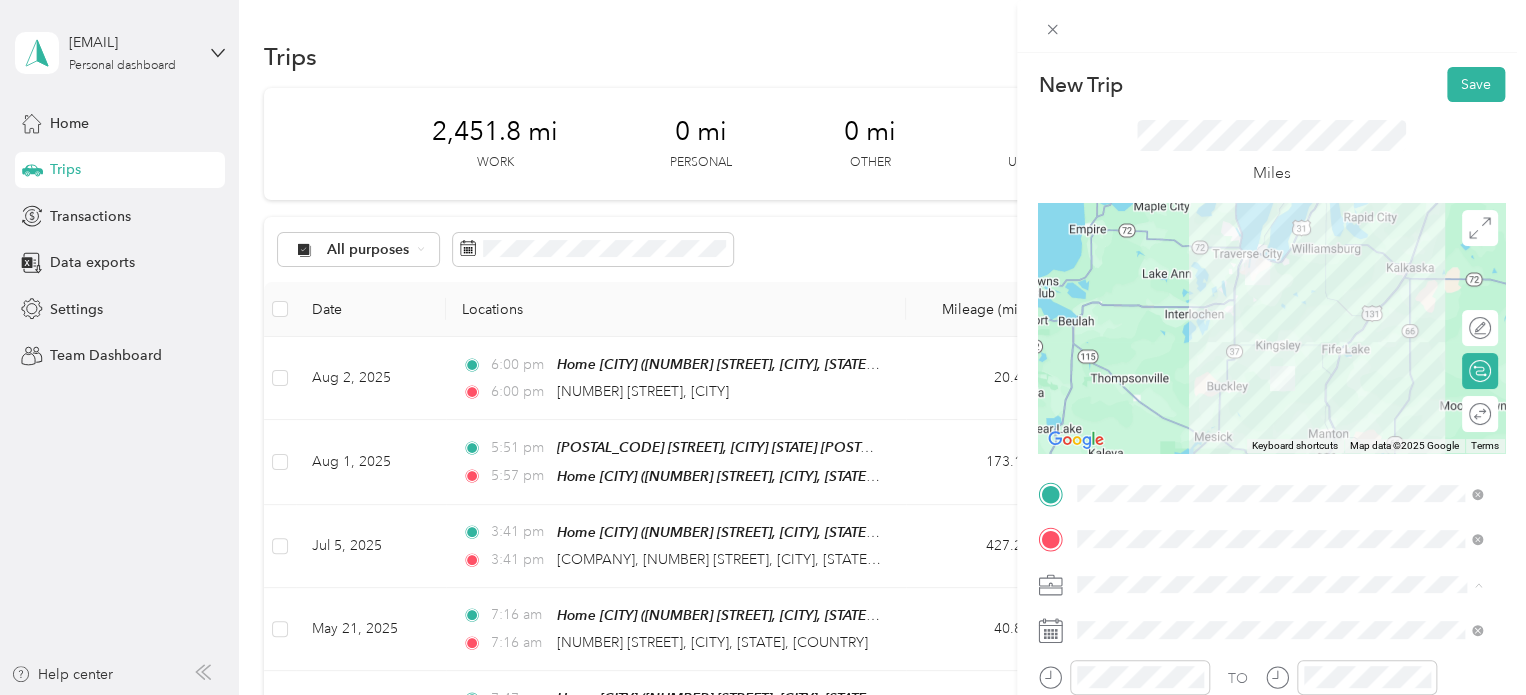 click on "Notary" at bounding box center (1279, 409) 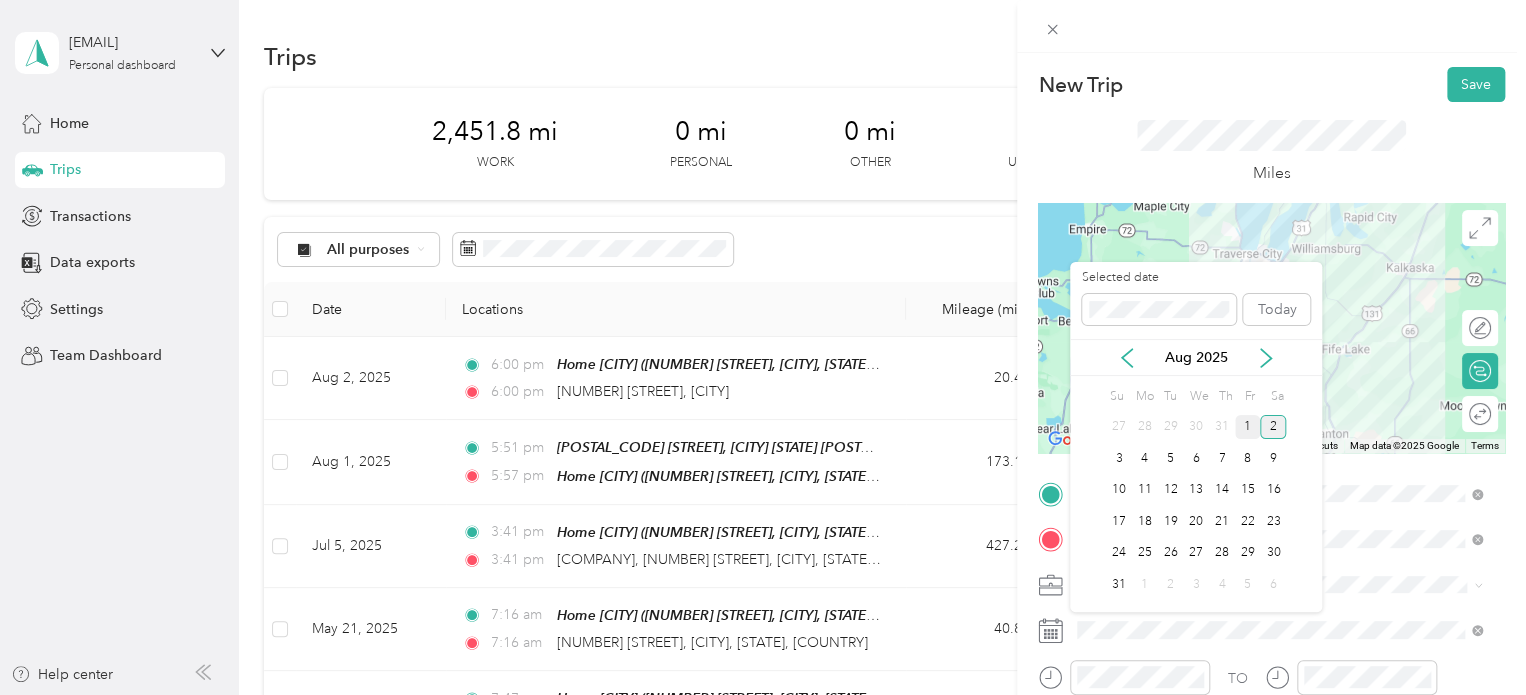 click on "1" at bounding box center (1248, 427) 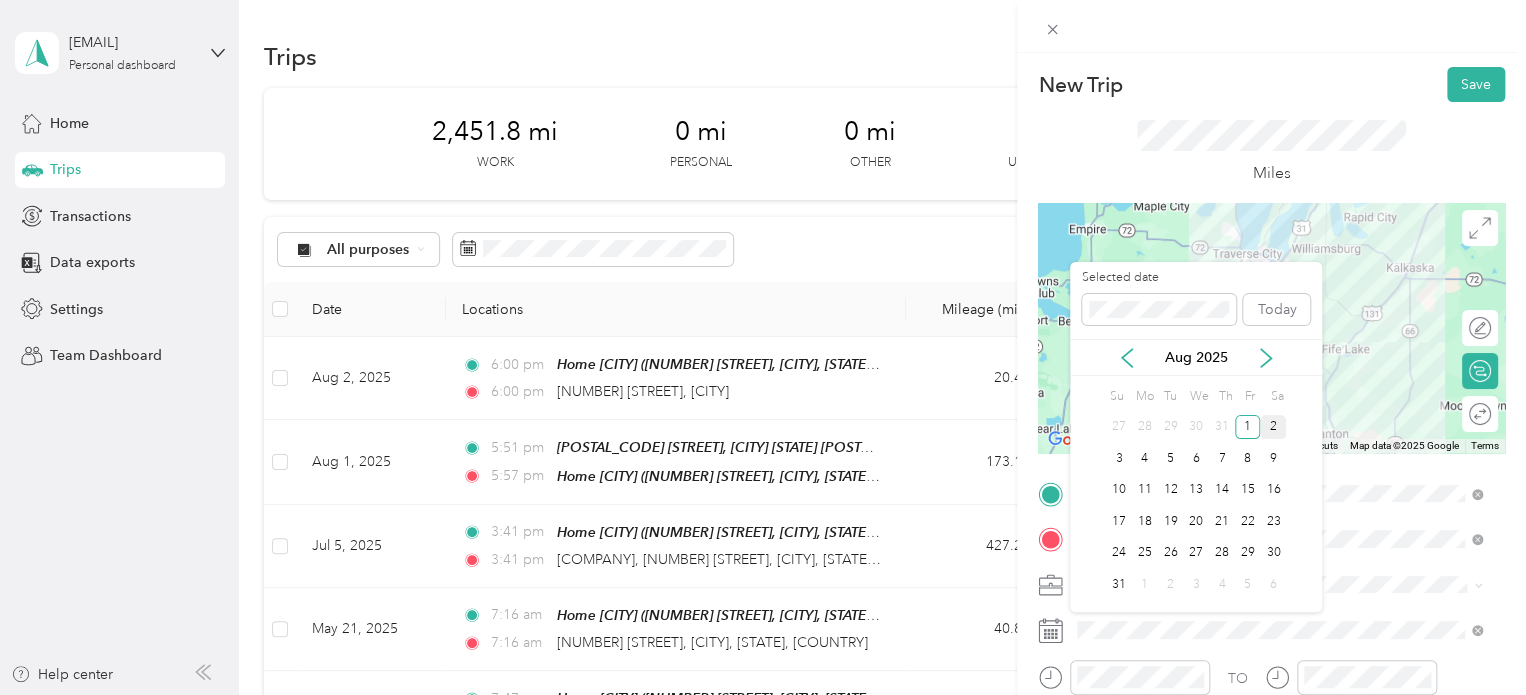 click on "2" at bounding box center (1273, 427) 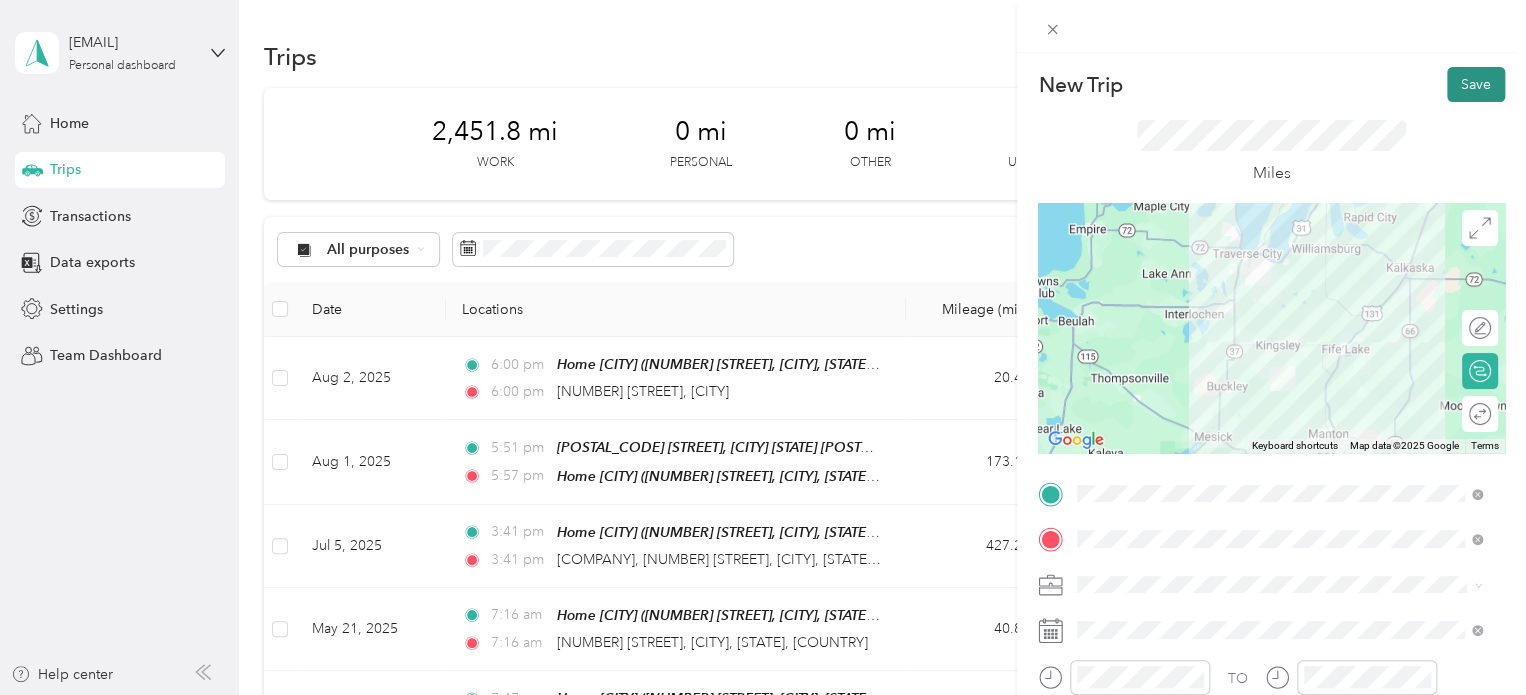 click on "Save" at bounding box center (1476, 84) 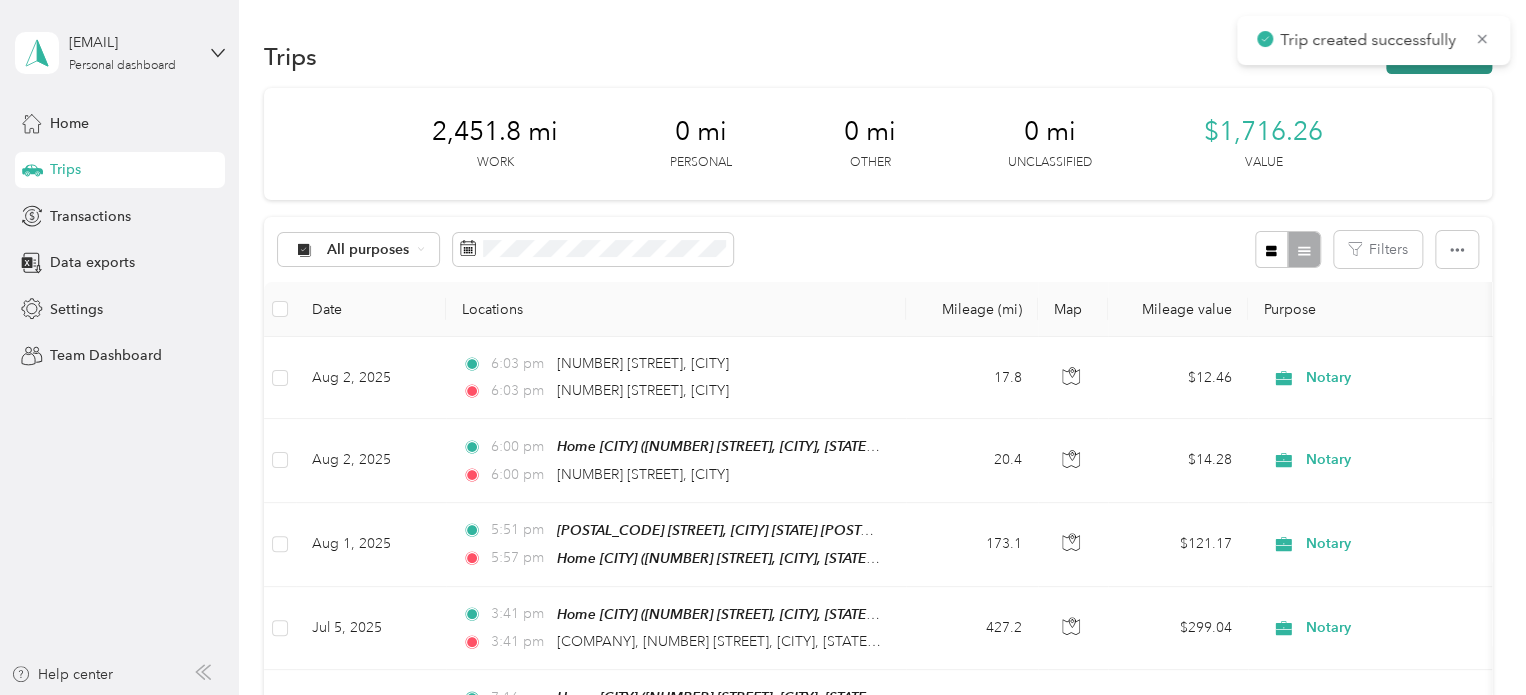 click on "New trip" at bounding box center (1439, 56) 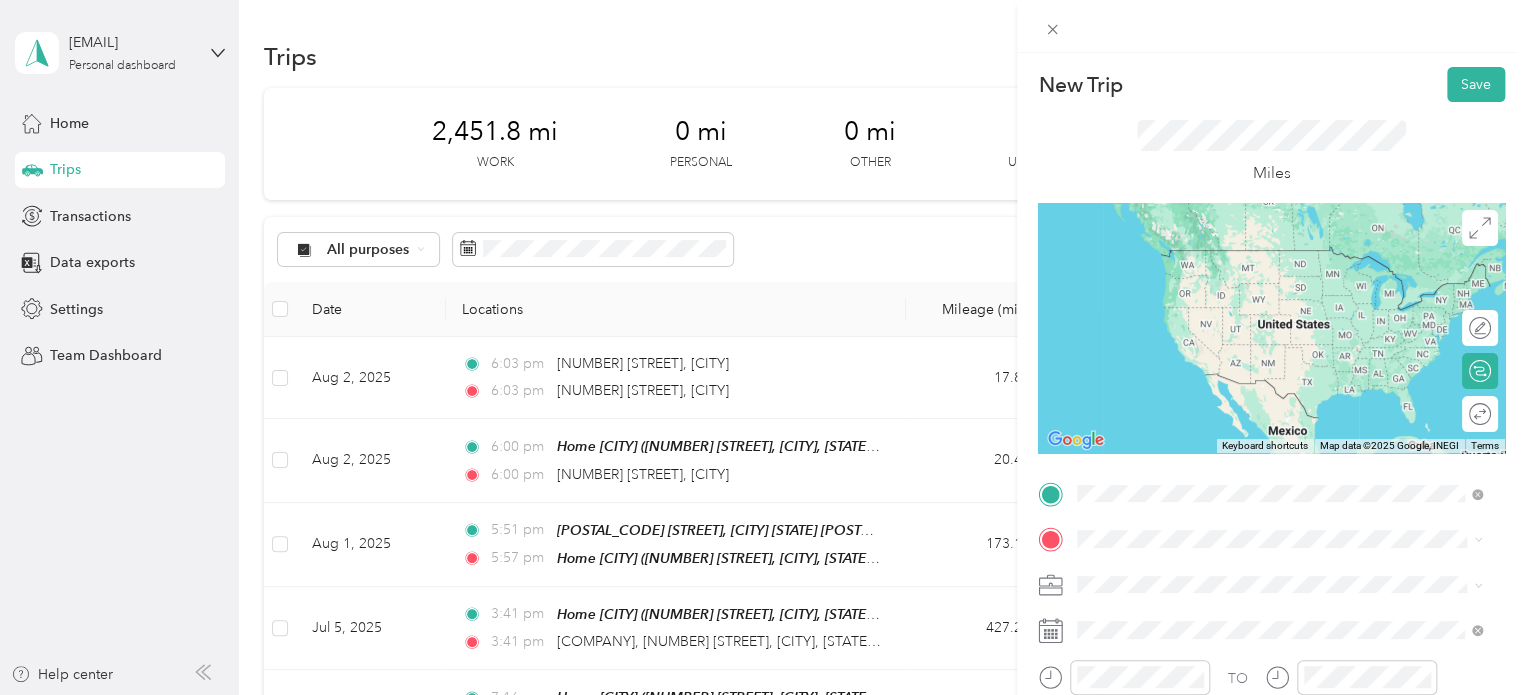 click on "[NUMBER] [STREET]
[CITY], [STATE] [POSTAL_CODE], [COUNTRY]" at bounding box center (1259, 258) 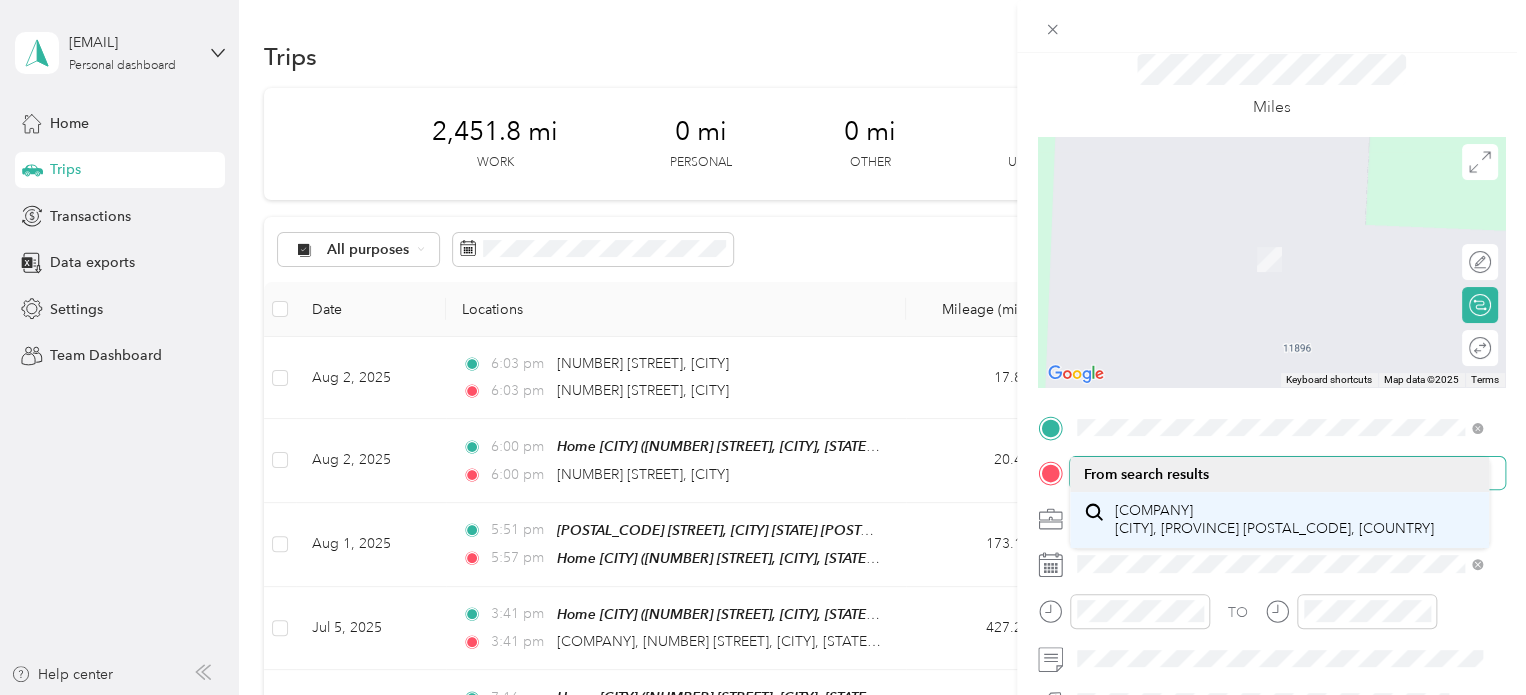 scroll, scrollTop: 100, scrollLeft: 0, axis: vertical 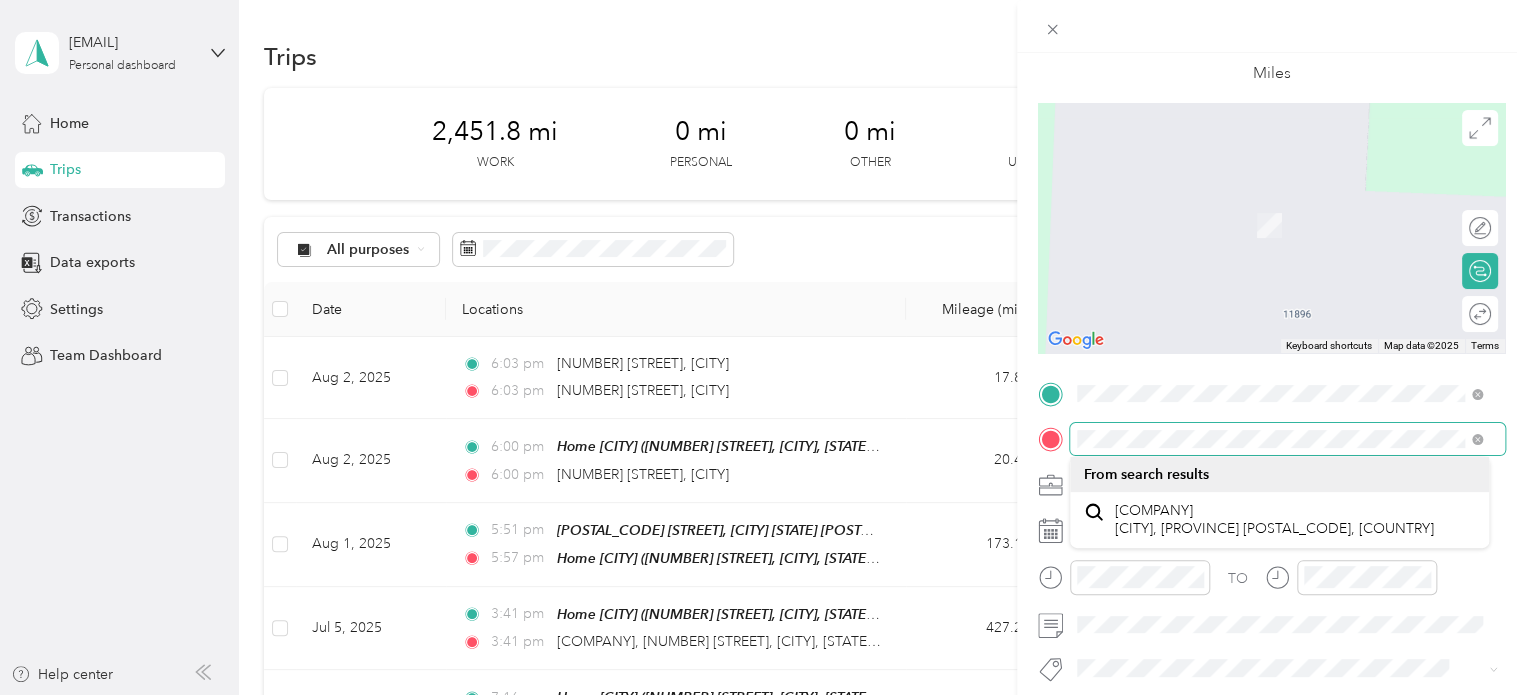 click on "TO Add photo" at bounding box center (1271, 597) 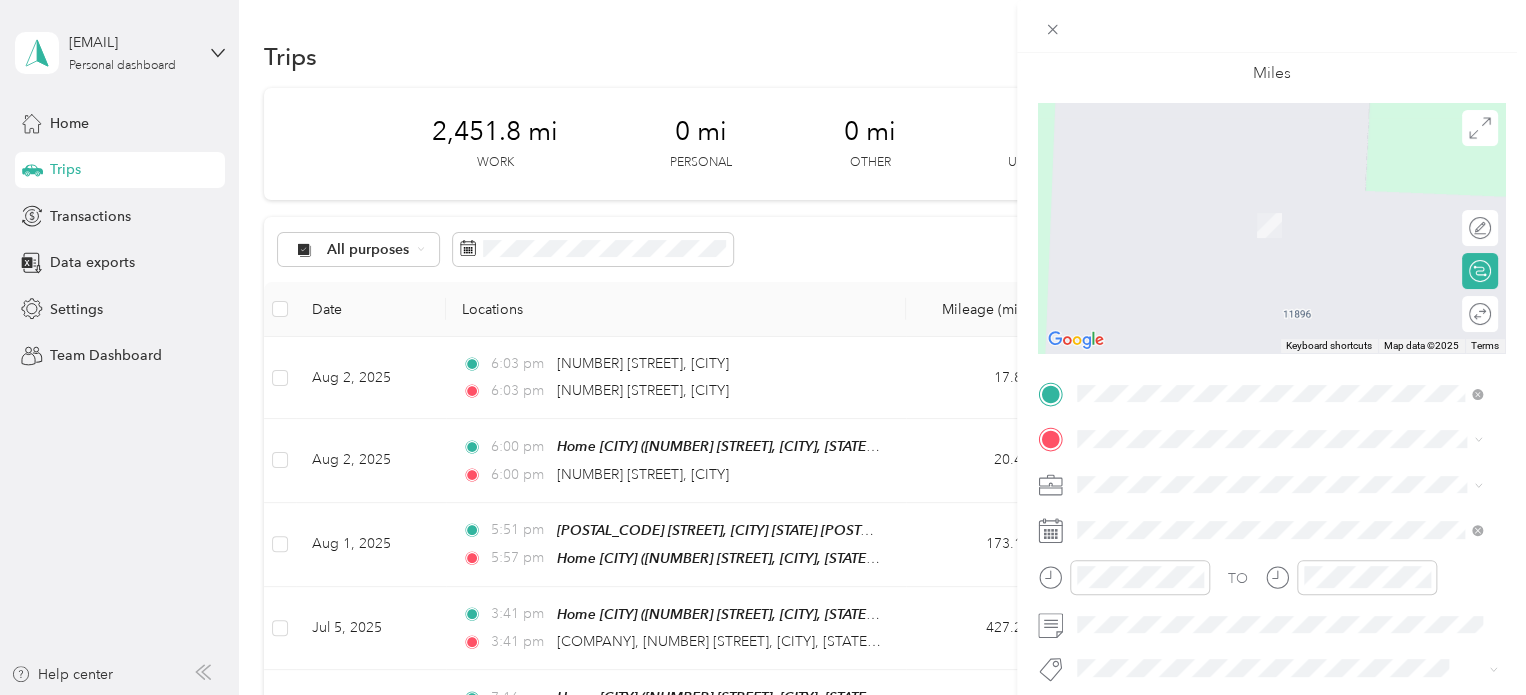 click on "[NUMBER] [STREET]
[CITY], [STATE] [POSTAL_CODE], [COUNTRY]" at bounding box center (1279, 202) 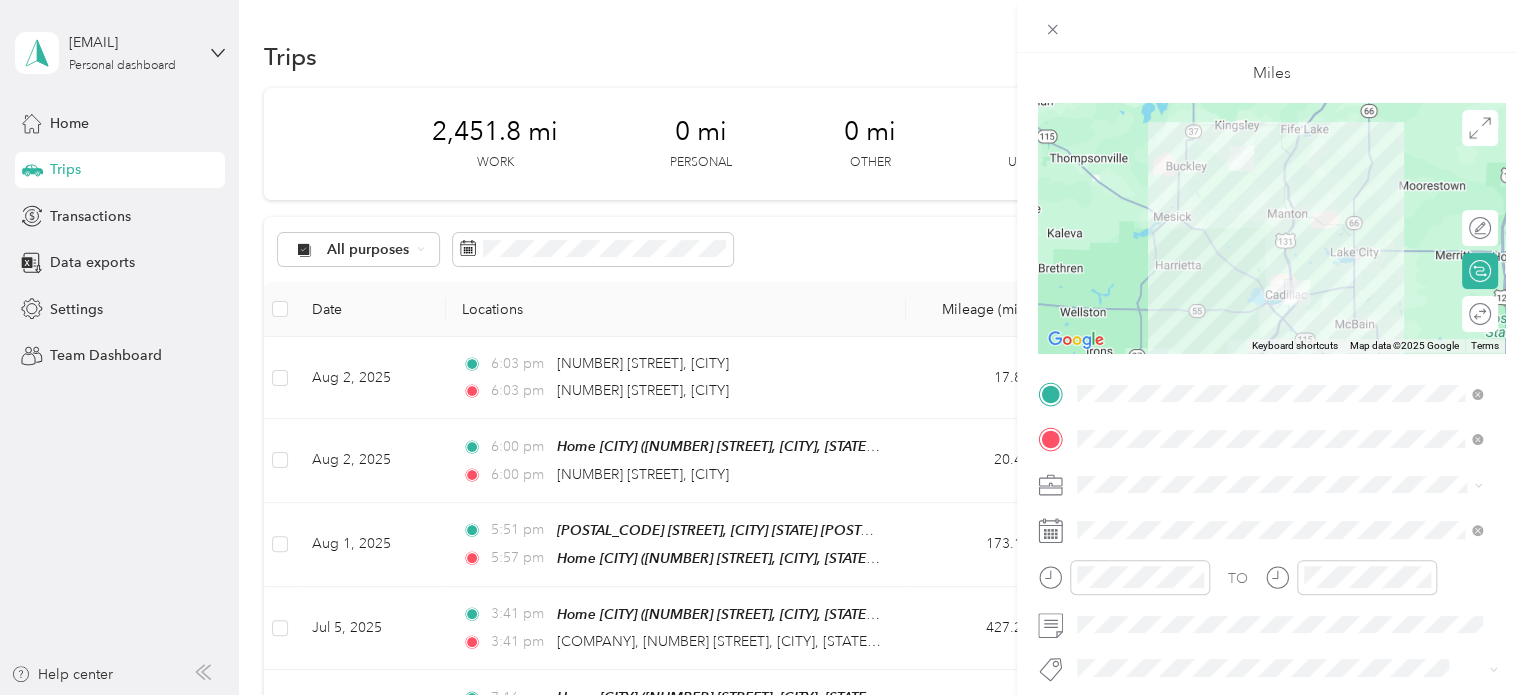 click on "Notary" at bounding box center [1279, 309] 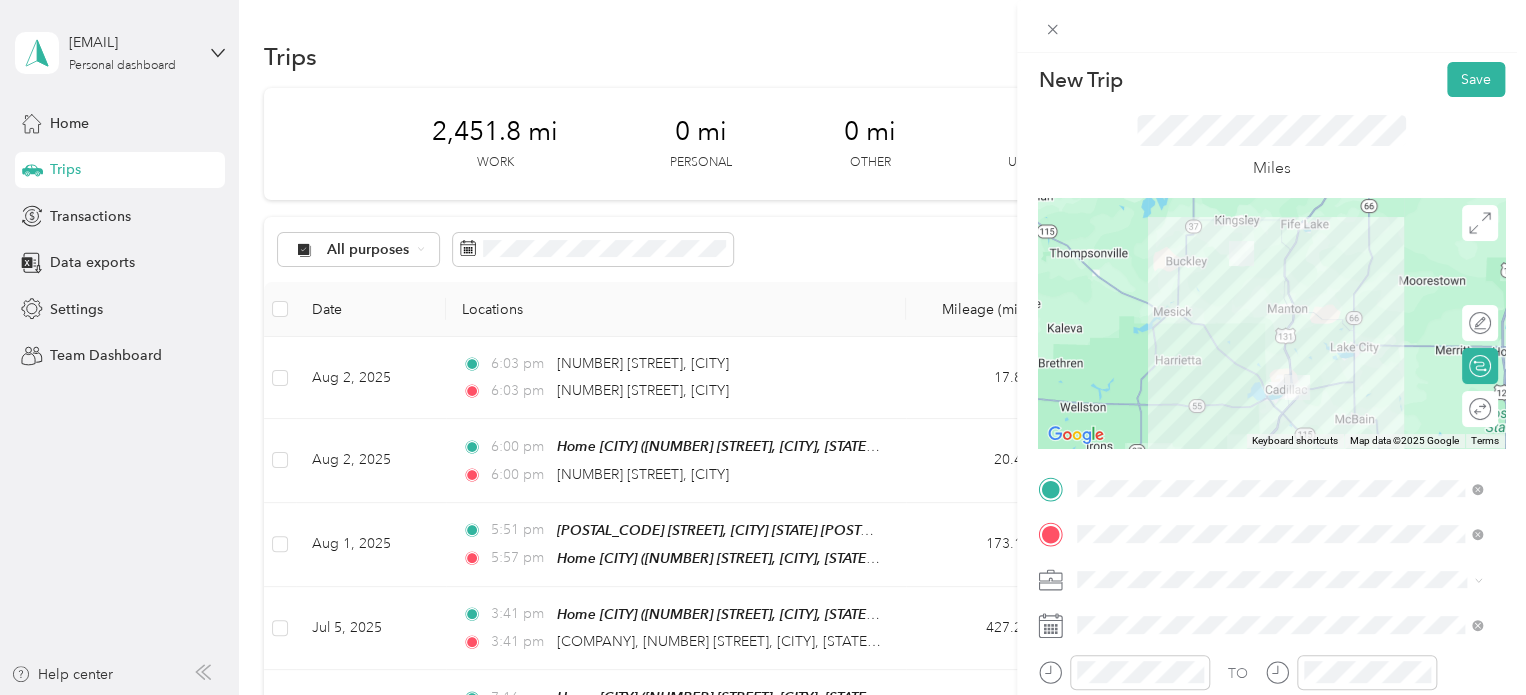 scroll, scrollTop: 0, scrollLeft: 0, axis: both 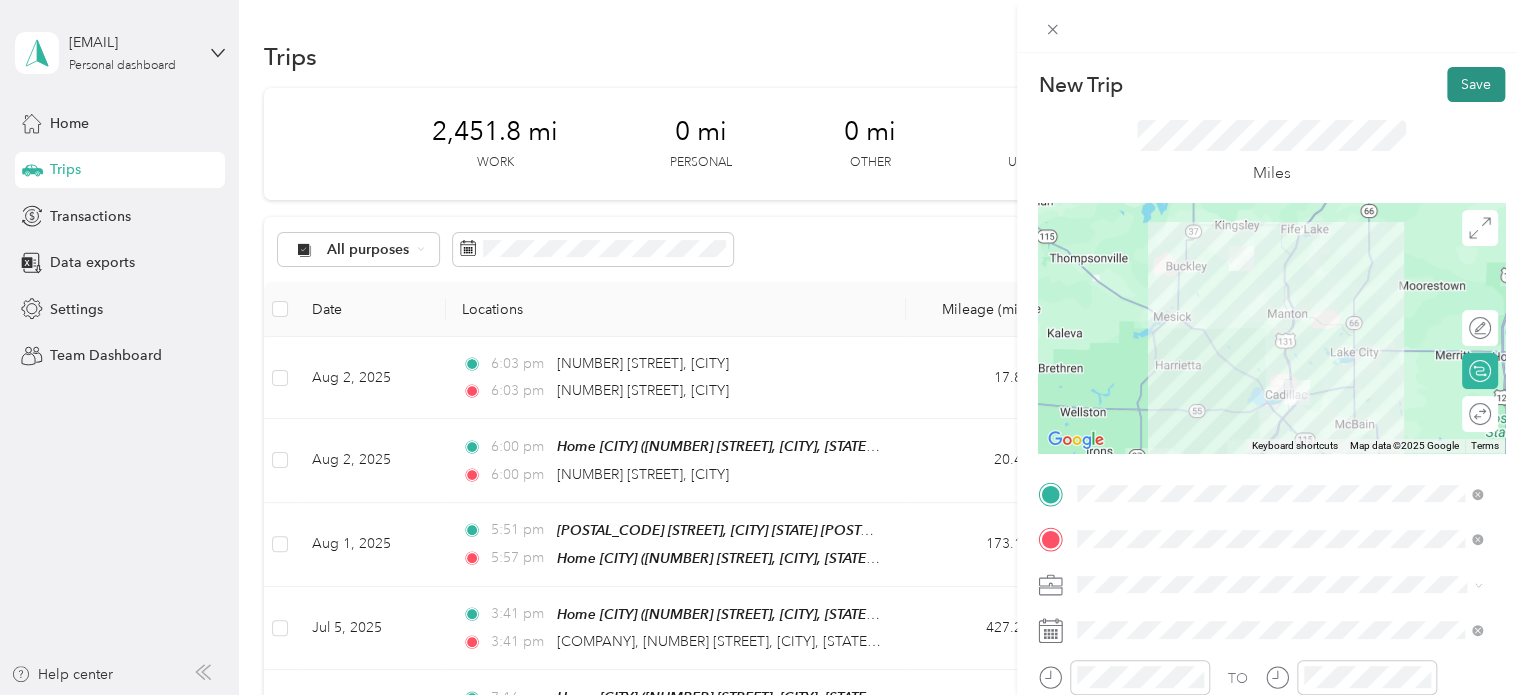 click on "Save" at bounding box center [1476, 84] 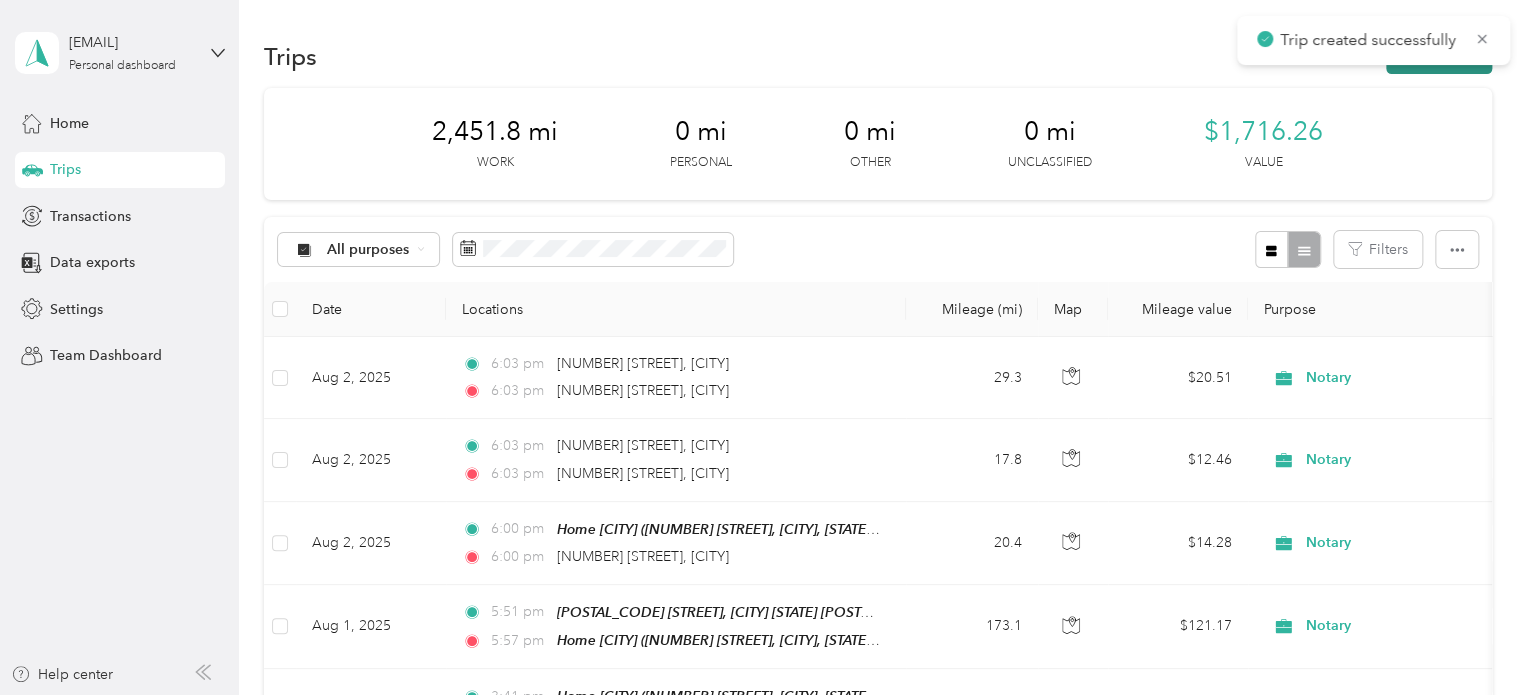 click on "New trip" at bounding box center [1439, 56] 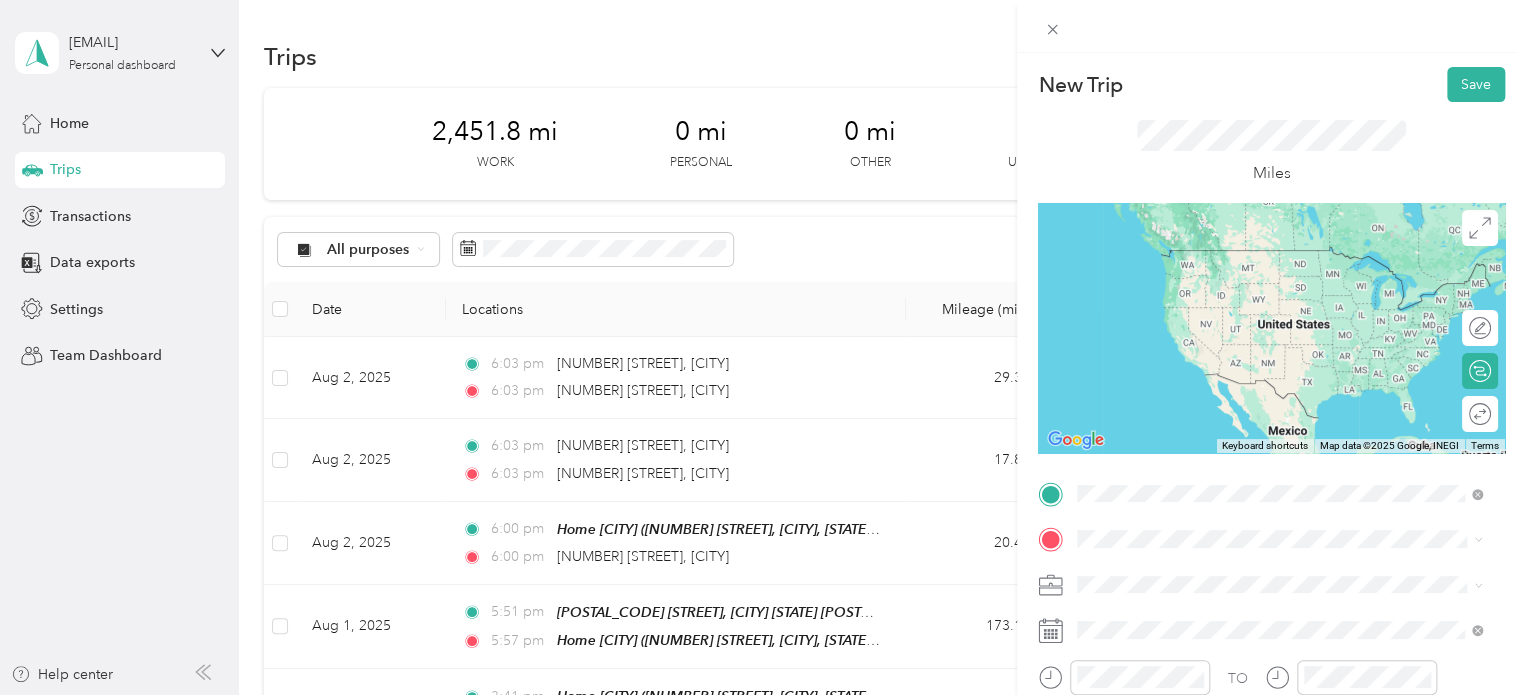 click on "[NUMBER] [STREET]
[CITY], [STATE] [POSTAL_CODE], [COUNTRY]" at bounding box center (1259, 258) 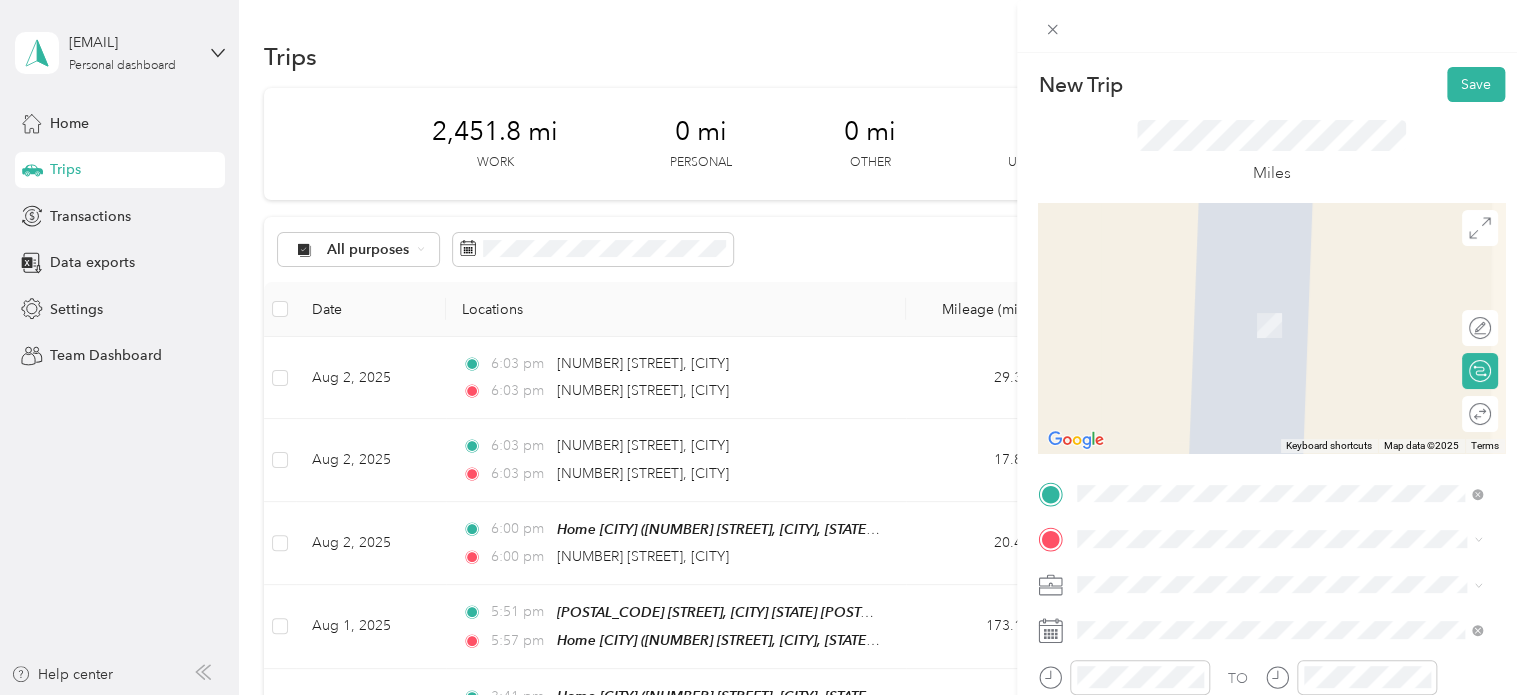 click on "[NUMBER] [STREET]
[CITY], [STATE] [POSTAL_CODE], [COUNTRY]" at bounding box center [1259, 300] 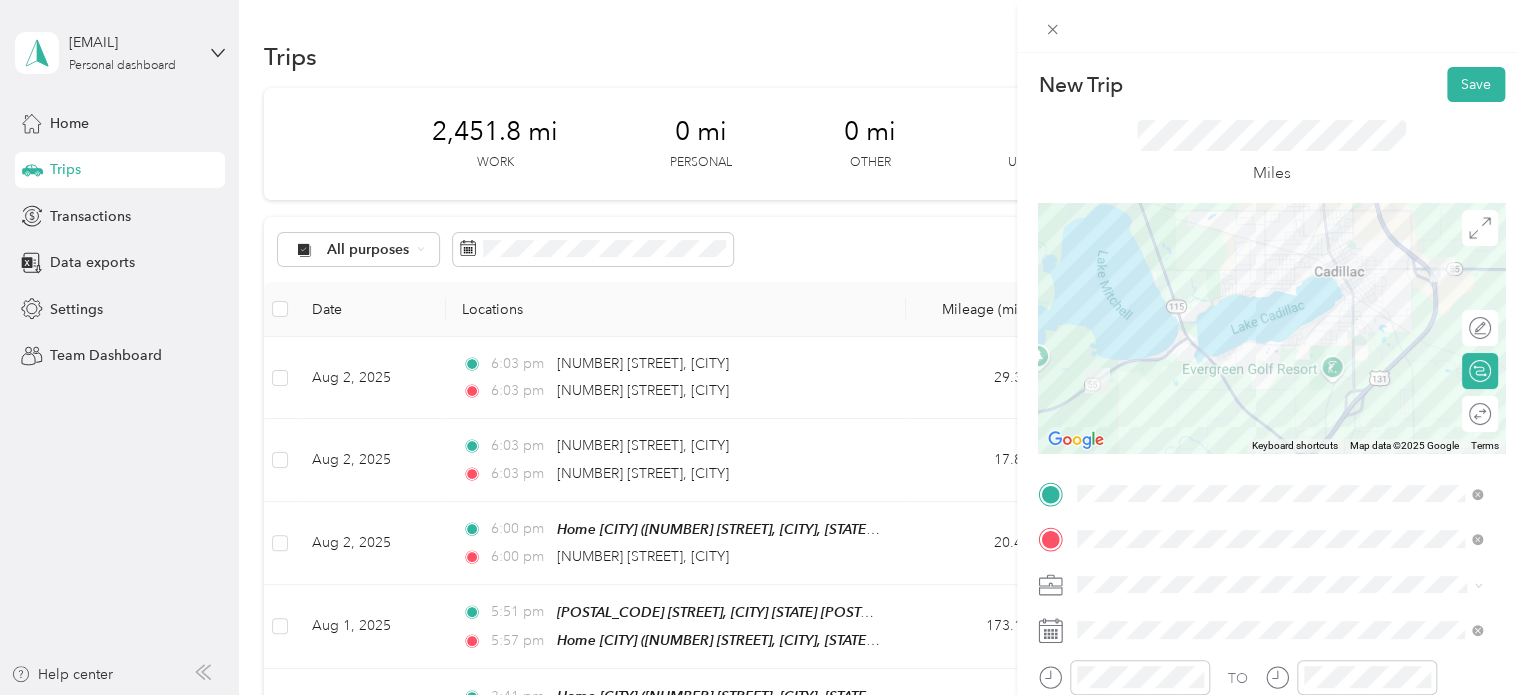 click at bounding box center (1287, 585) 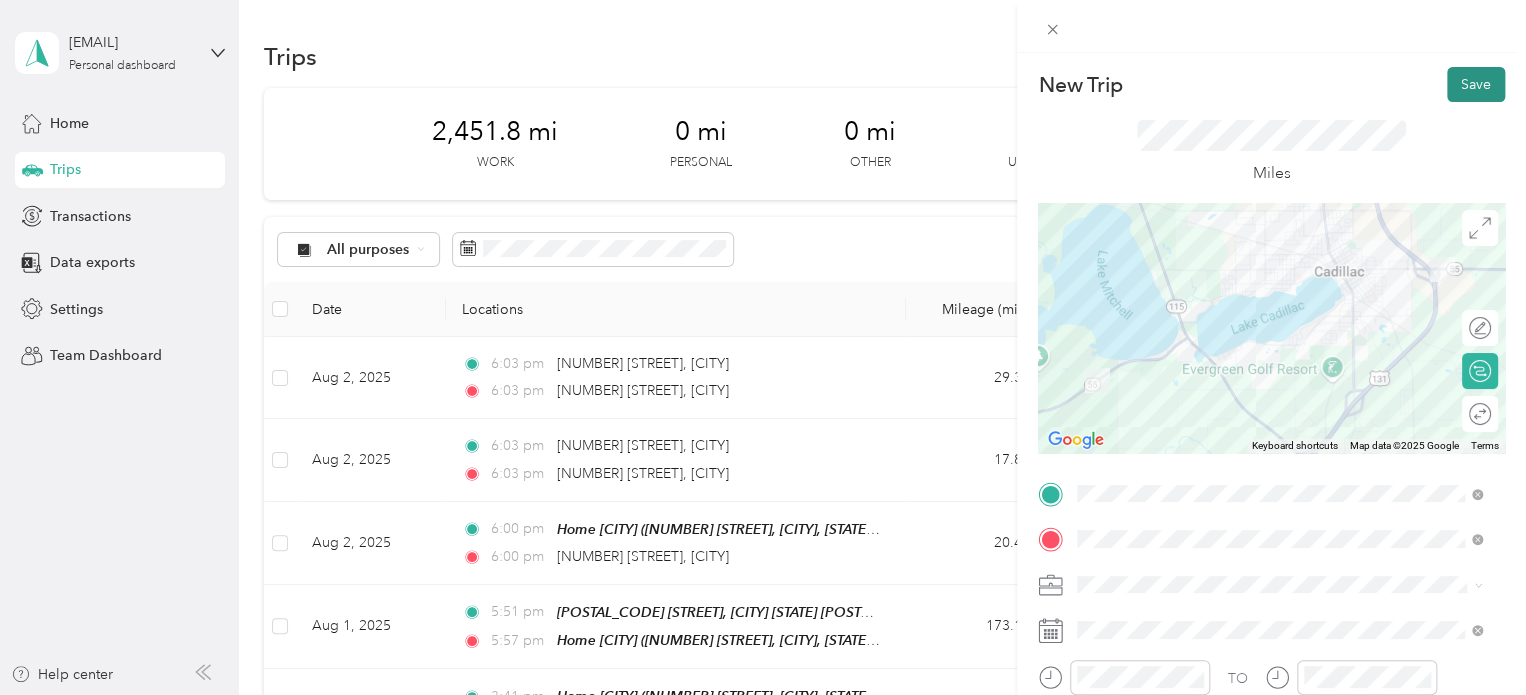 click on "Save" at bounding box center [1476, 84] 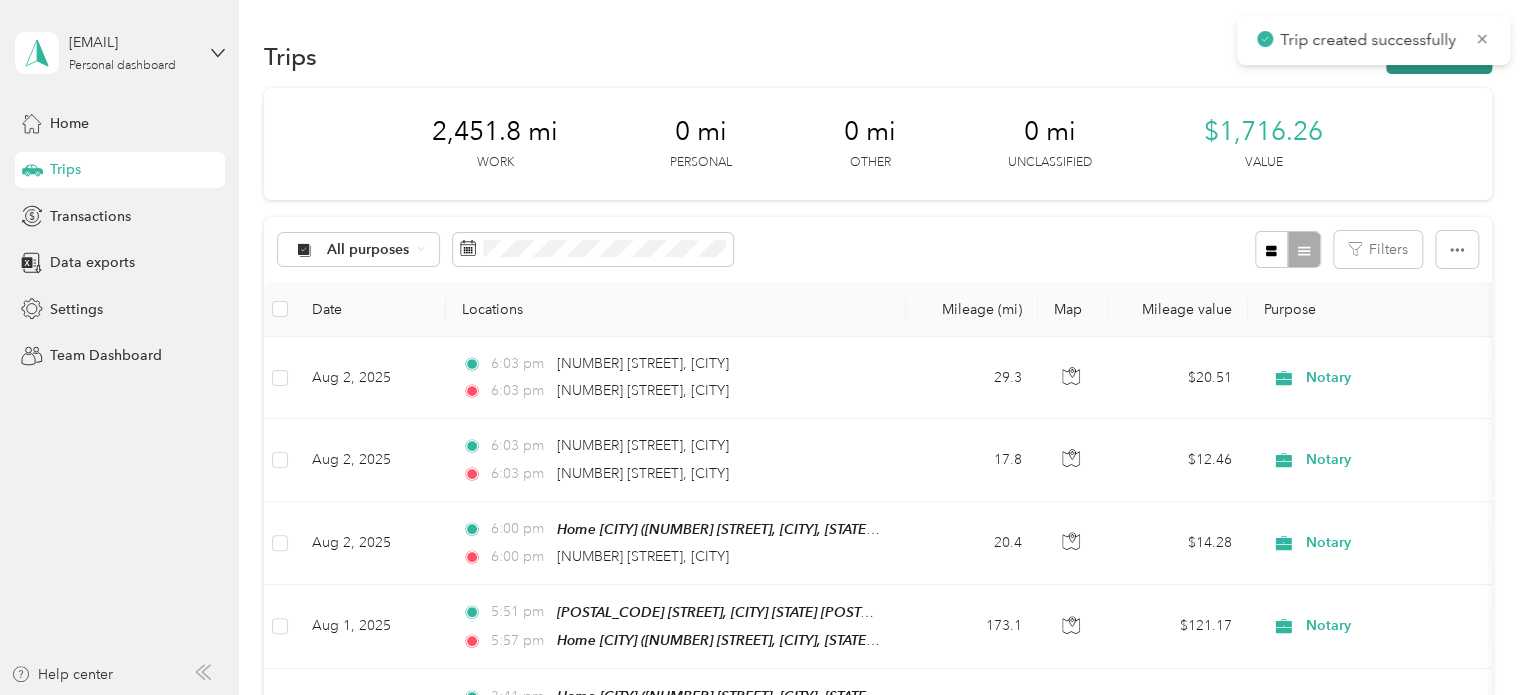 click on "New trip" at bounding box center [1439, 56] 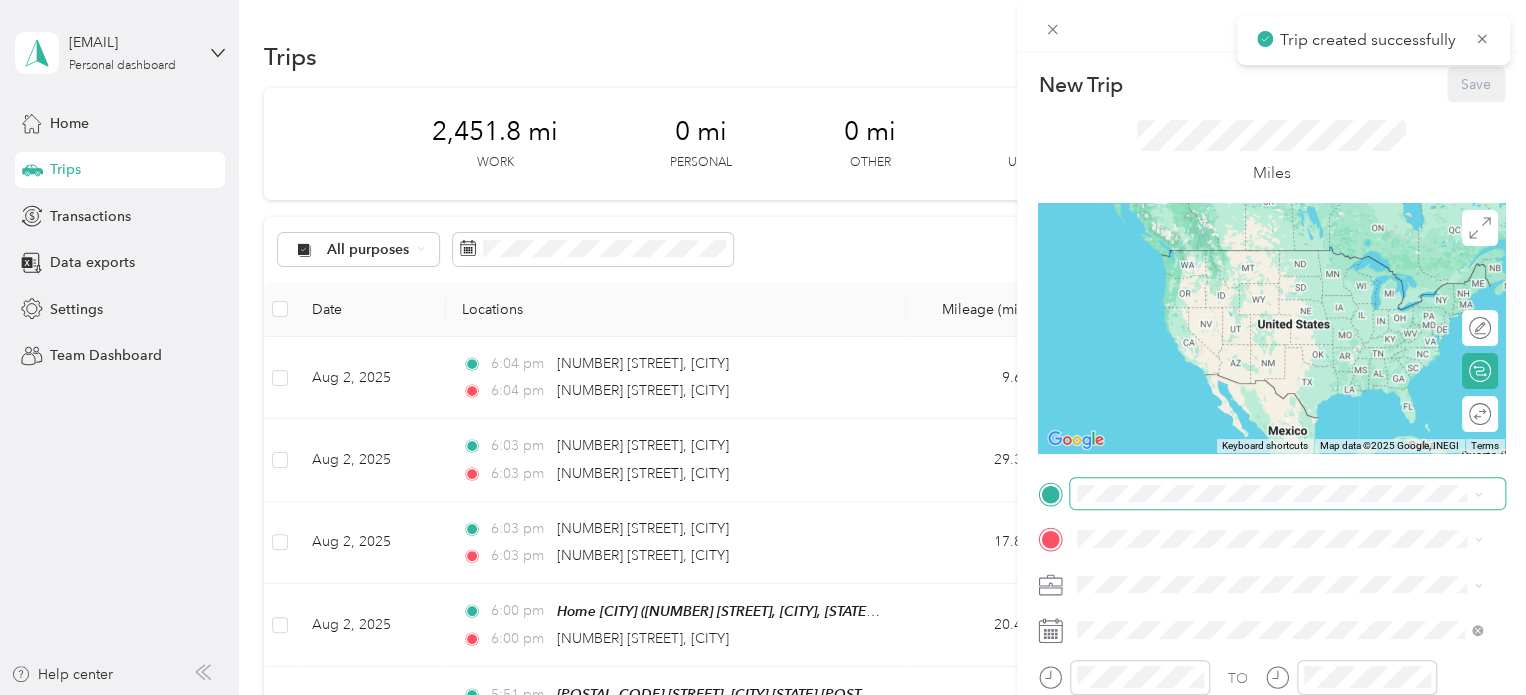 click at bounding box center [1287, 494] 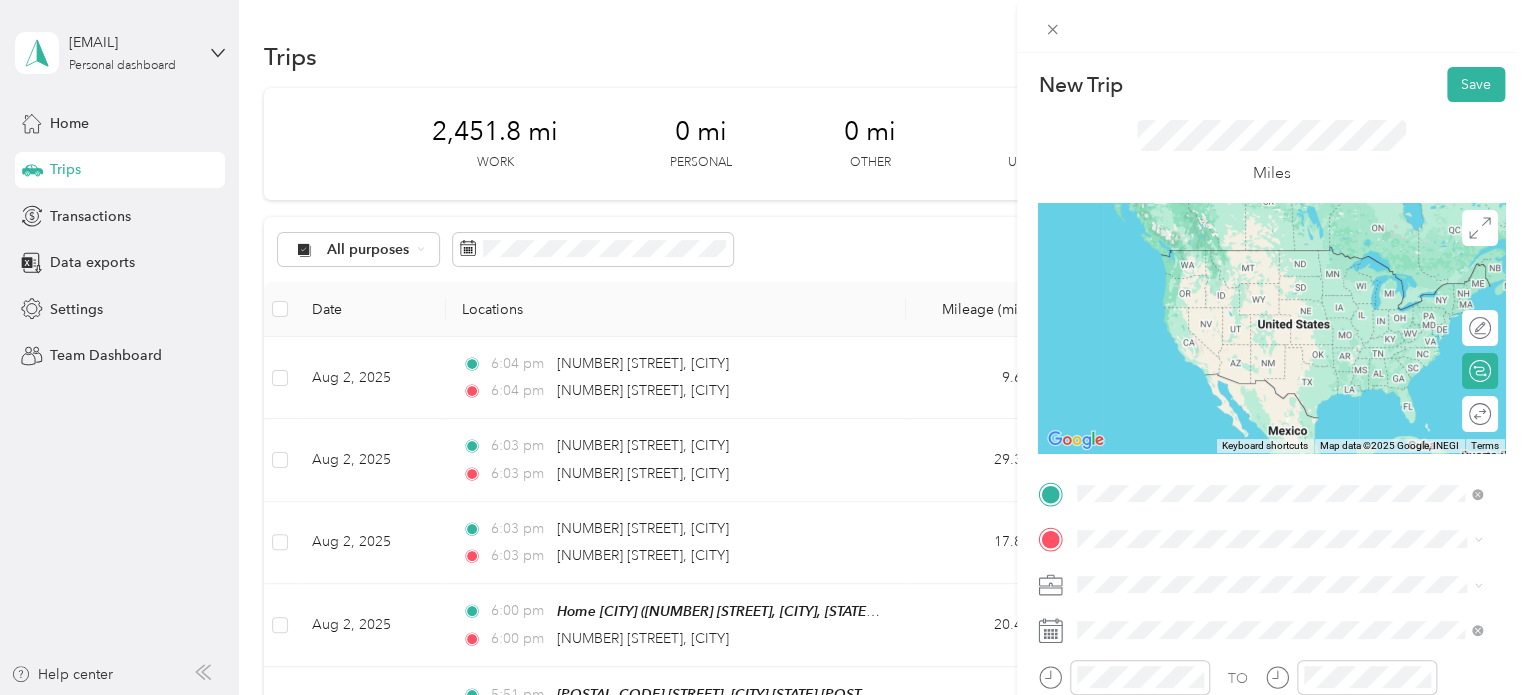 click on "[NUMBER] [STREET]
[CITY], [STATE] [POSTAL_CODE], [COUNTRY]" at bounding box center [1259, 258] 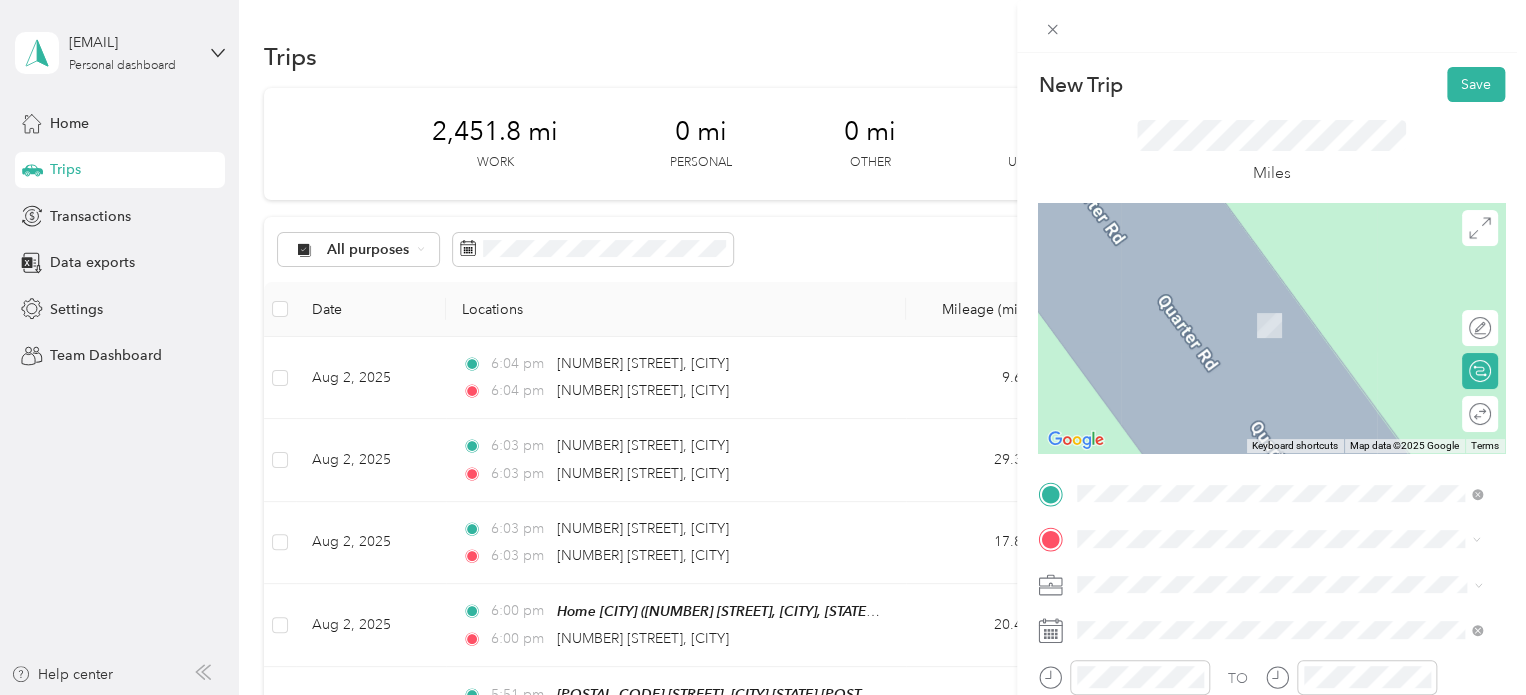 click on "[NUMBER] [NUMBER] [STREET]
[CITY], [STATE] [POSTAL_CODE], [COUNTRY]" at bounding box center (1279, 325) 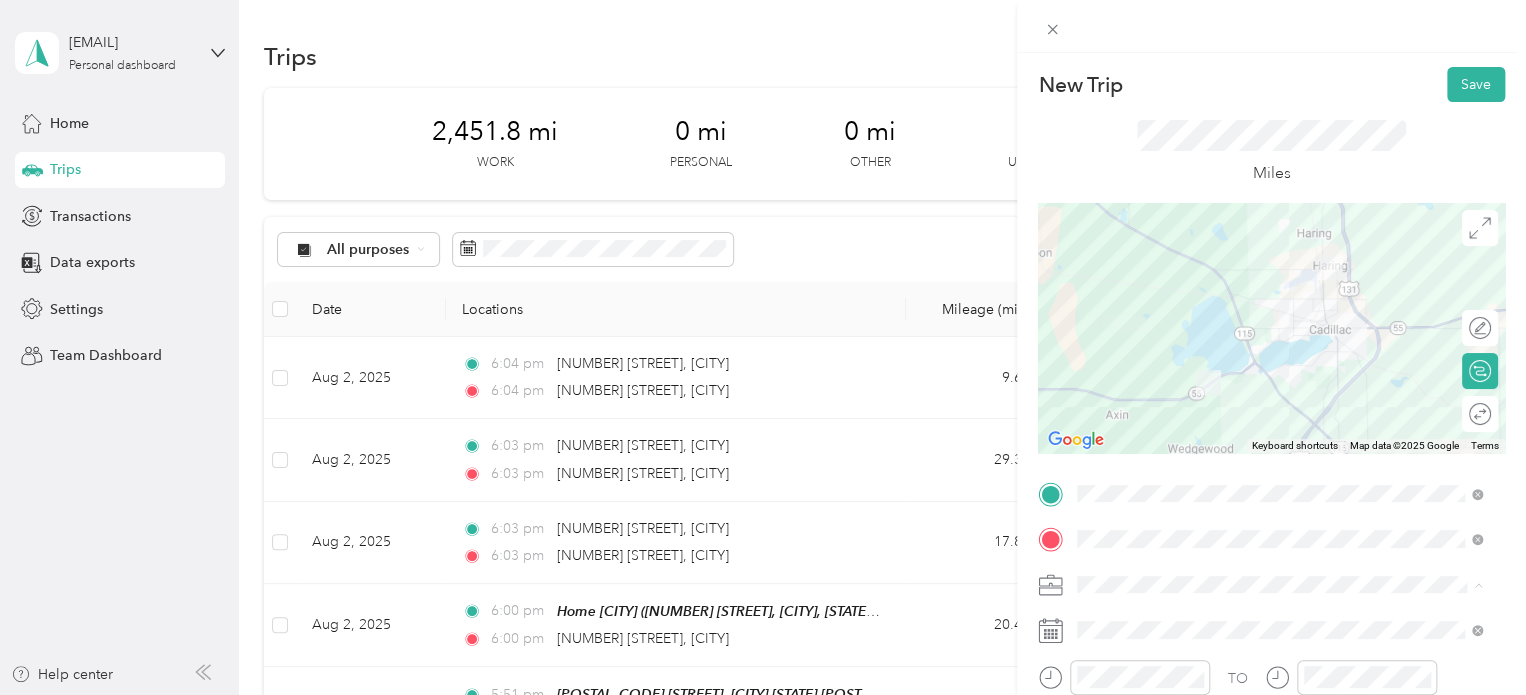 click on "Notary" at bounding box center (1279, 409) 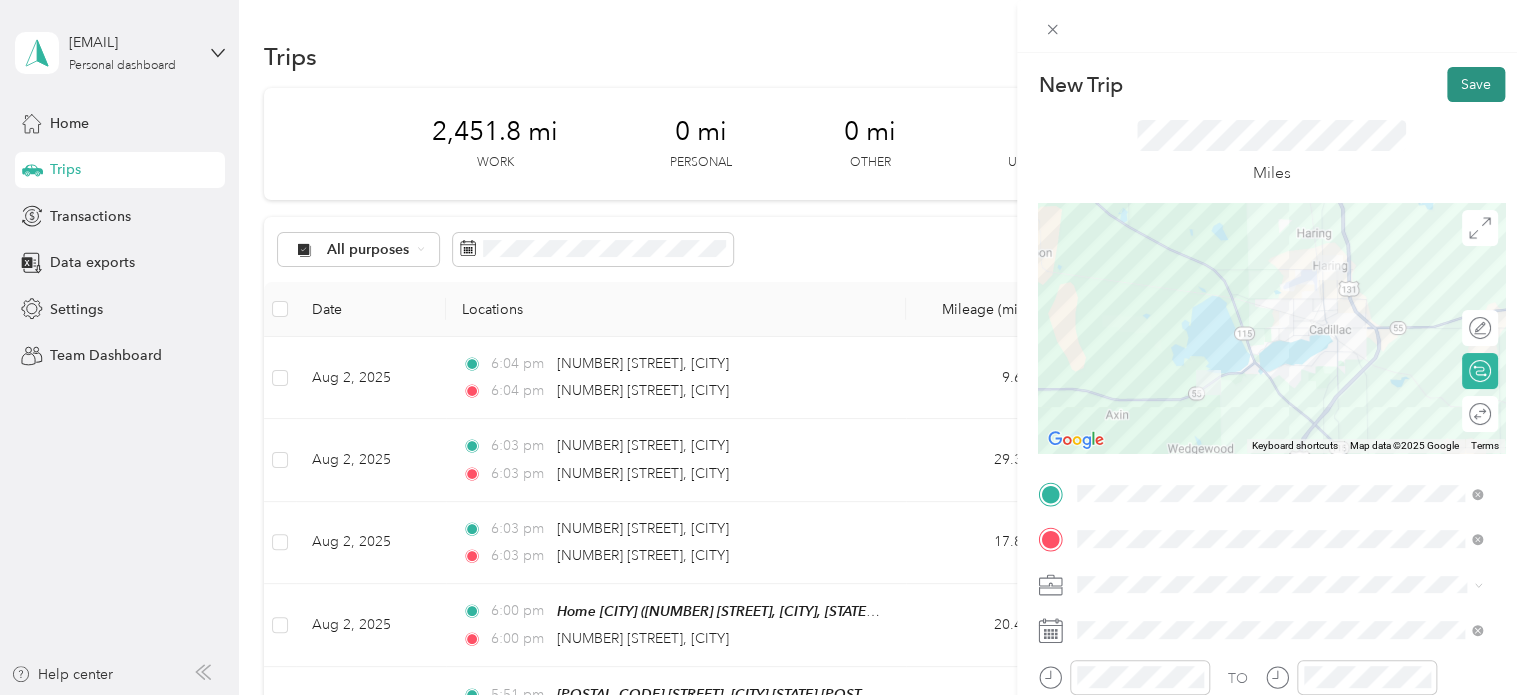 click on "Save" at bounding box center (1476, 84) 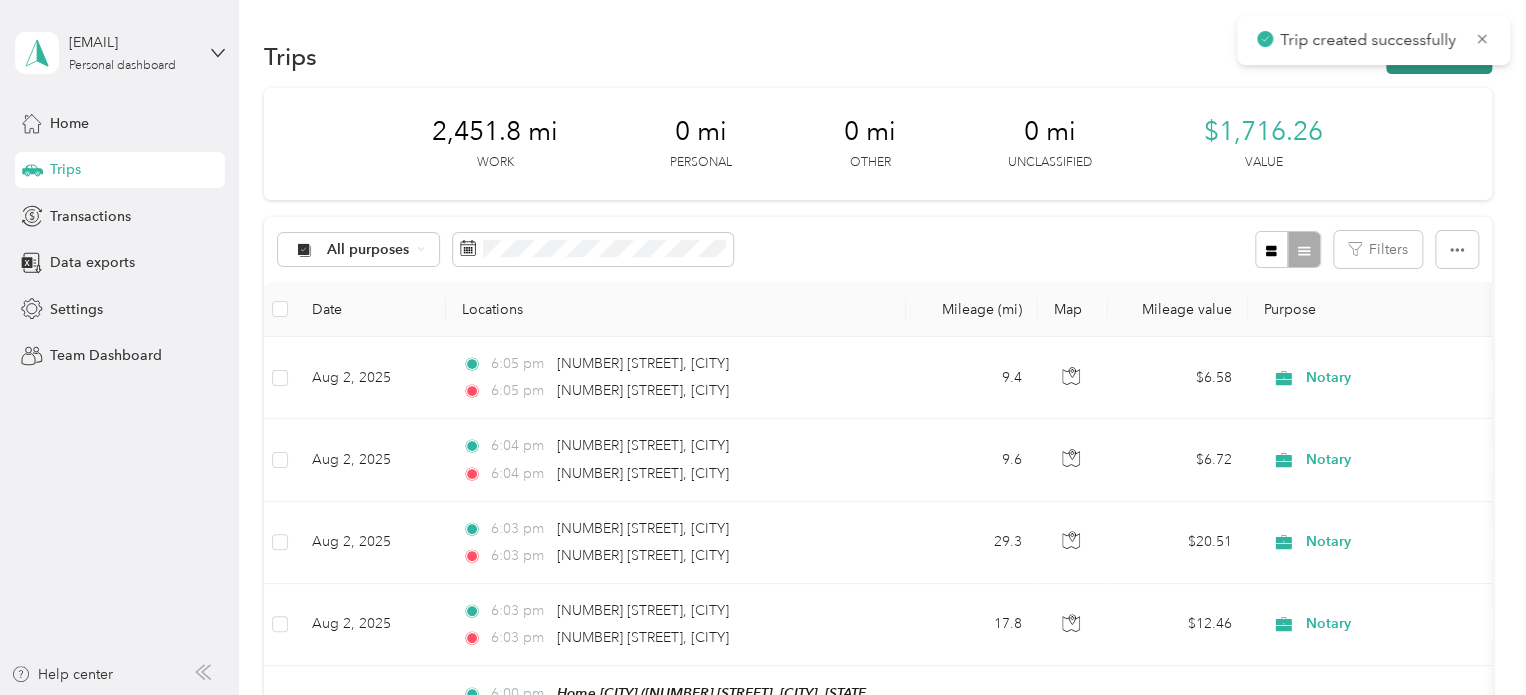 click on "New trip" at bounding box center (1439, 56) 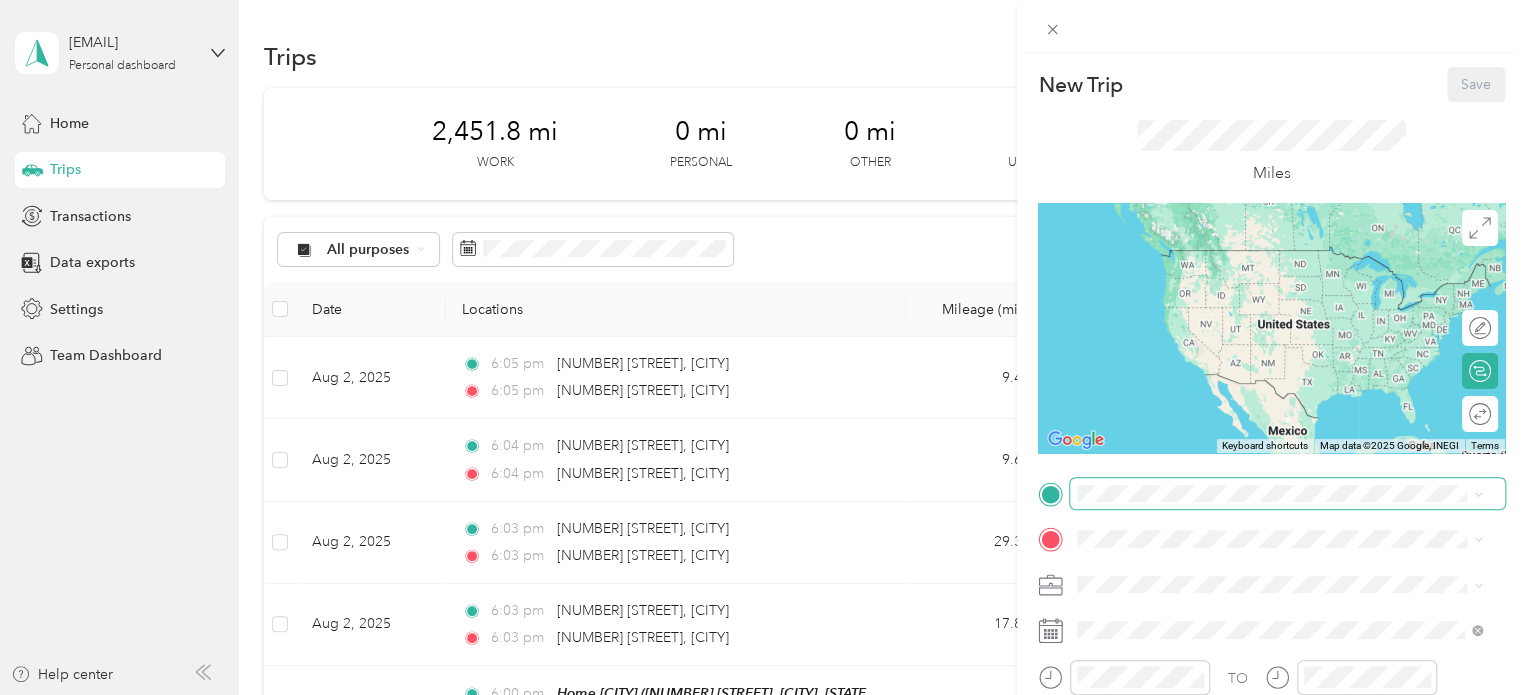 click at bounding box center (1287, 494) 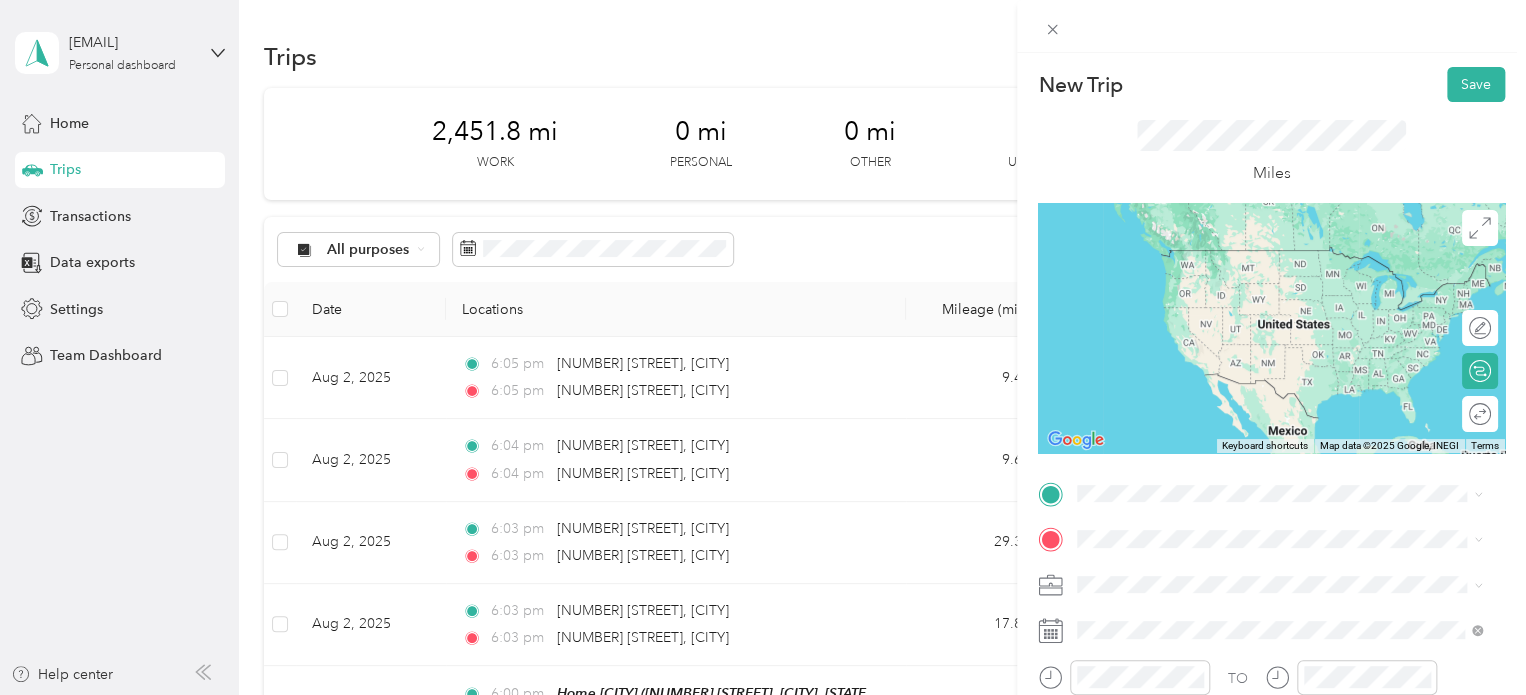 click on "[NUMBER] [NUMBER] [STREET]
[CITY], [STATE] [POSTAL_CODE], [COUNTRY]" at bounding box center [1259, 256] 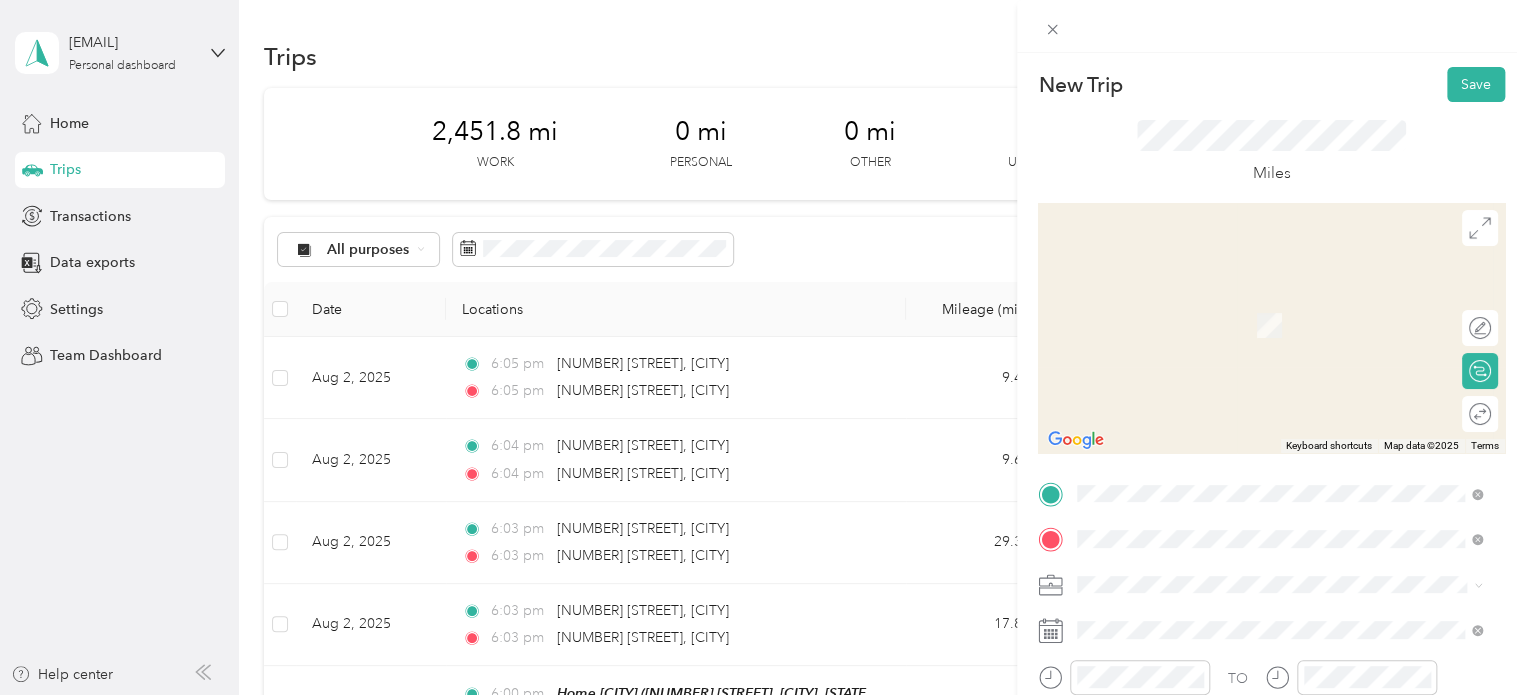click on "[NUMBER] [STREET]
[CITY], [STATE] [POSTAL_CODE], [COUNTRY]" at bounding box center (1259, 304) 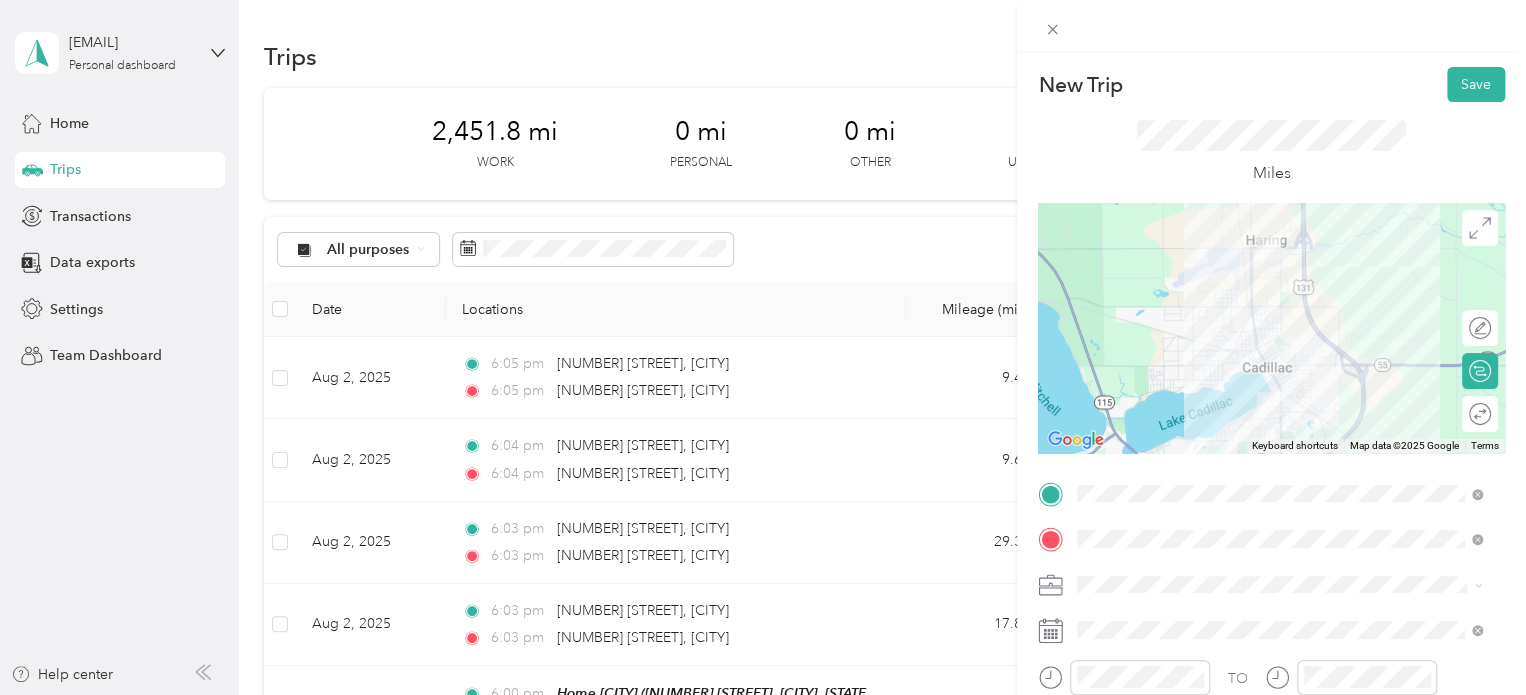 click at bounding box center (1287, 585) 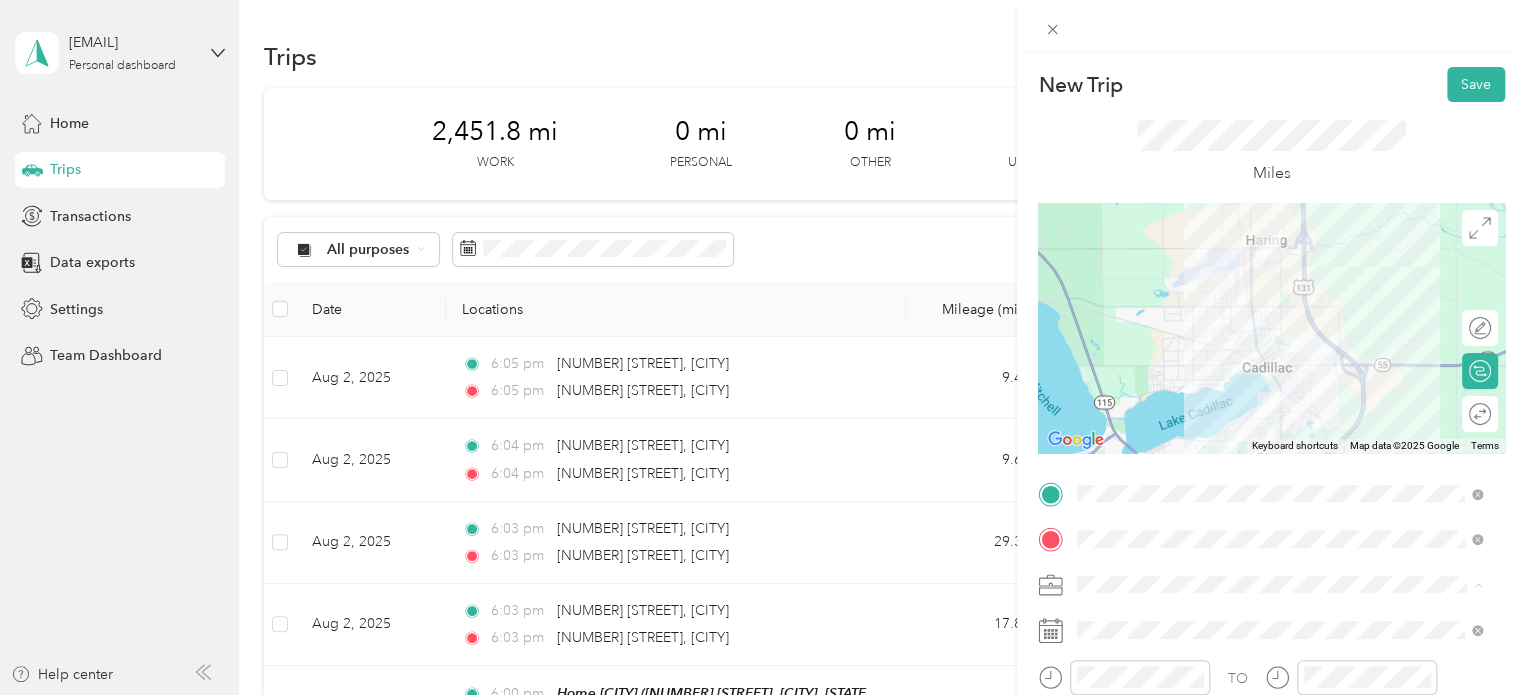 click on "Notary" at bounding box center [1105, 409] 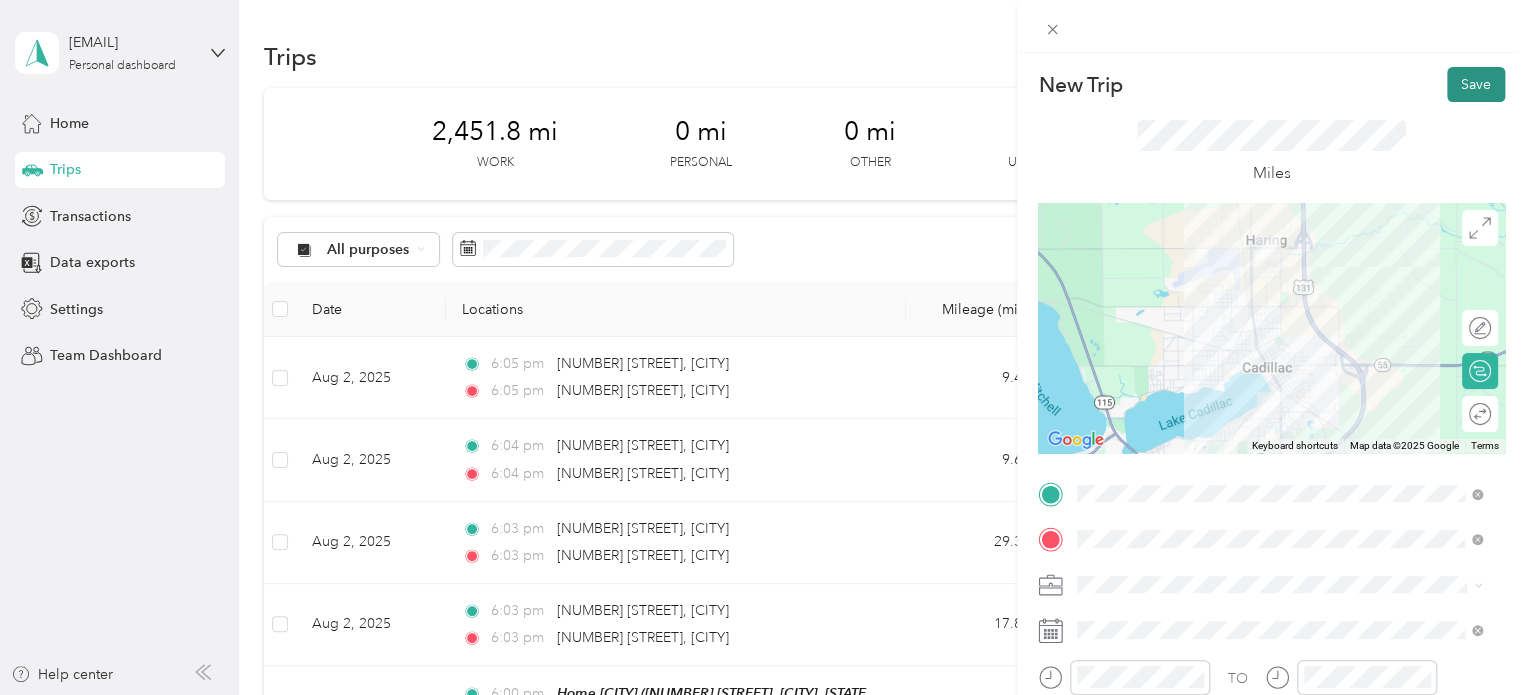 click on "Save" at bounding box center [1476, 84] 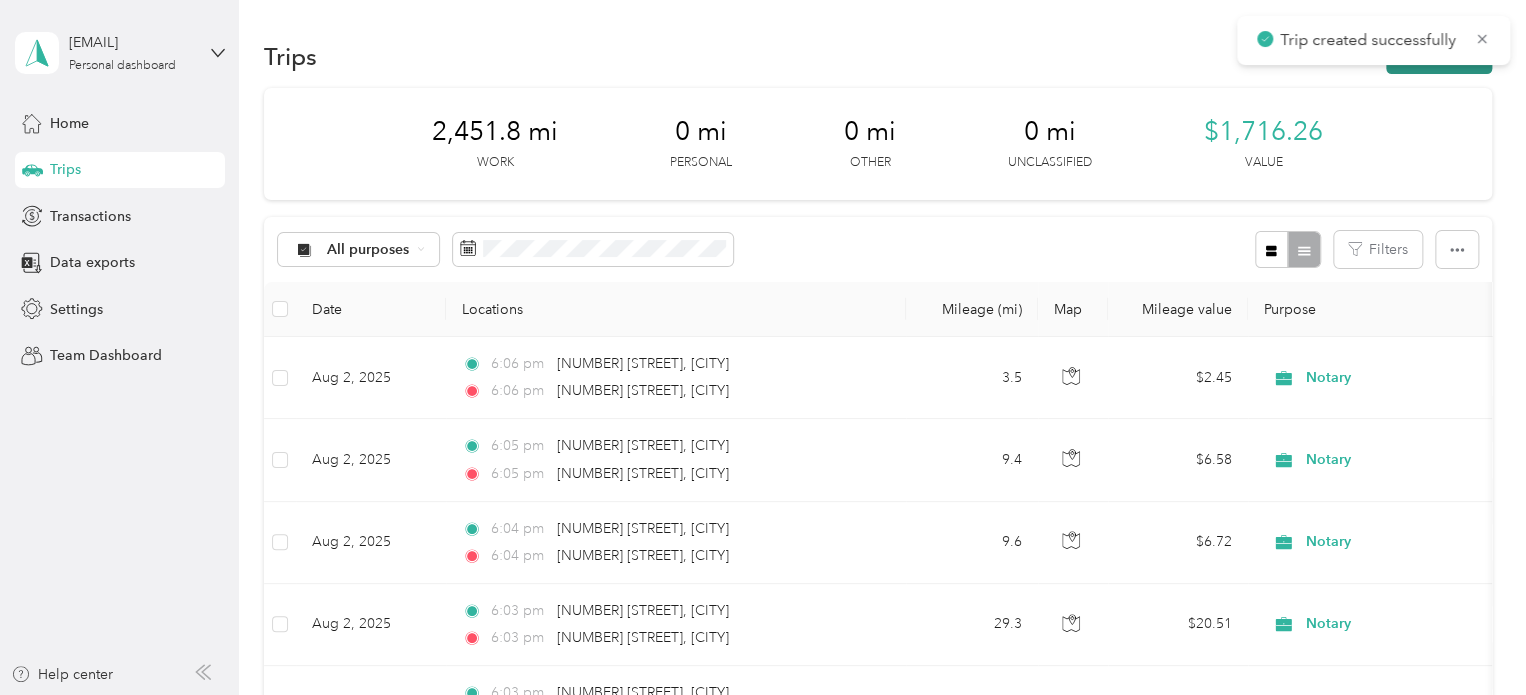 click on "New trip" at bounding box center (1439, 56) 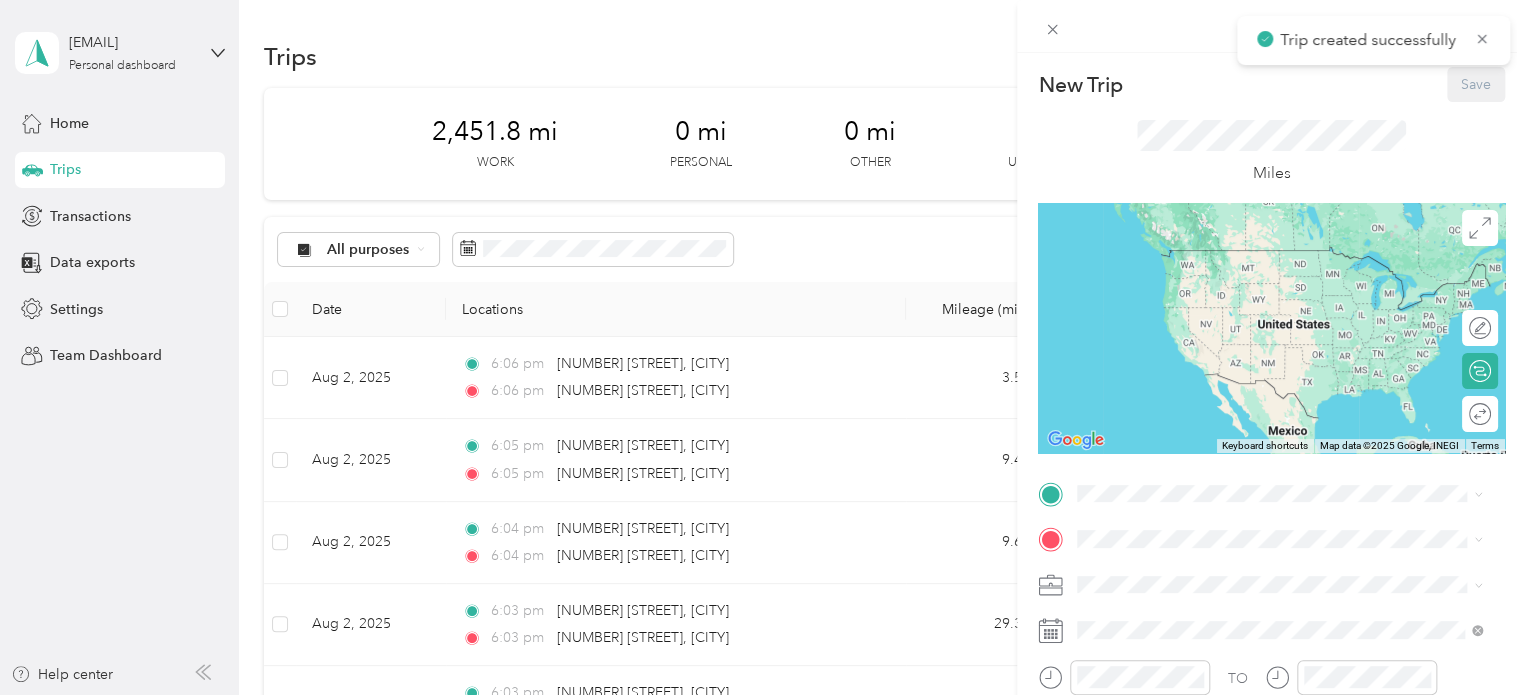 click on "TO Add photo" at bounding box center (1271, 697) 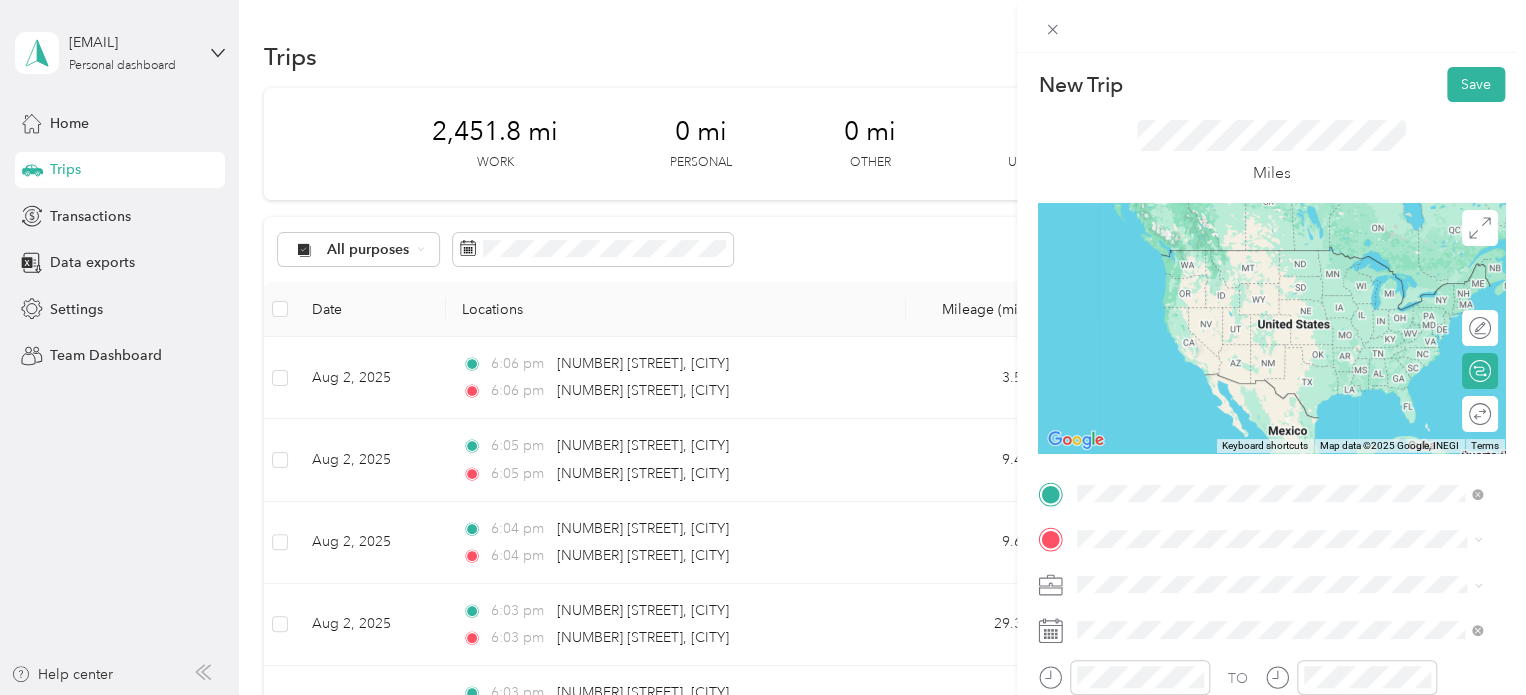 click on "[NUMBER] [STREET]
[CITY], [STATE] [POSTAL_CODE], [COUNTRY]" at bounding box center [1259, 574] 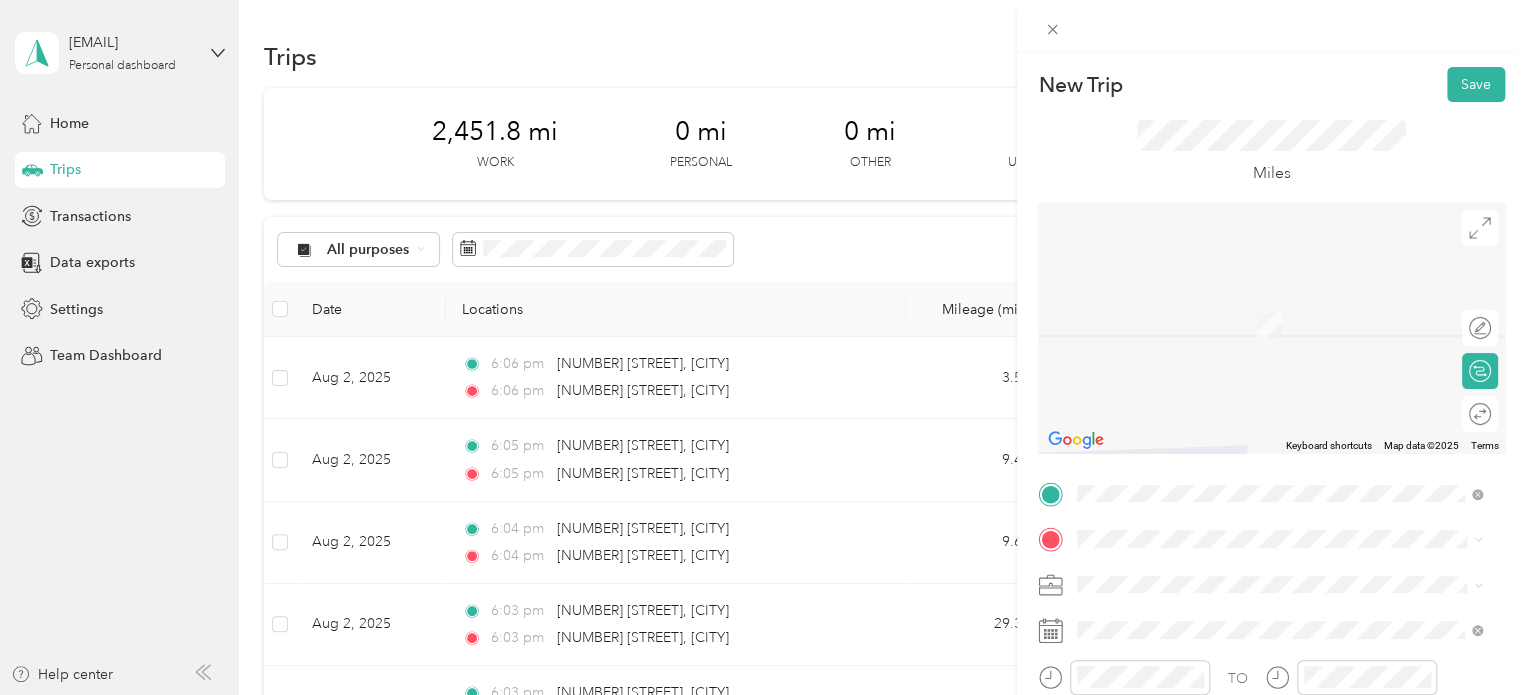 click on "[POSTAL_CODE] [STREET], [CITY], [STATE], [COUNTRY] , [POSTAL_CODE], [CITY], [STATE], [COUNTRY]" at bounding box center [1291, 335] 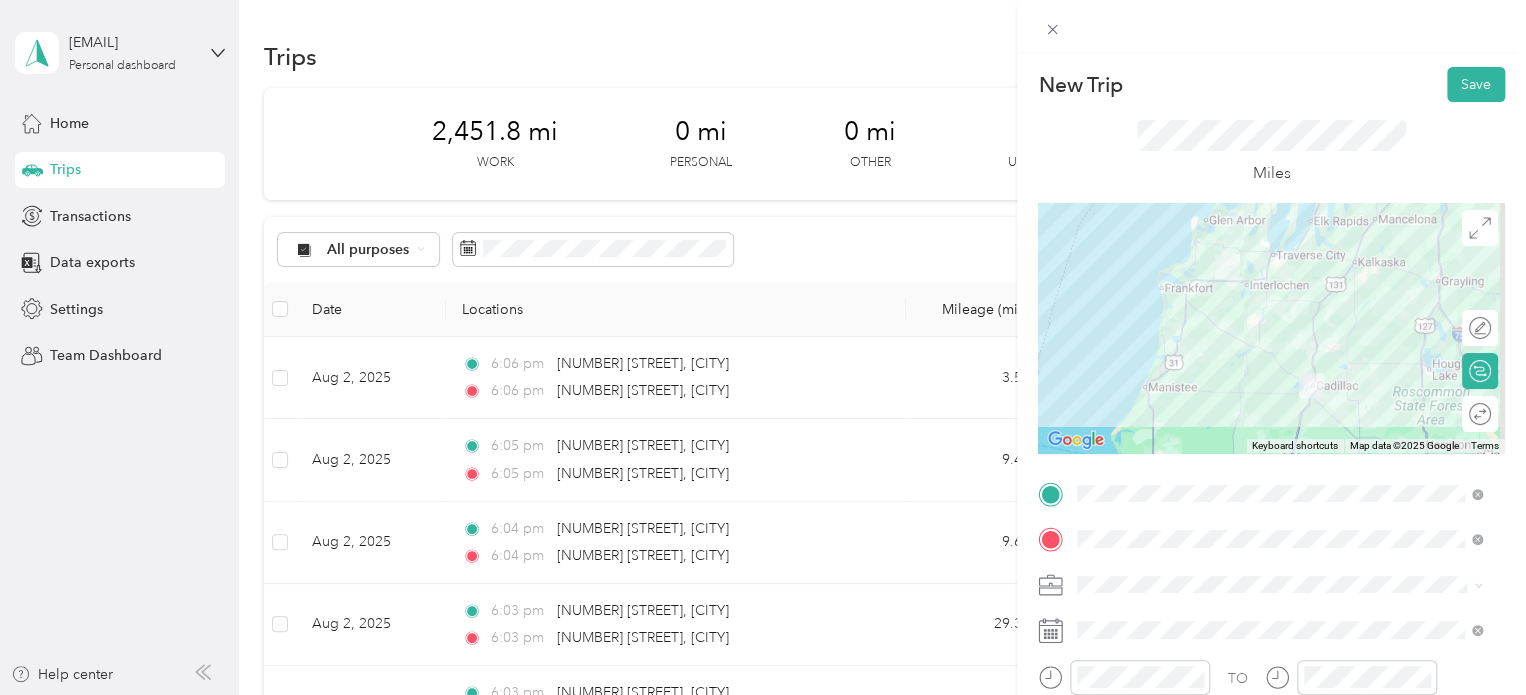 click on "Notary" at bounding box center [1279, 400] 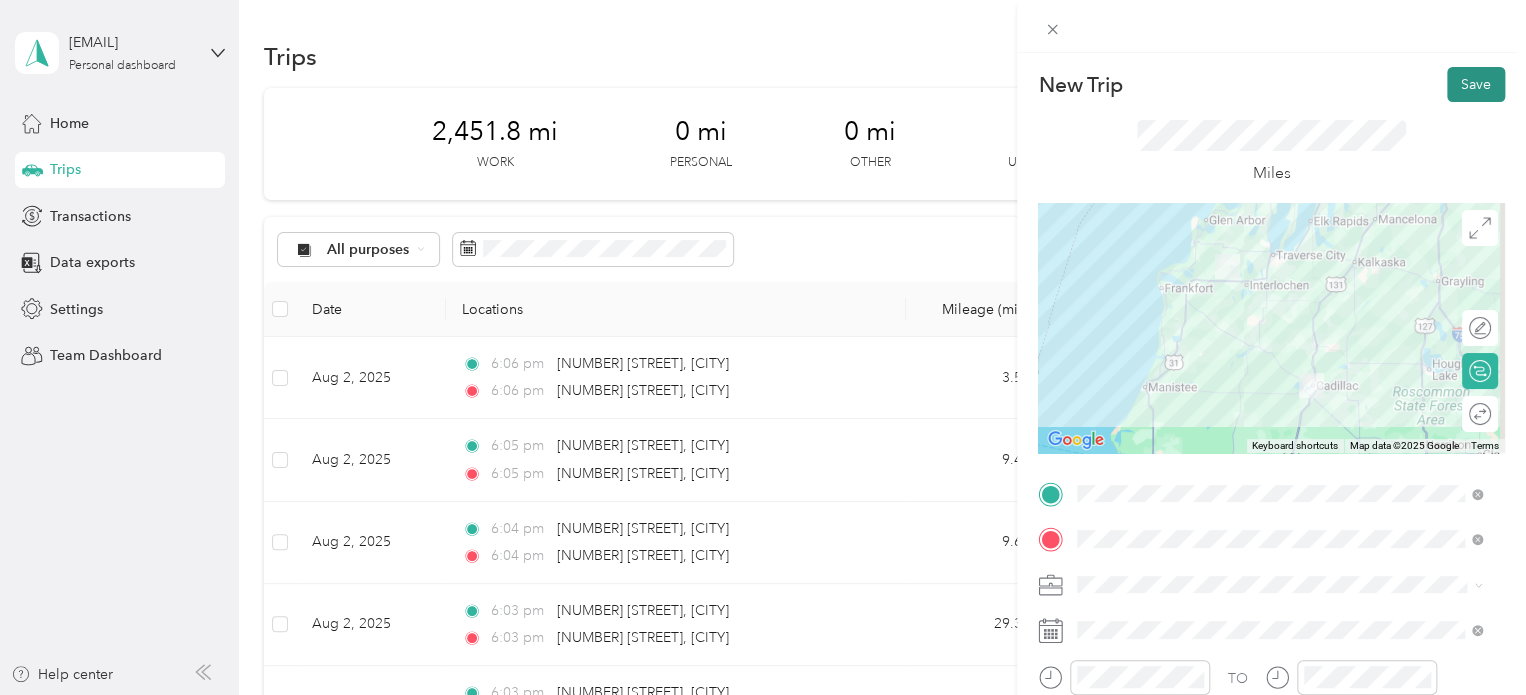 click on "Save" at bounding box center (1476, 84) 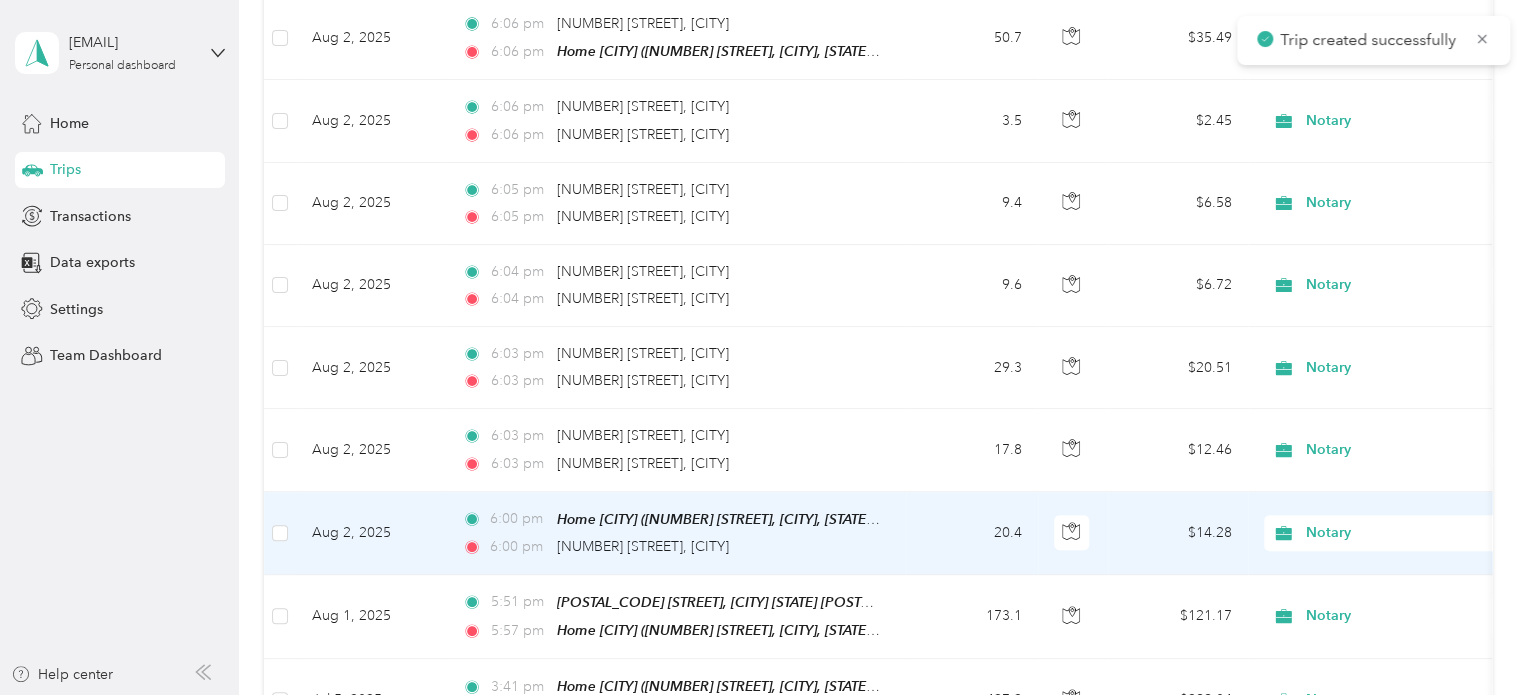 scroll, scrollTop: 400, scrollLeft: 0, axis: vertical 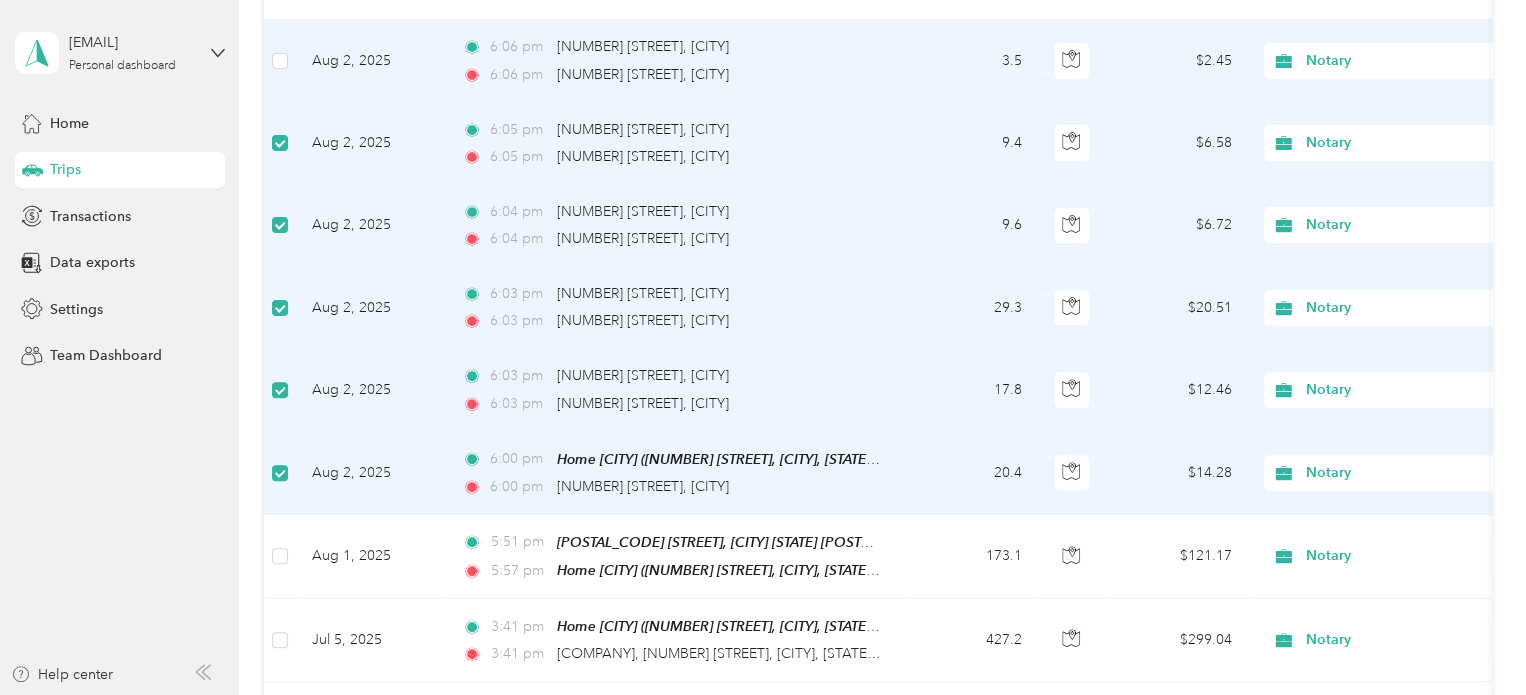 click at bounding box center (280, 61) 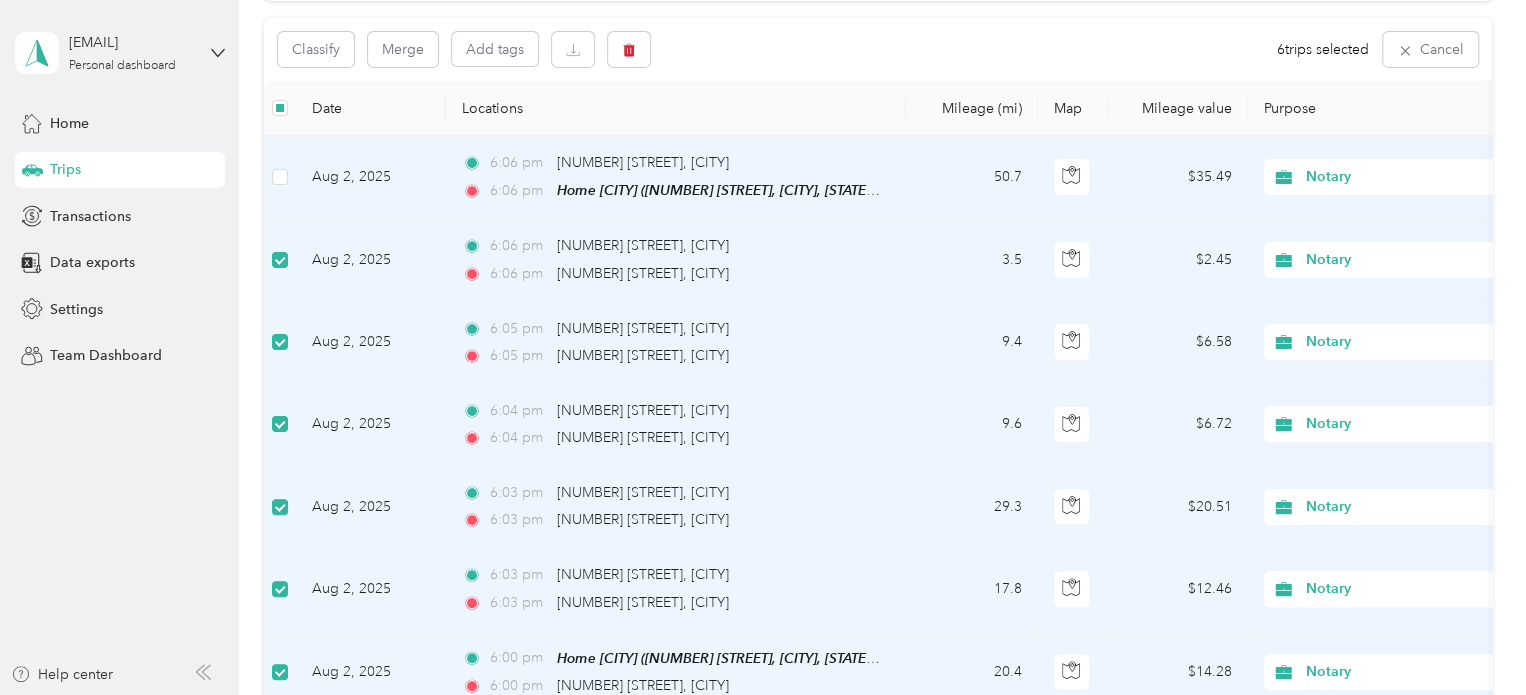 scroll, scrollTop: 198, scrollLeft: 0, axis: vertical 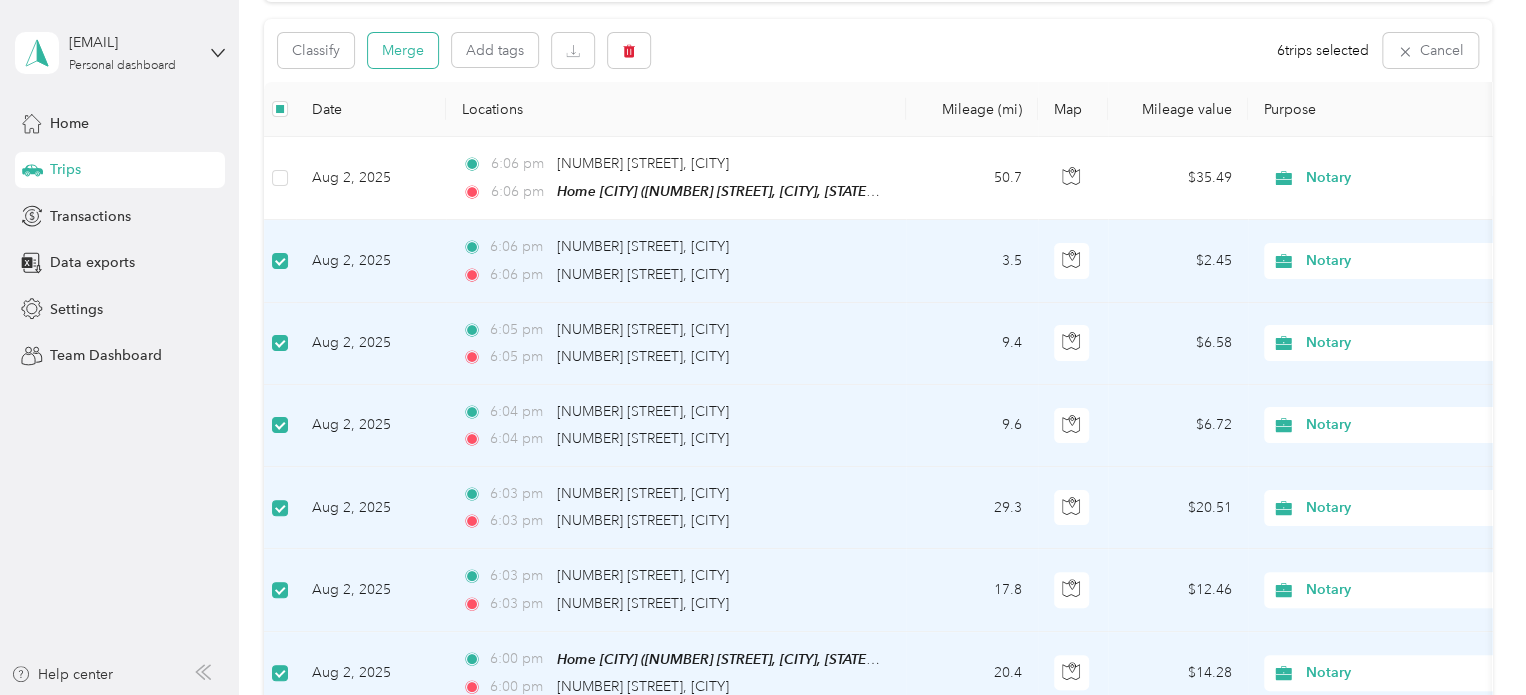 click on "Merge" at bounding box center (403, 50) 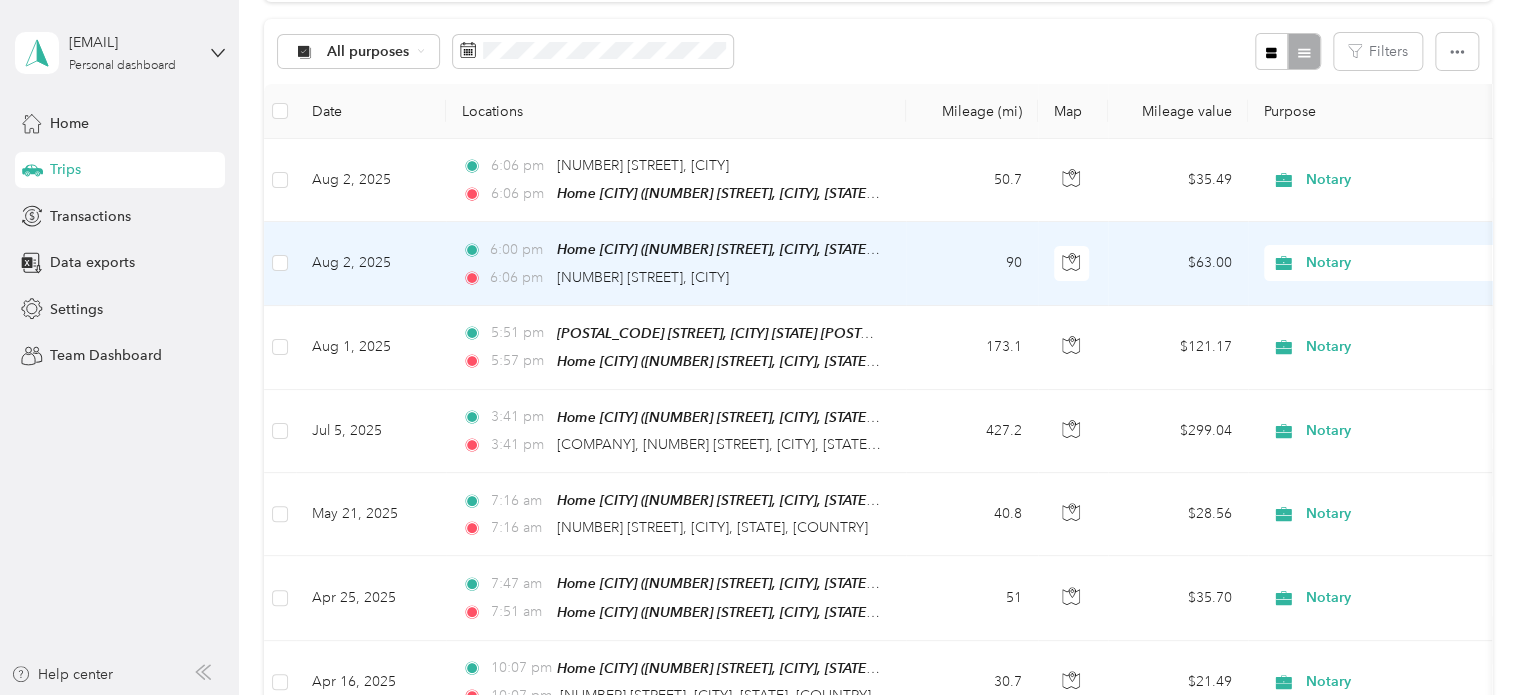 click on "Aug 2, 2025" at bounding box center [371, 263] 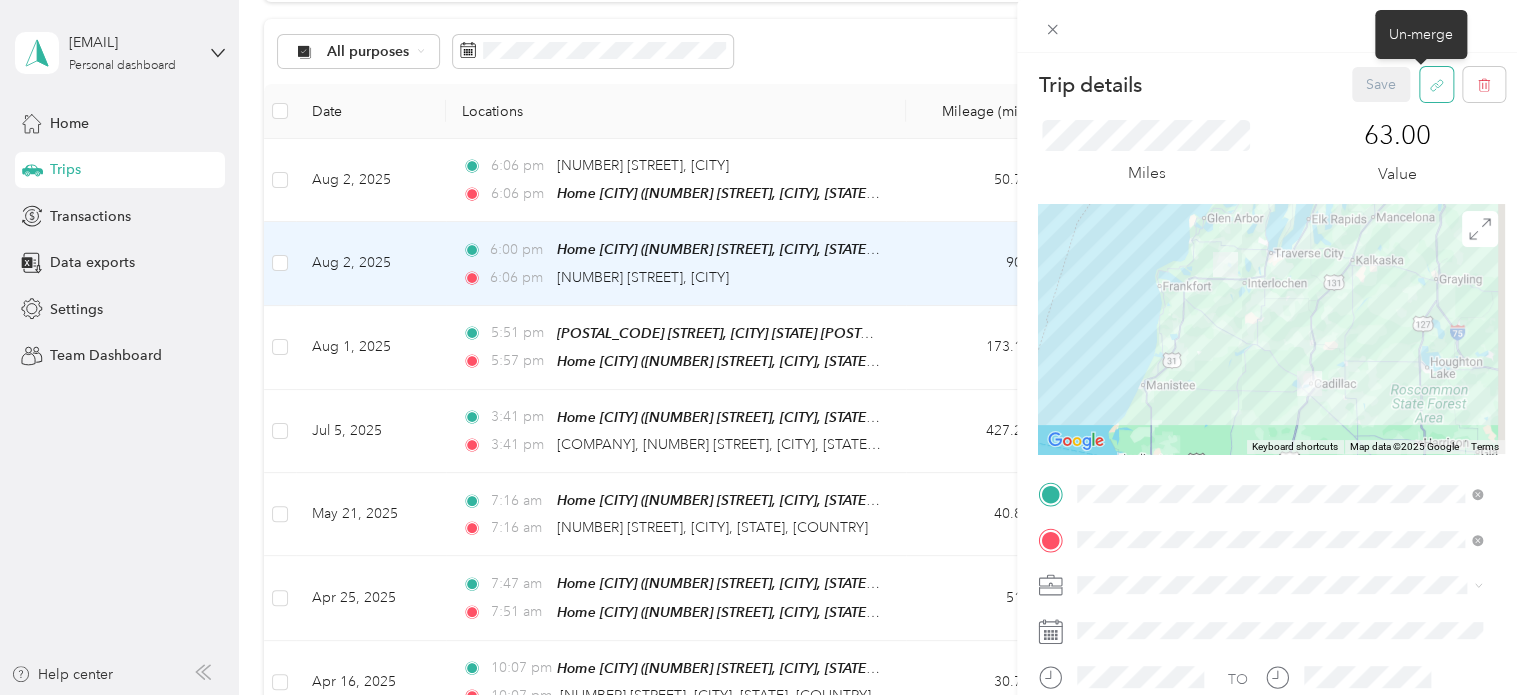 click 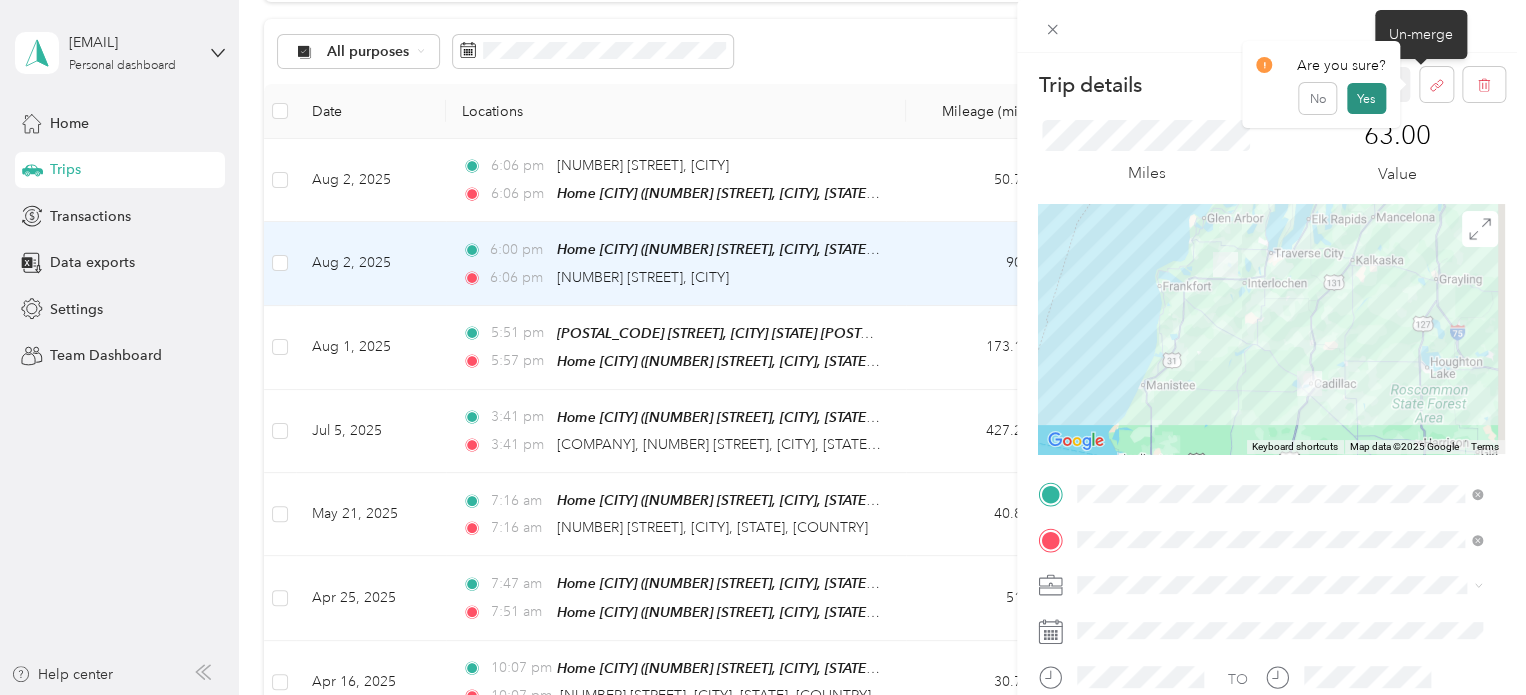 click on "Yes" at bounding box center [1366, 99] 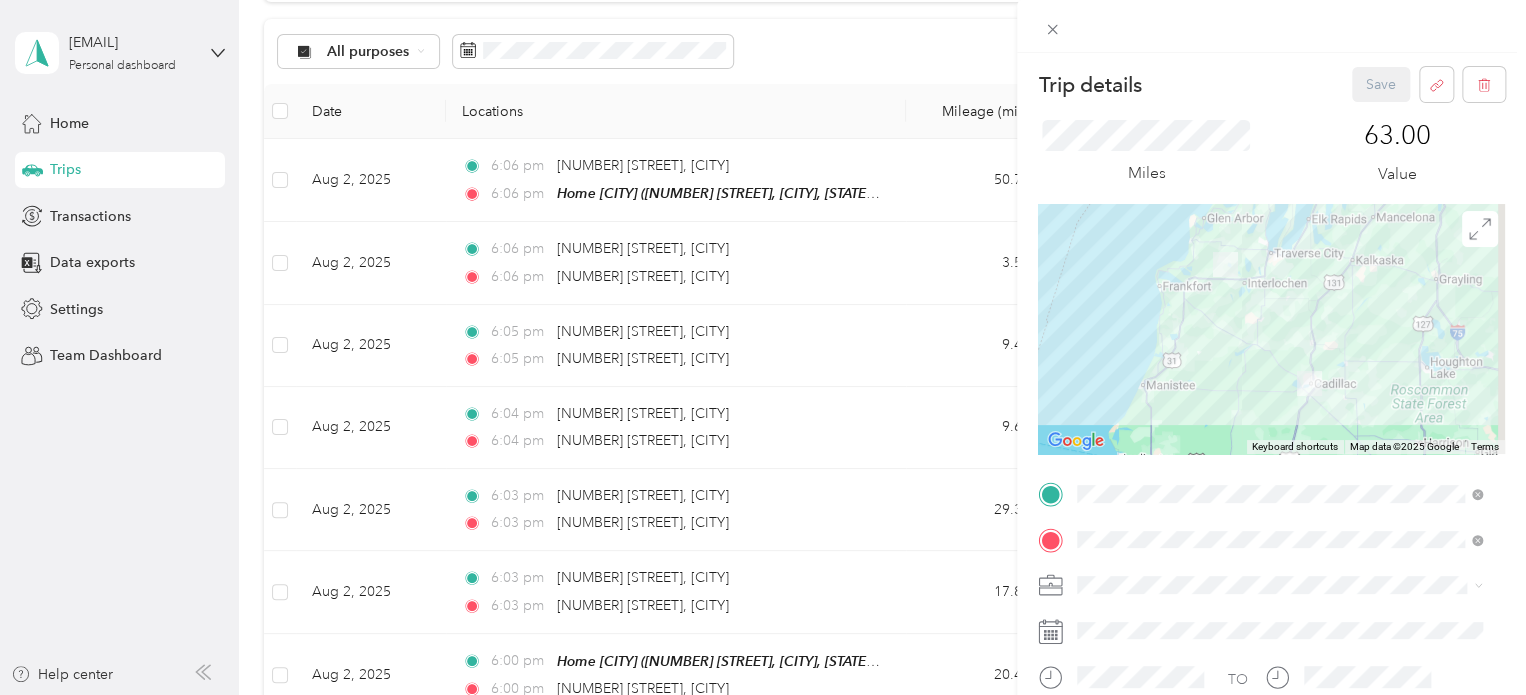 click on "Trip details Save This trip cannot be edited because it is either under review, approved, or paid. Contact your Team Manager to edit it. Miles [NUMBER] Value  To navigate the map with touch gestures double-tap and hold your finger on the map, then drag the map. ← Move left → Move right ↑ Move up ↓ Move down + Zoom in - Zoom out Home Jump left by [PERCENTAGE]% End Jump right by [PERCENTAGE]% Page Up Jump up by [PERCENTAGE]% Page Down Jump down by [PERCENTAGE]% Keyboard shortcuts Map Data Map data ©[YEAR] Google Map data ©[YEAR] Google [NUMBER] km  Click to toggle between metric and imperial units Terms Report a map error TO Add photo" at bounding box center [763, 347] 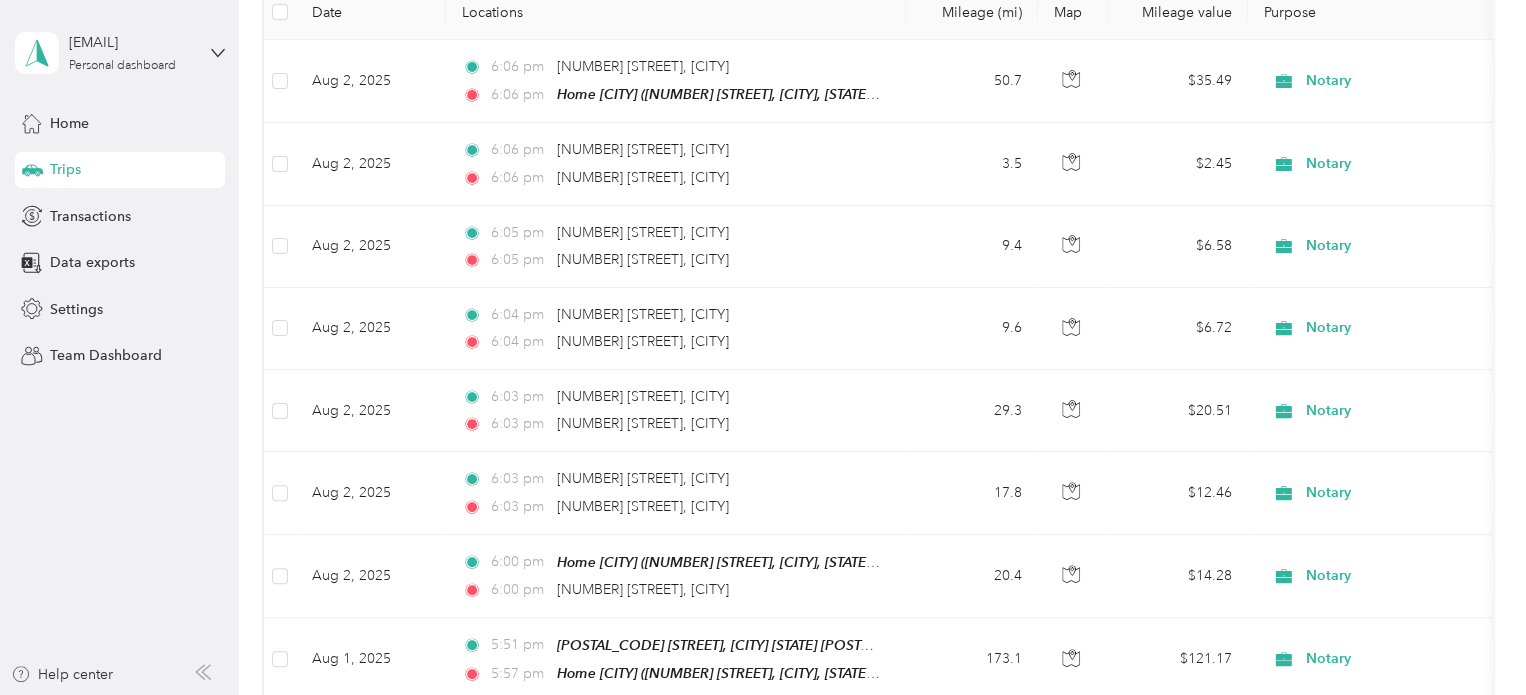 scroll, scrollTop: 298, scrollLeft: 0, axis: vertical 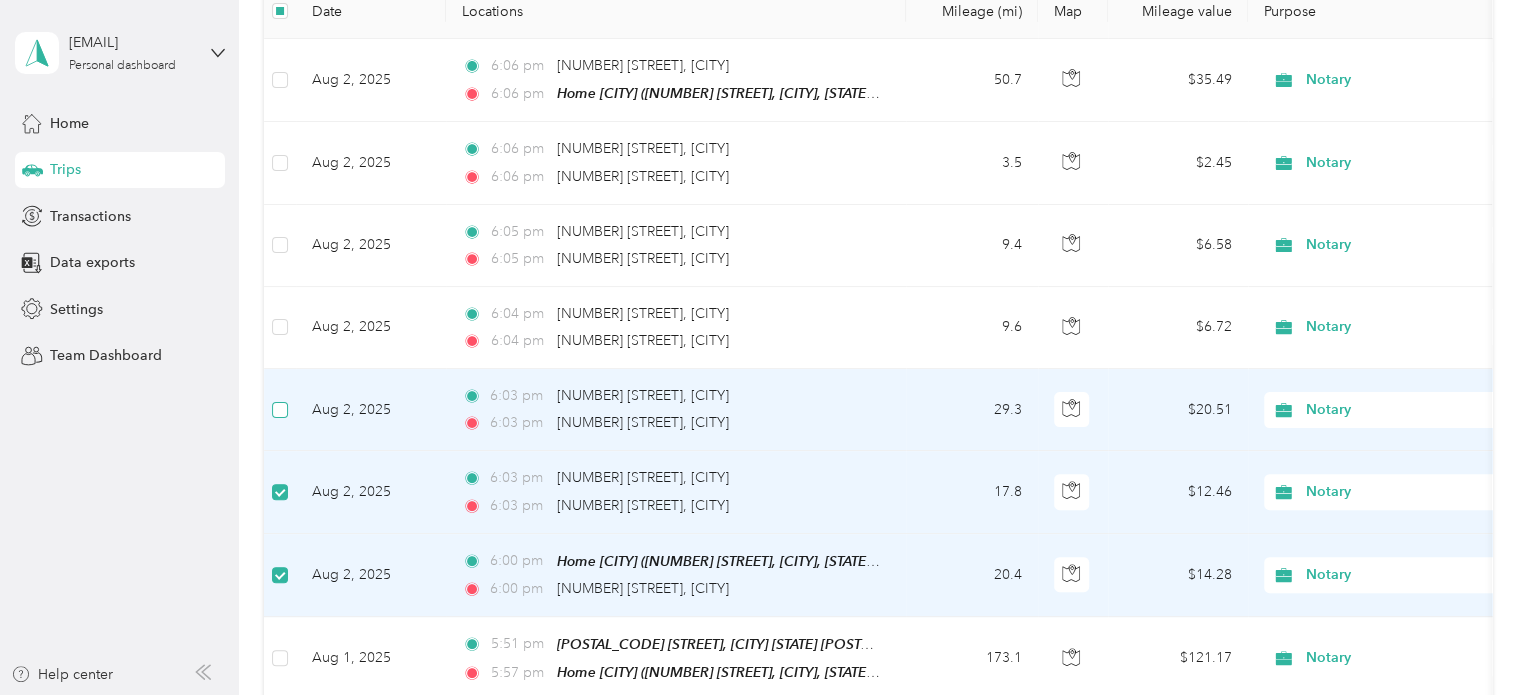 click at bounding box center [280, 410] 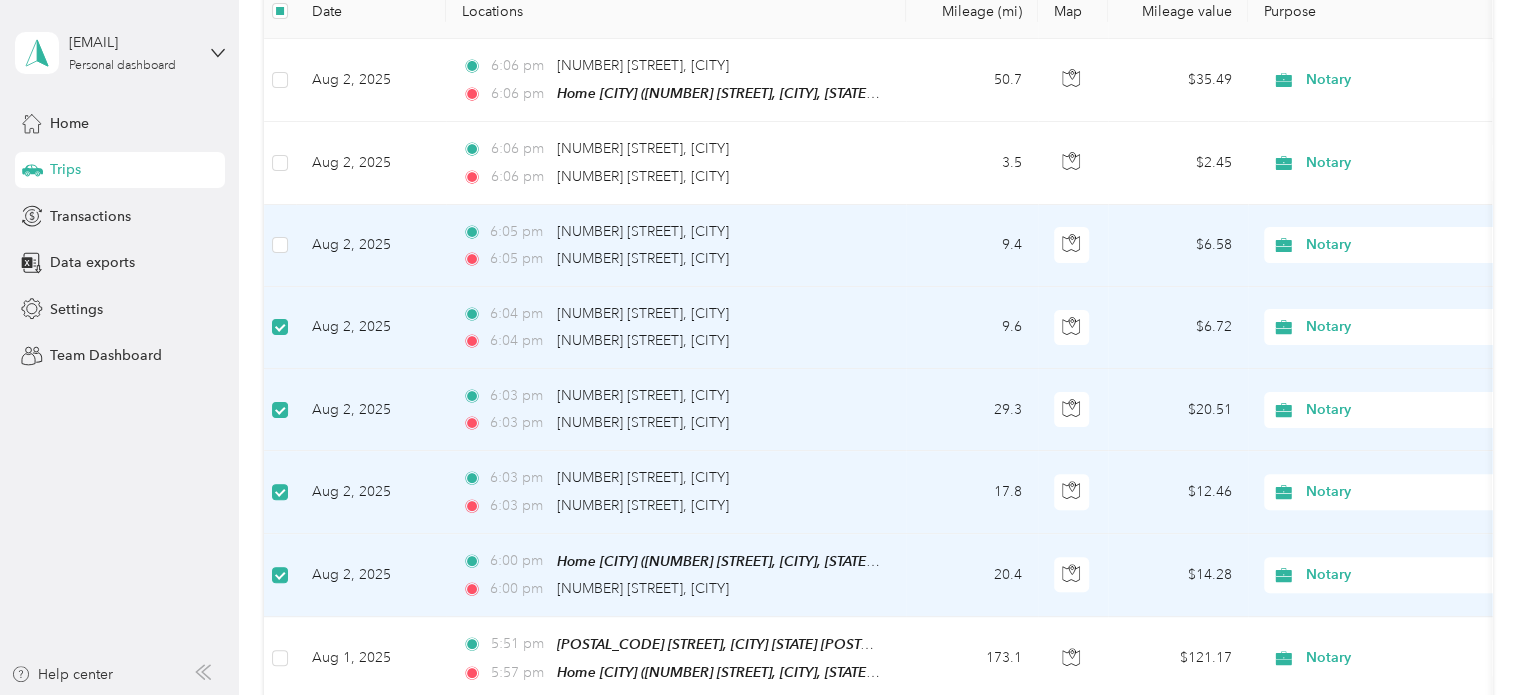 click at bounding box center [280, 246] 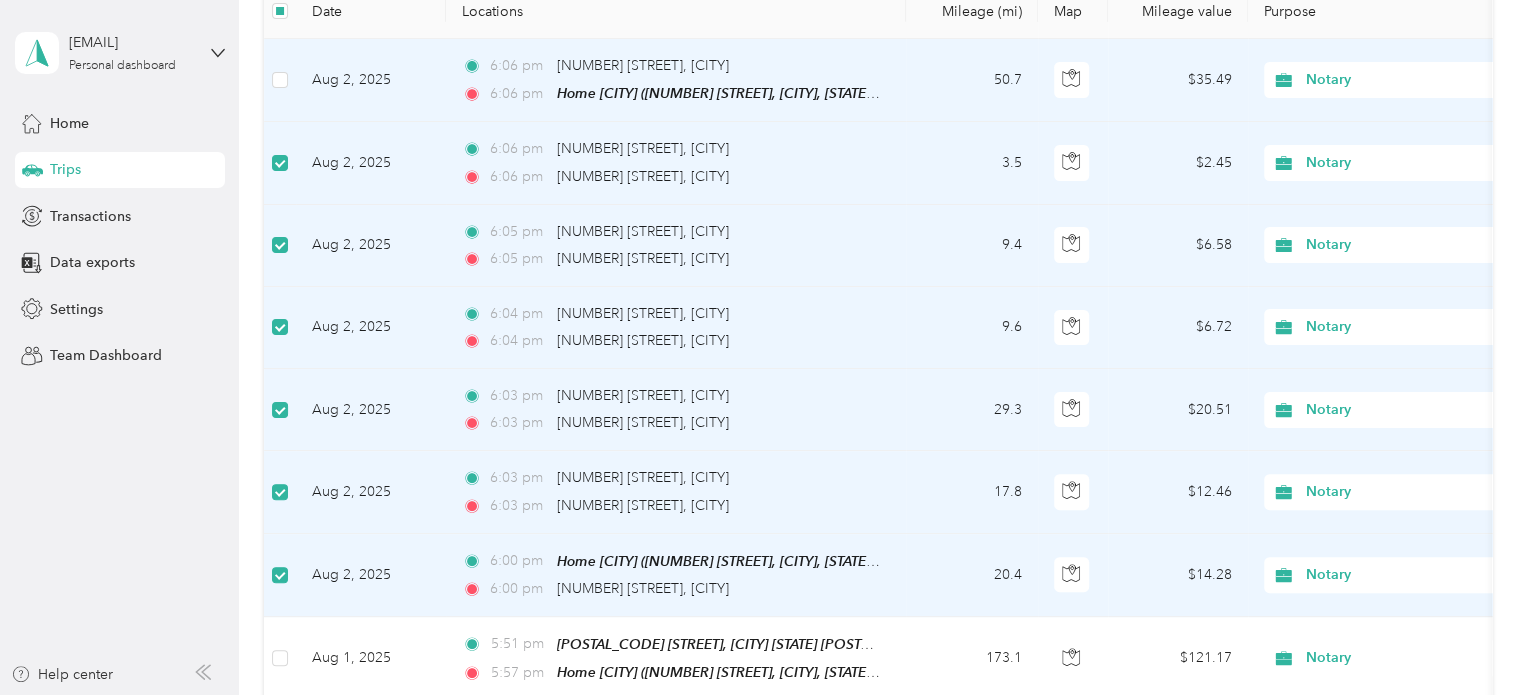 click at bounding box center (280, 80) 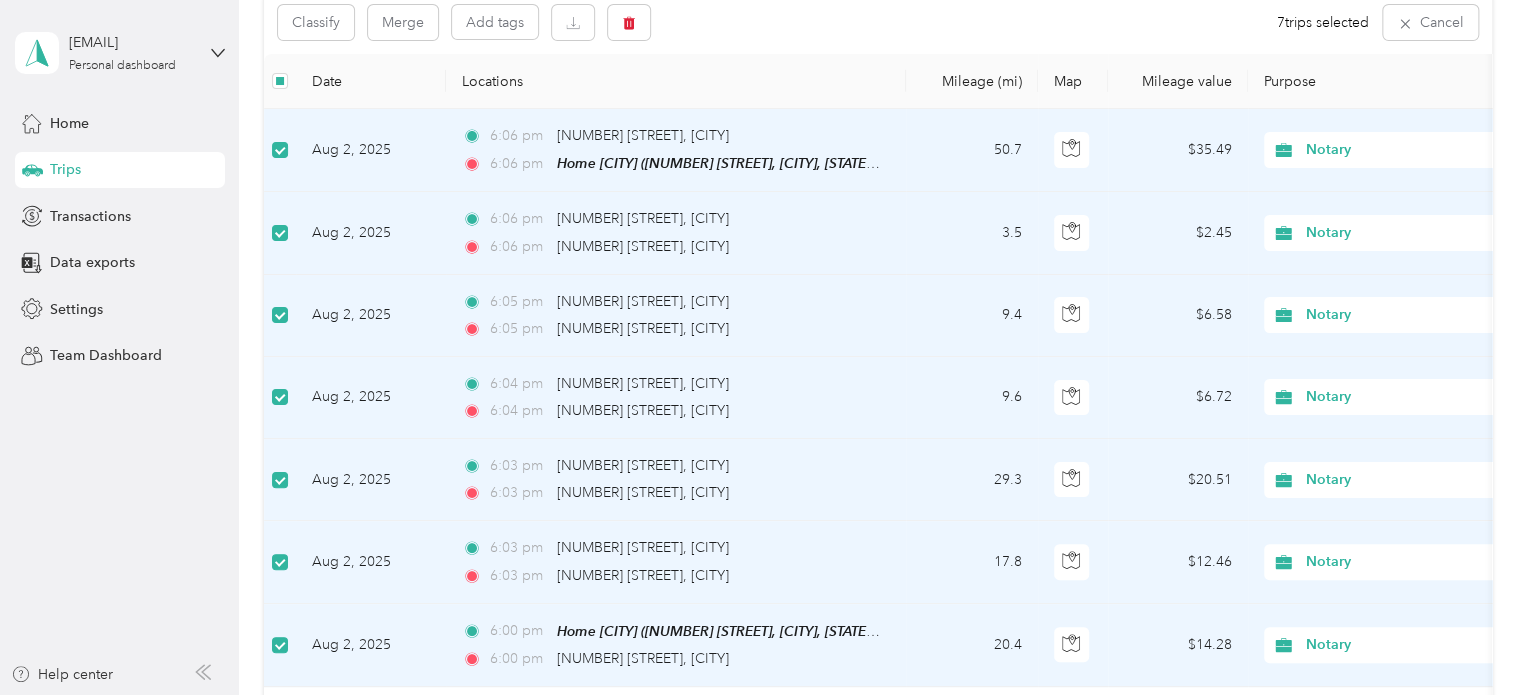 scroll, scrollTop: 196, scrollLeft: 0, axis: vertical 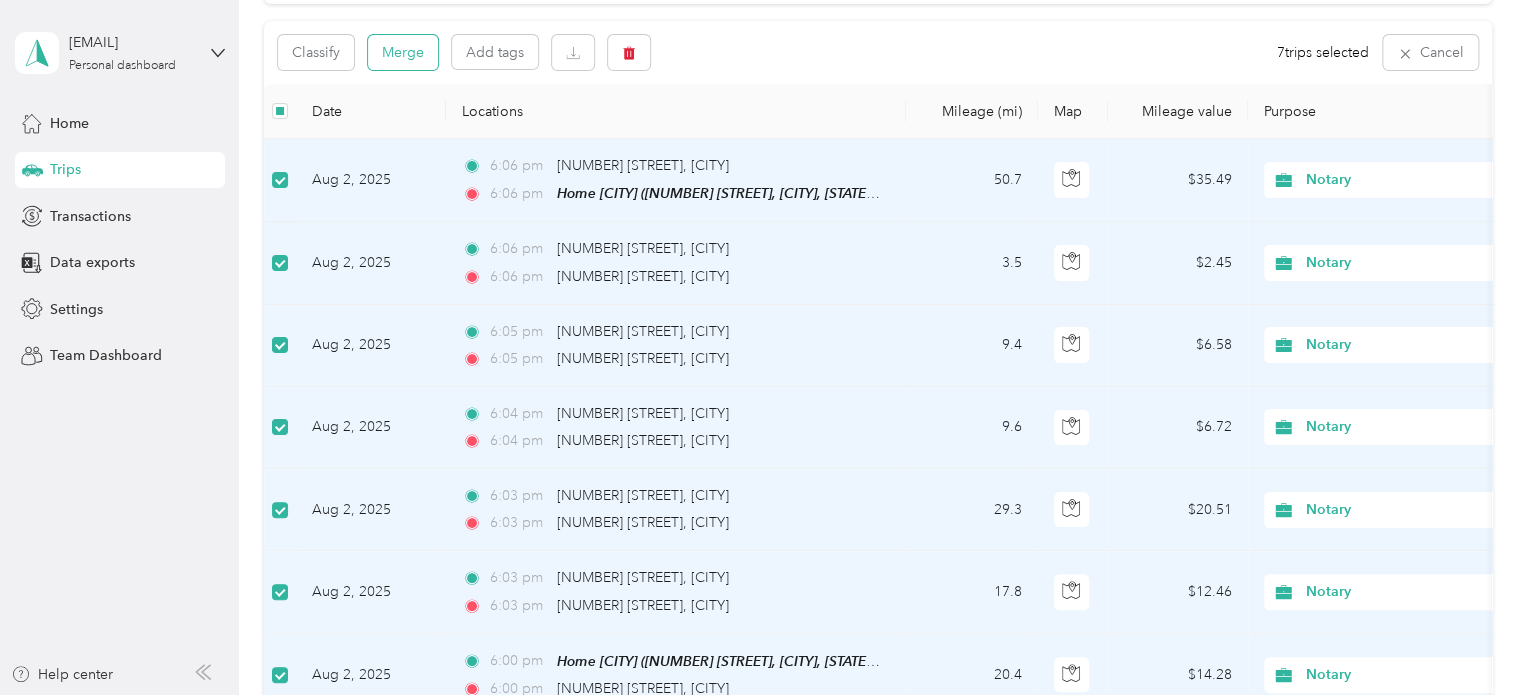 click on "Merge" at bounding box center (403, 52) 